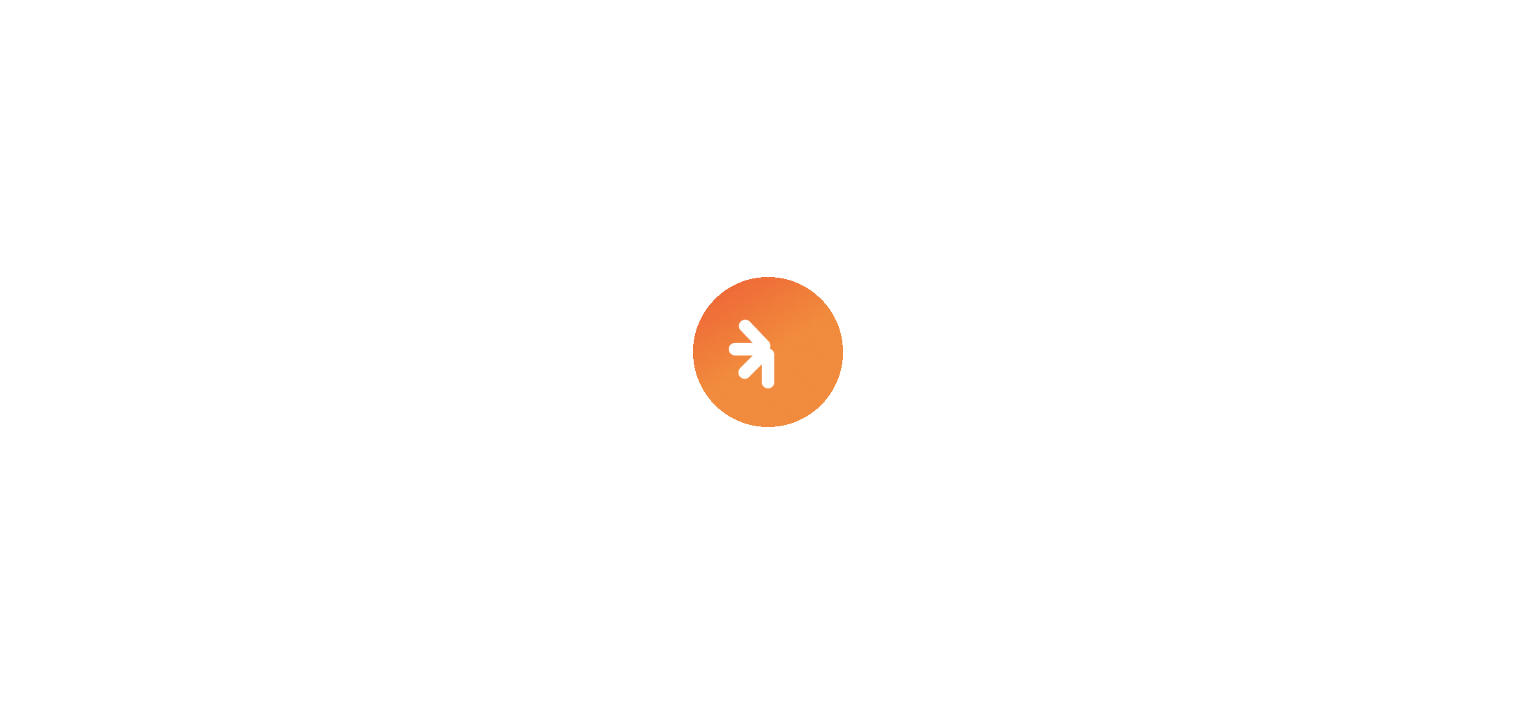 scroll, scrollTop: 0, scrollLeft: 0, axis: both 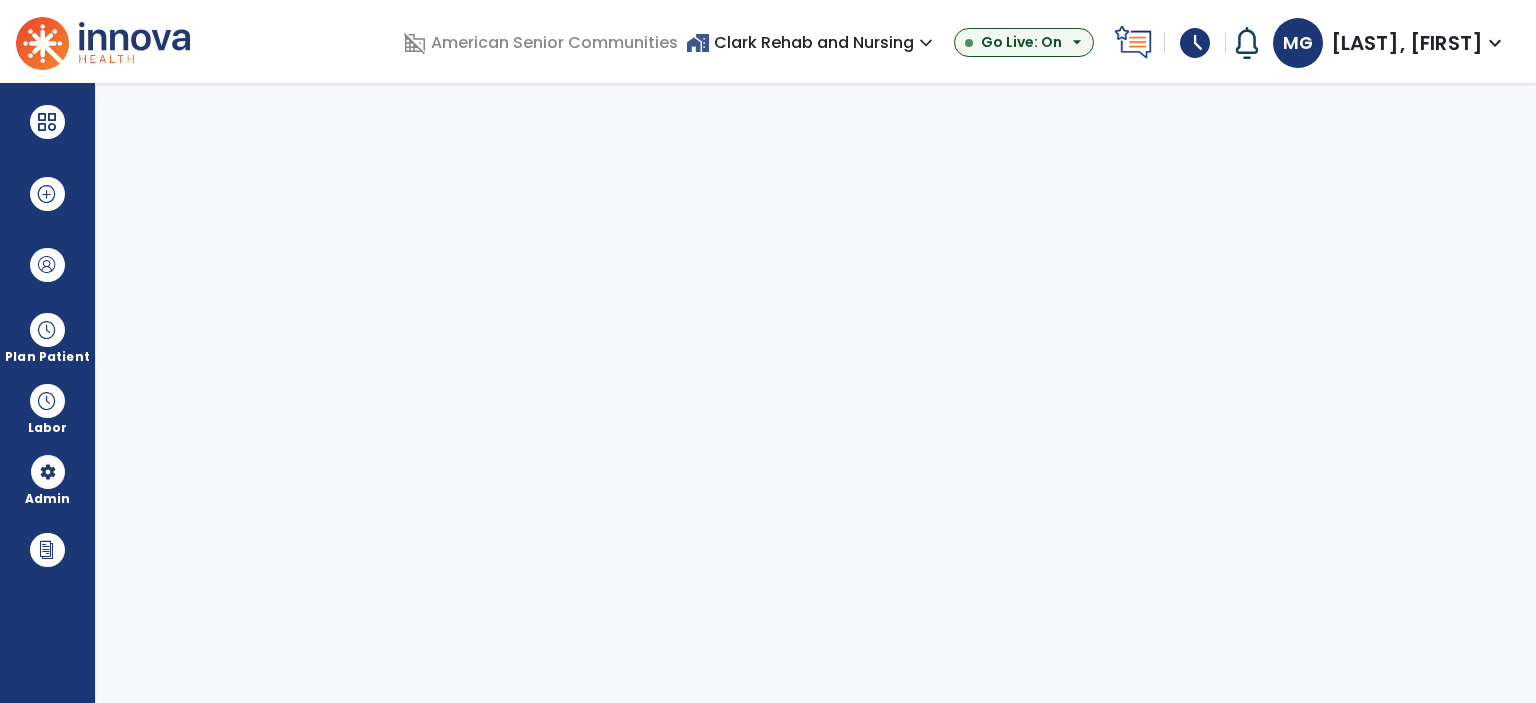 select on "***" 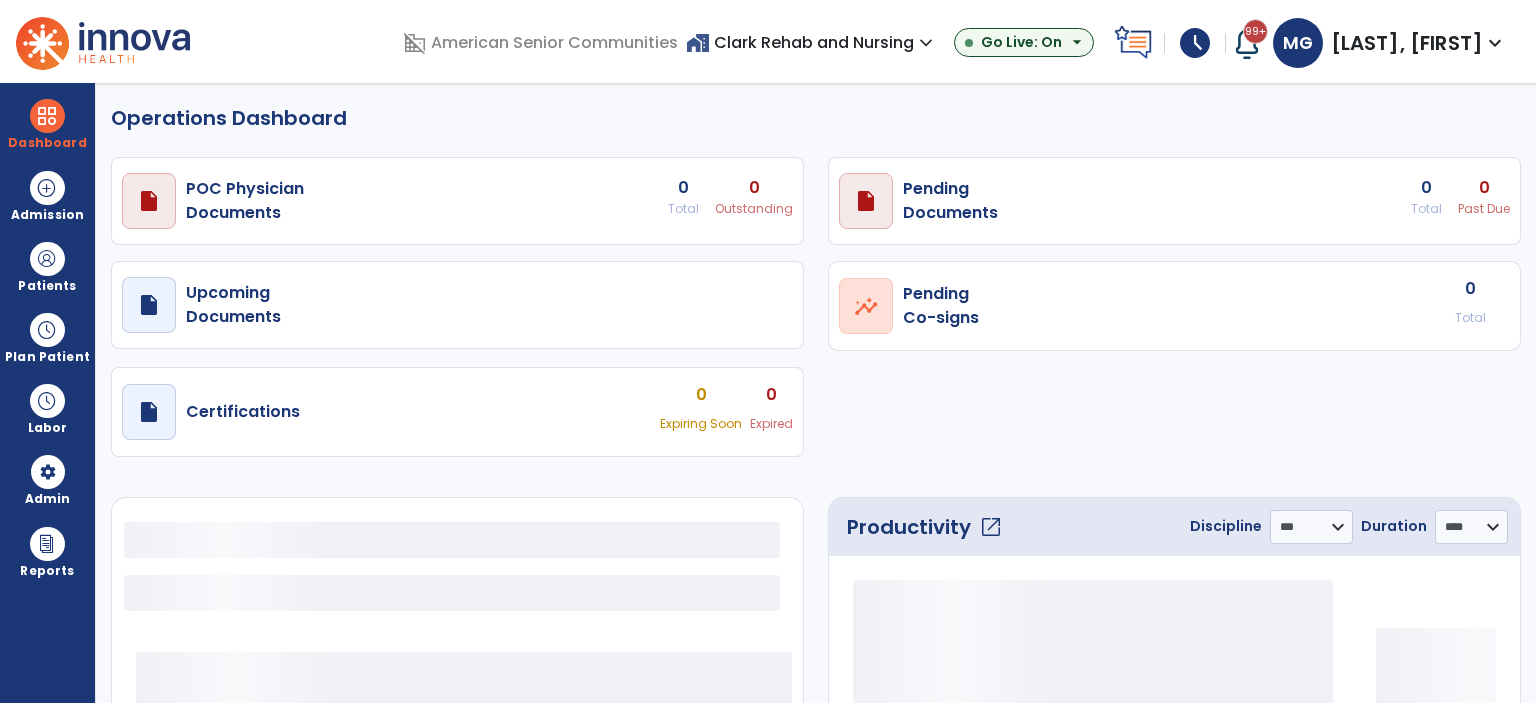 select on "***" 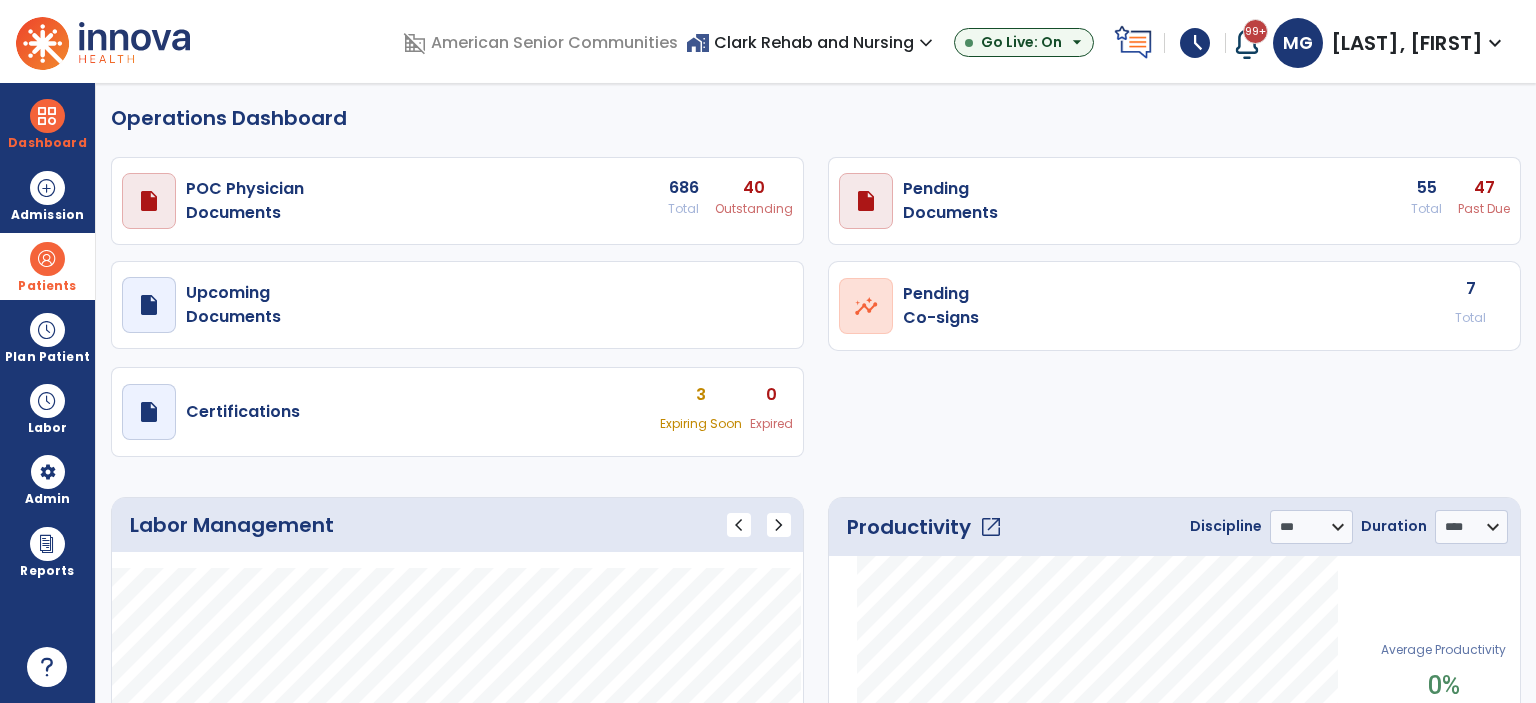 click at bounding box center [47, 259] 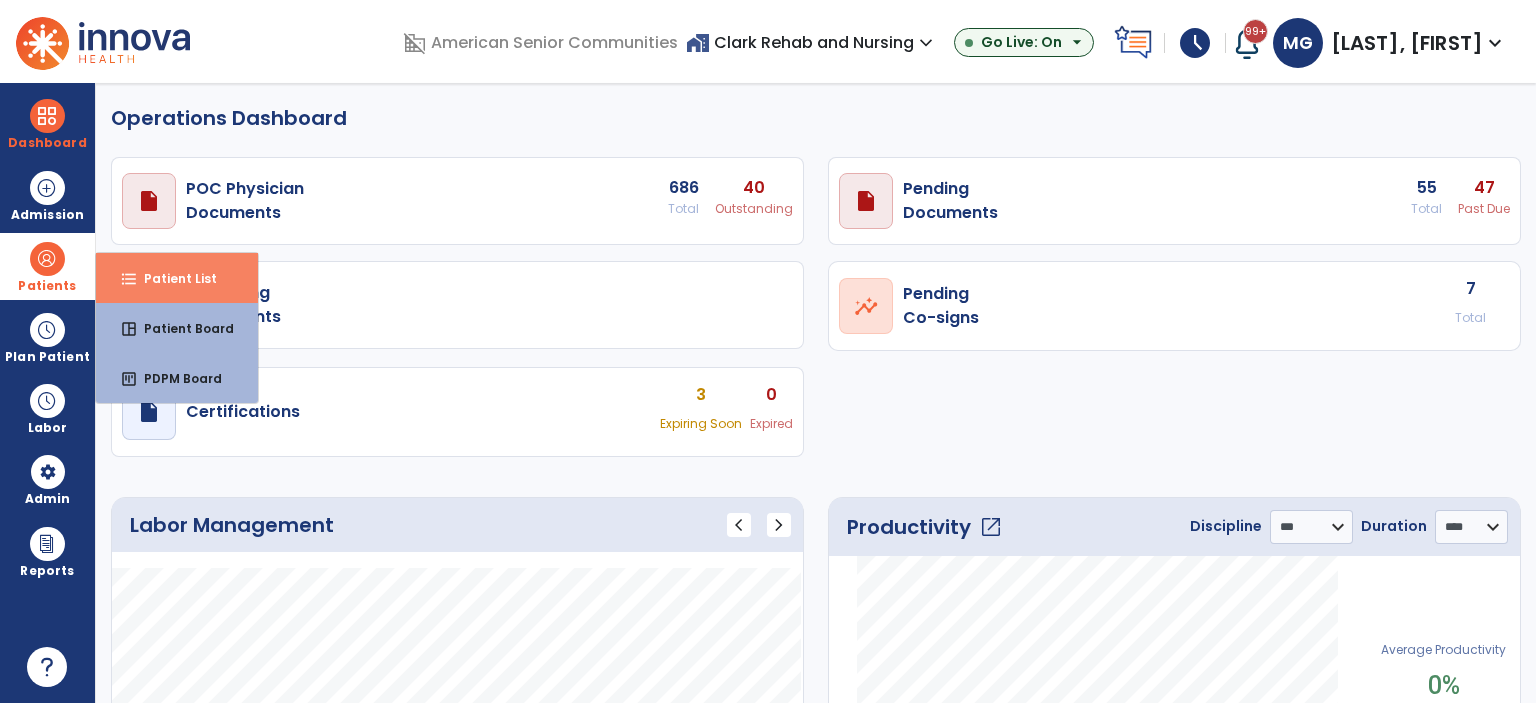 click on "Patient List" at bounding box center [172, 278] 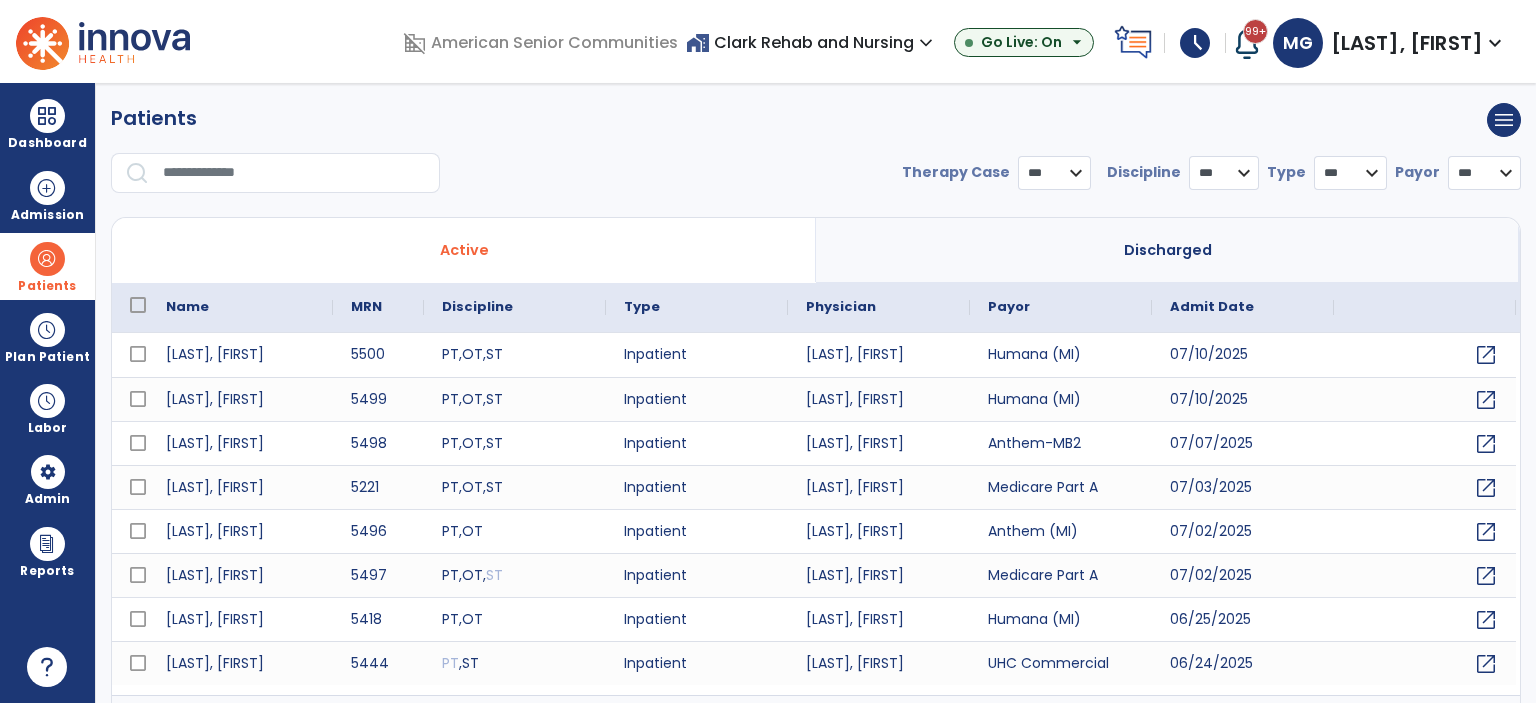 select on "***" 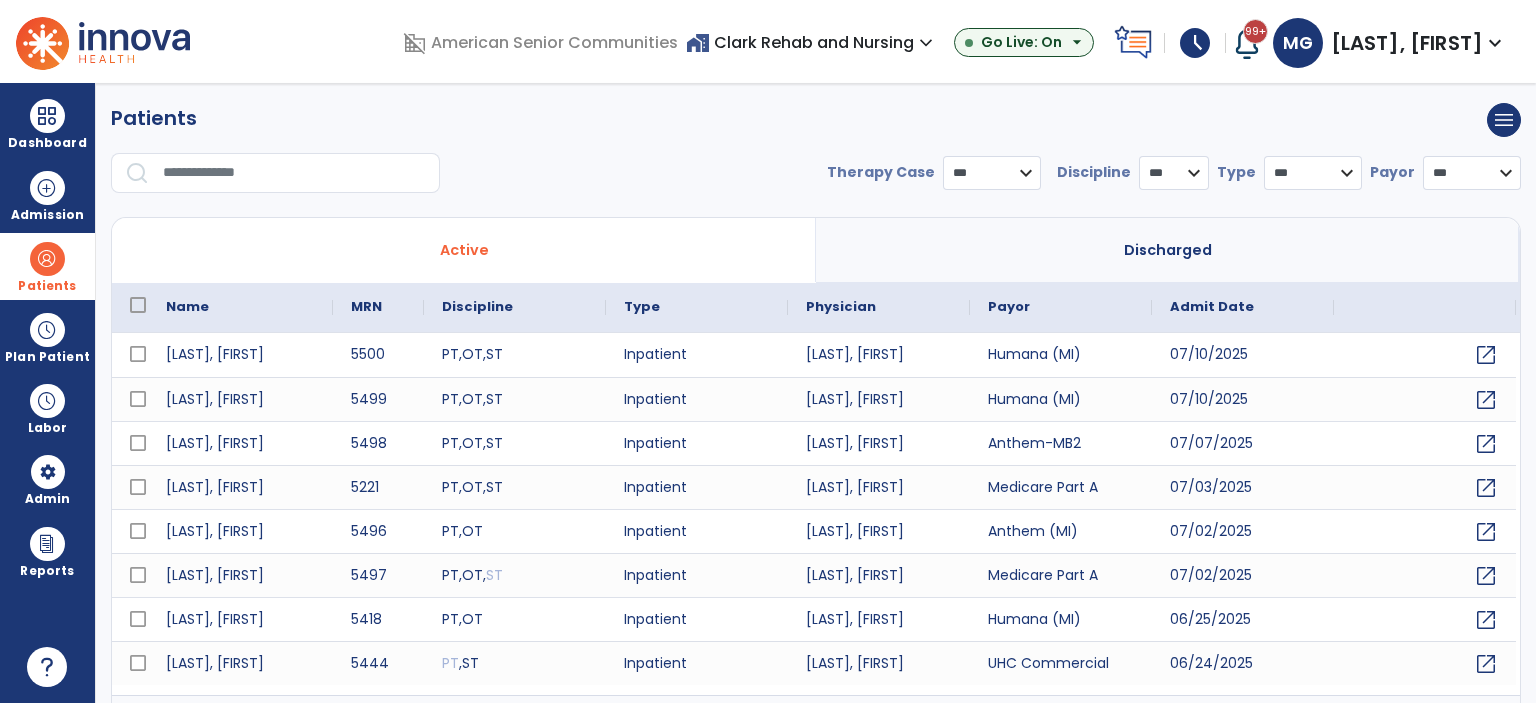 click at bounding box center [47, 259] 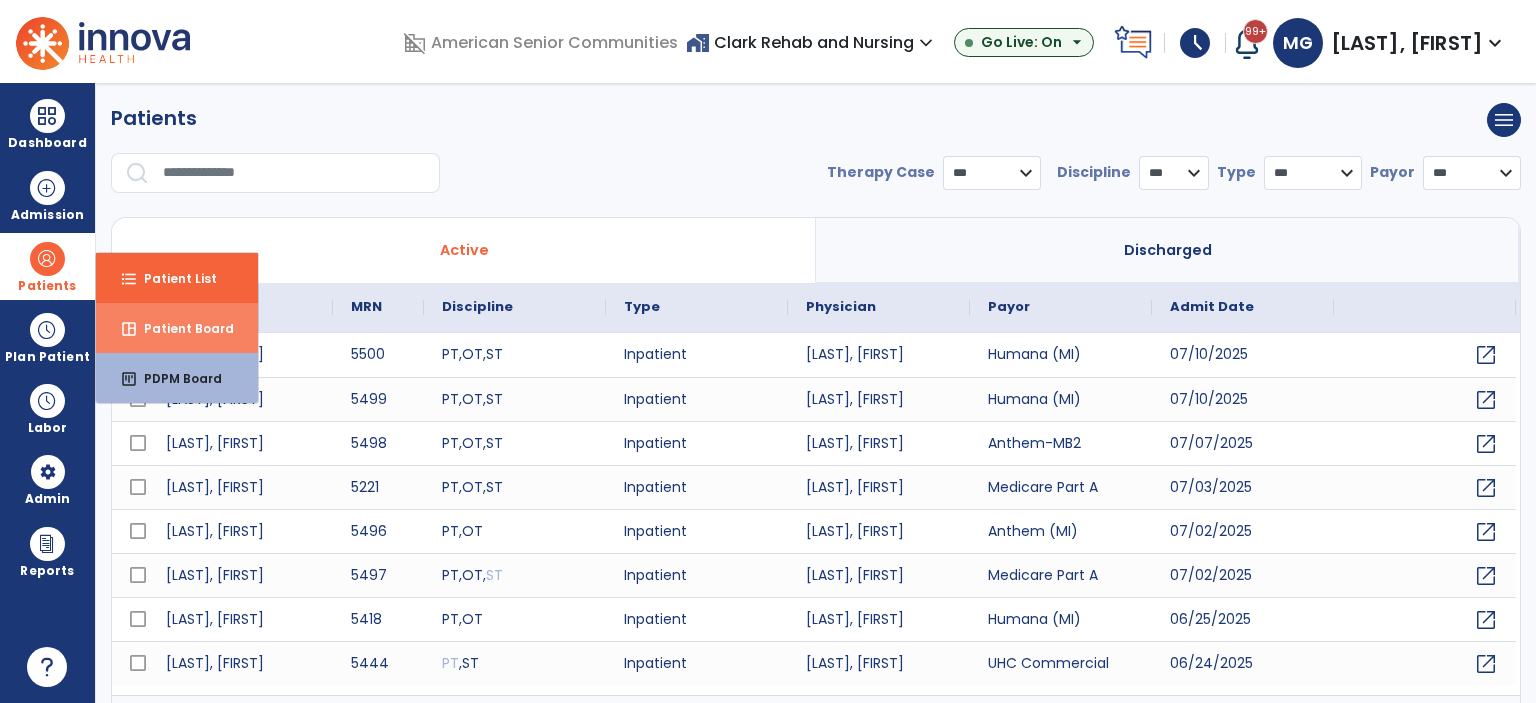 click on "Patient Board" at bounding box center [181, 328] 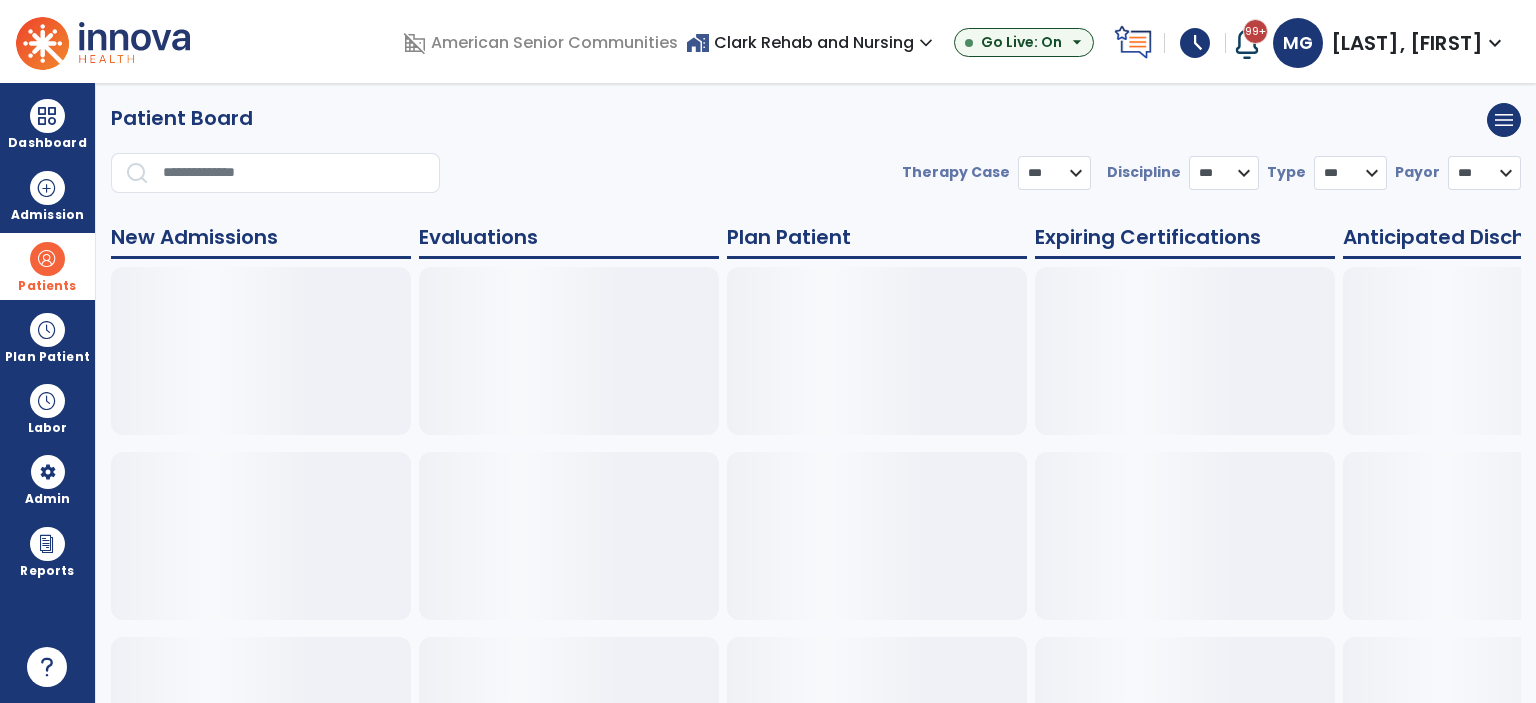 select on "***" 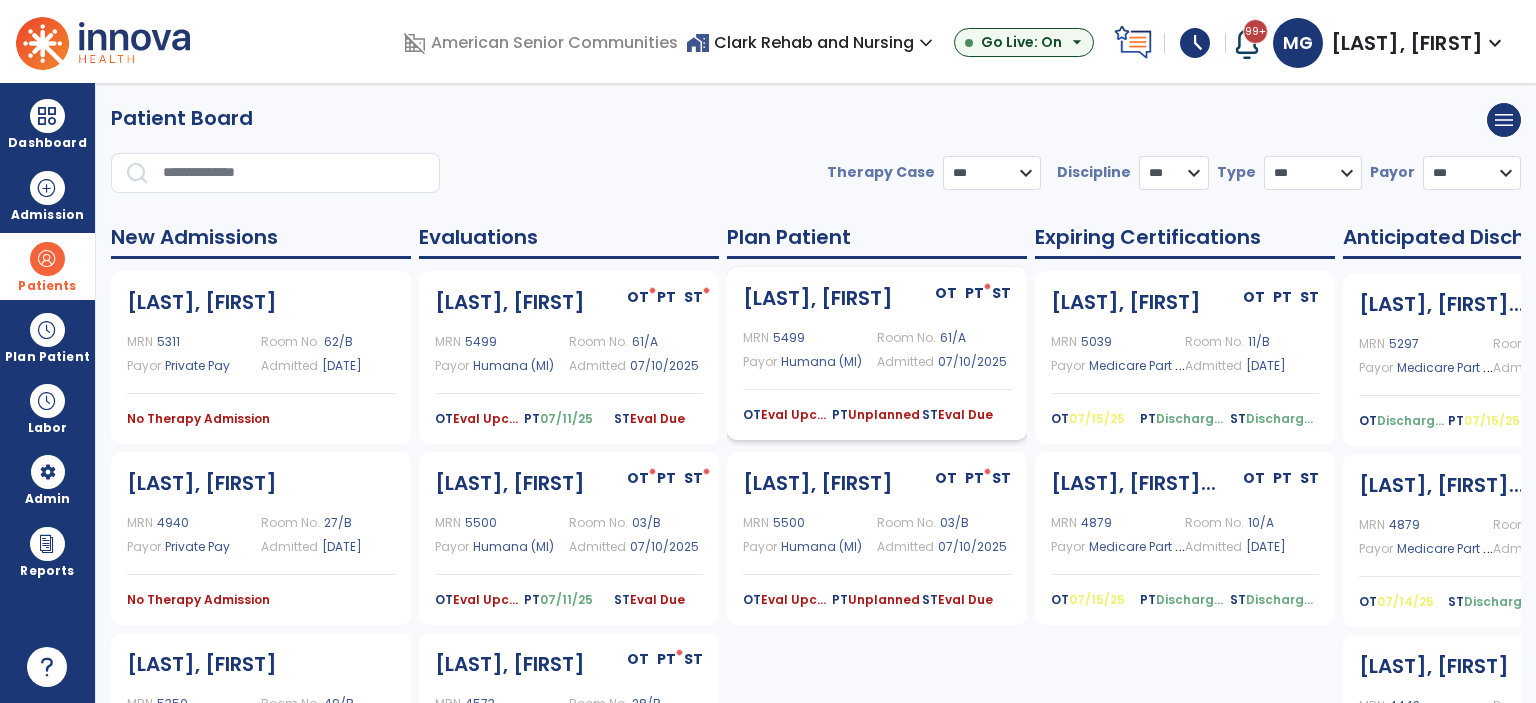 click on "Admitted [DATE]" 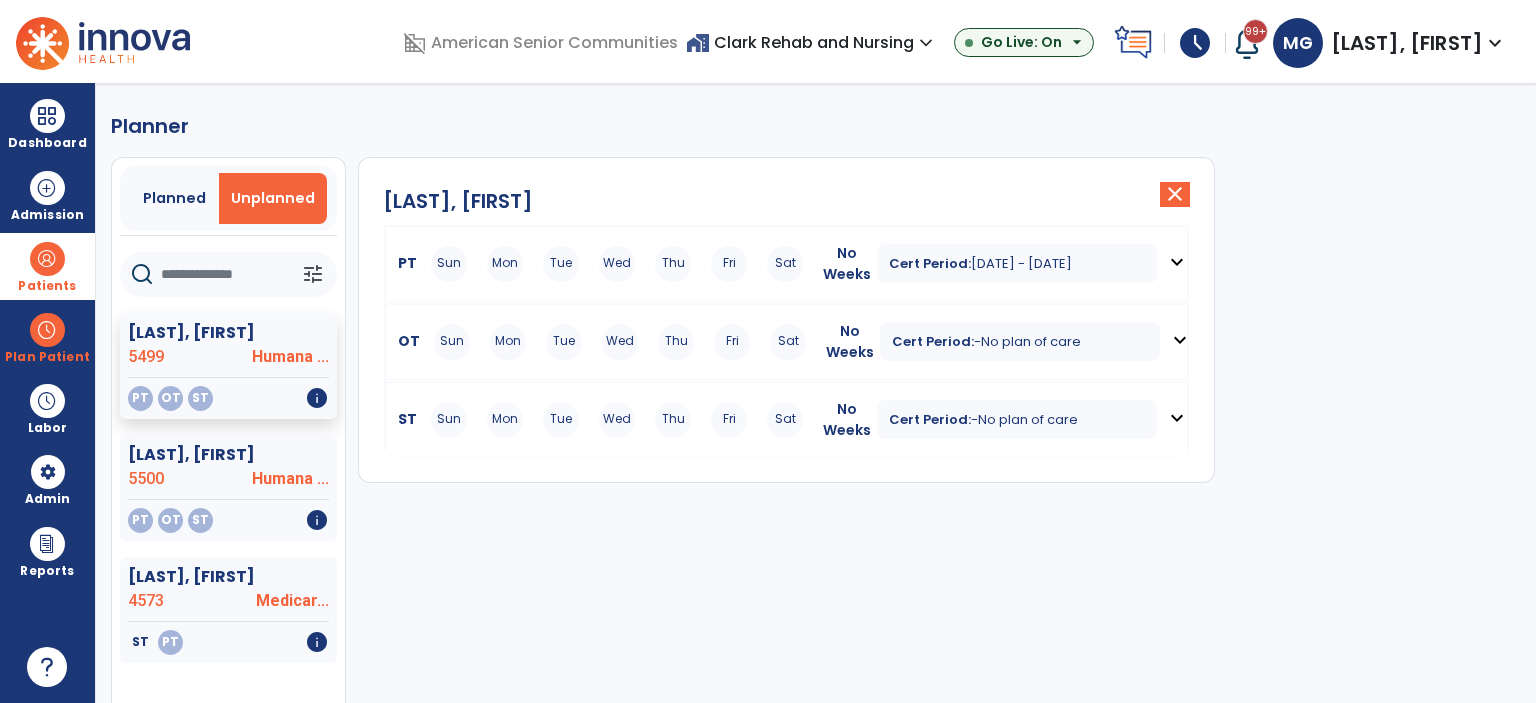 click on "expand_more" at bounding box center (1177, 262) 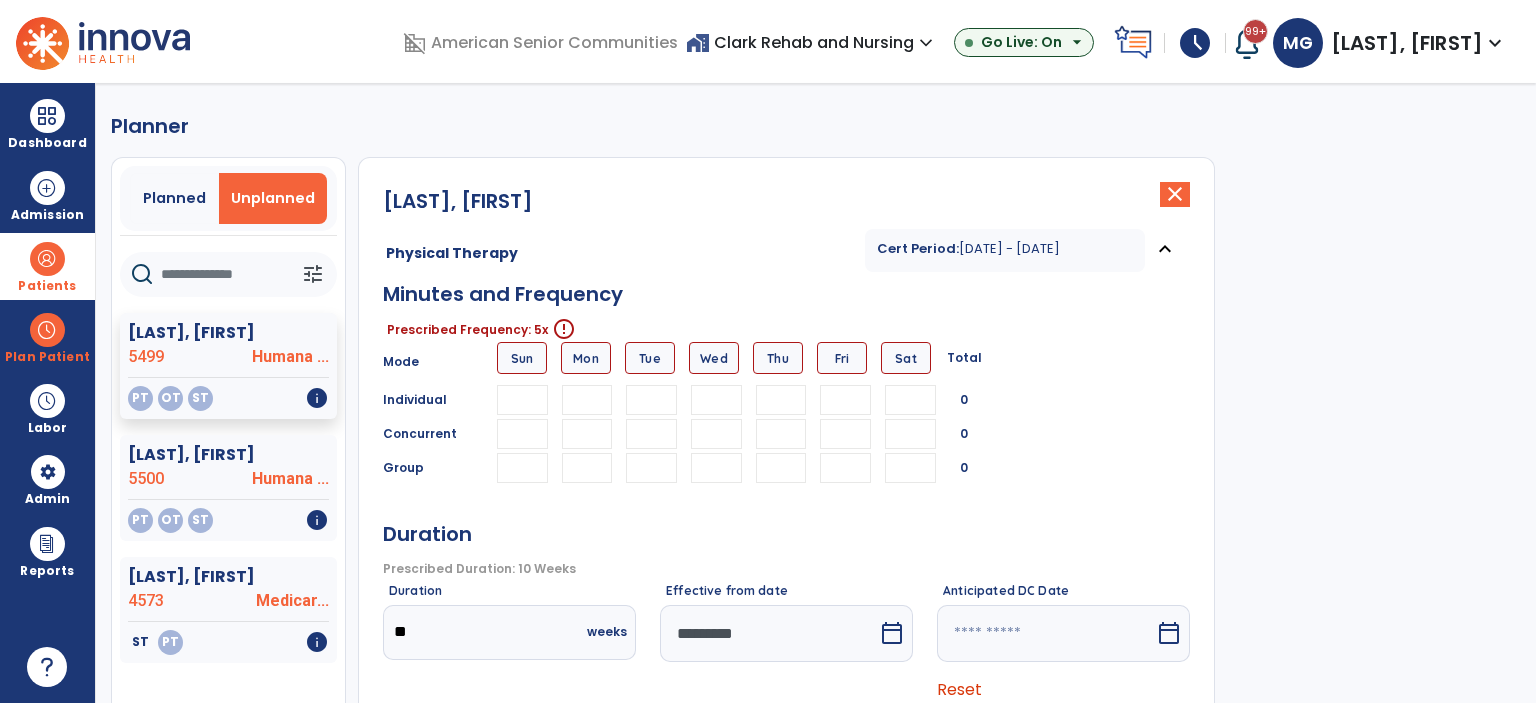 click at bounding box center (587, 400) 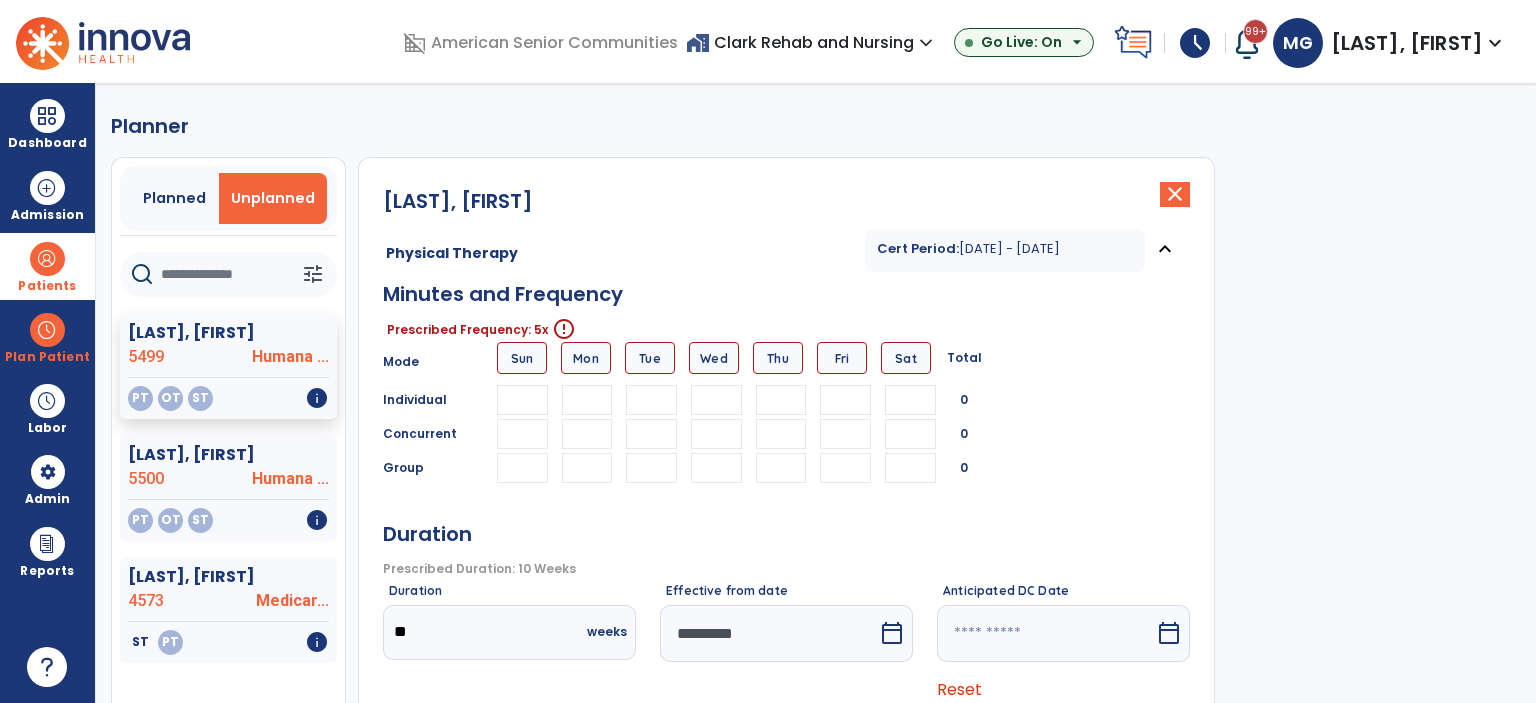type on "**" 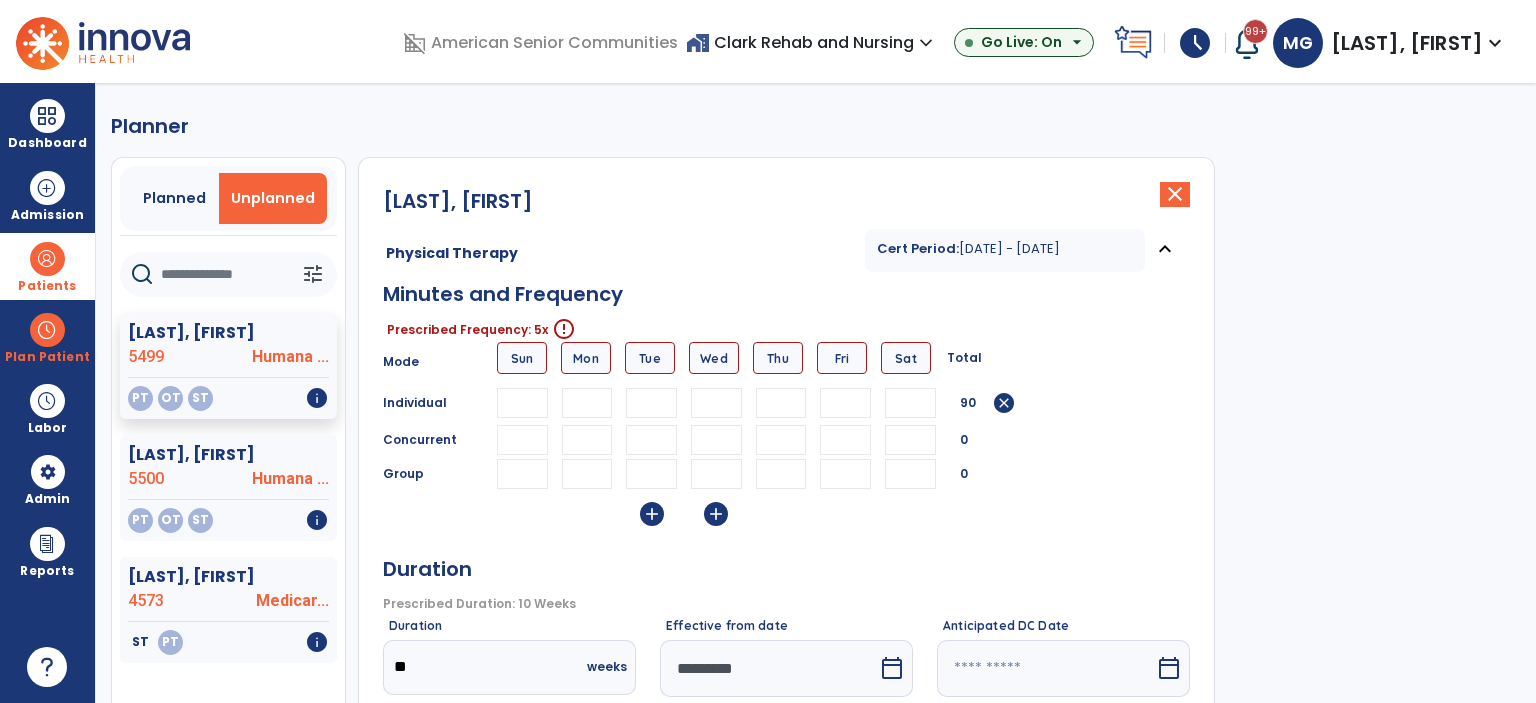 type on "**" 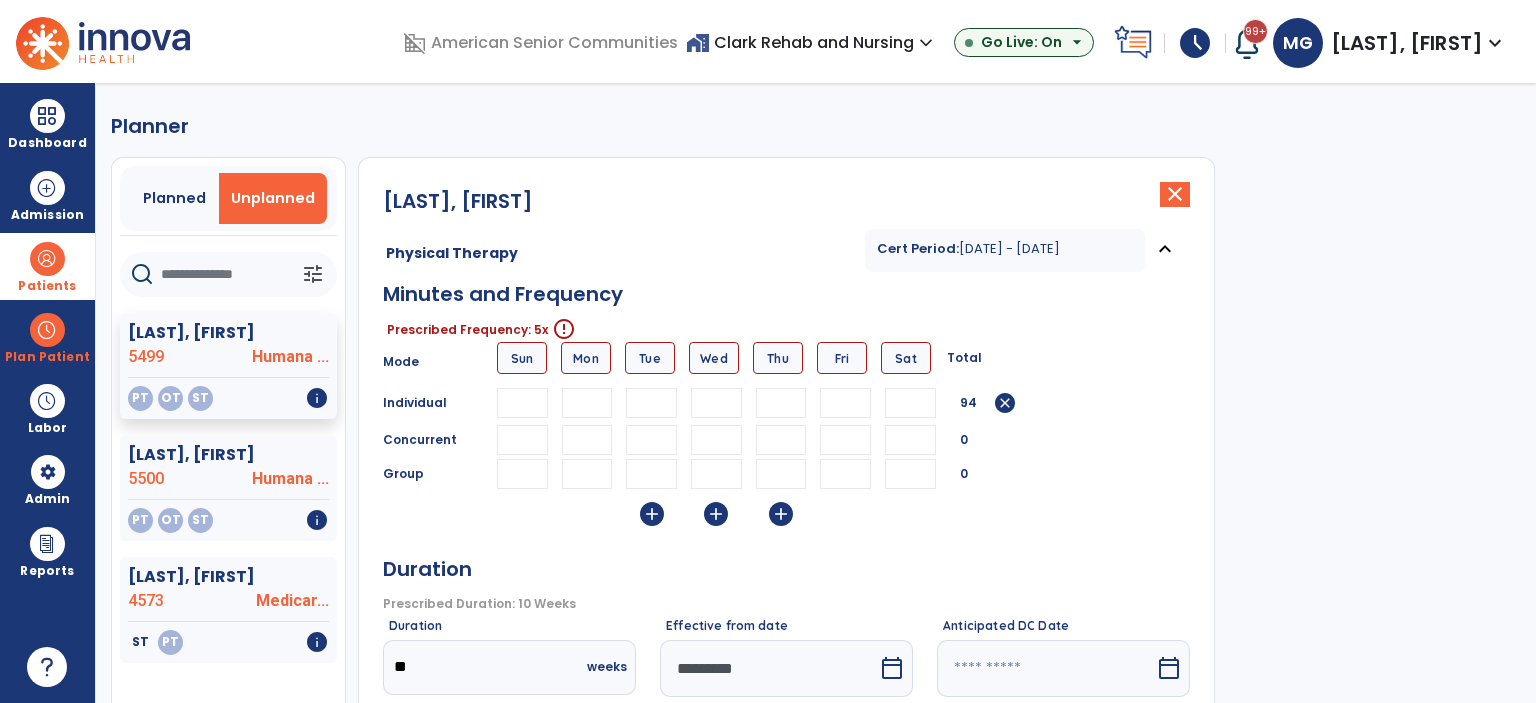 type on "**" 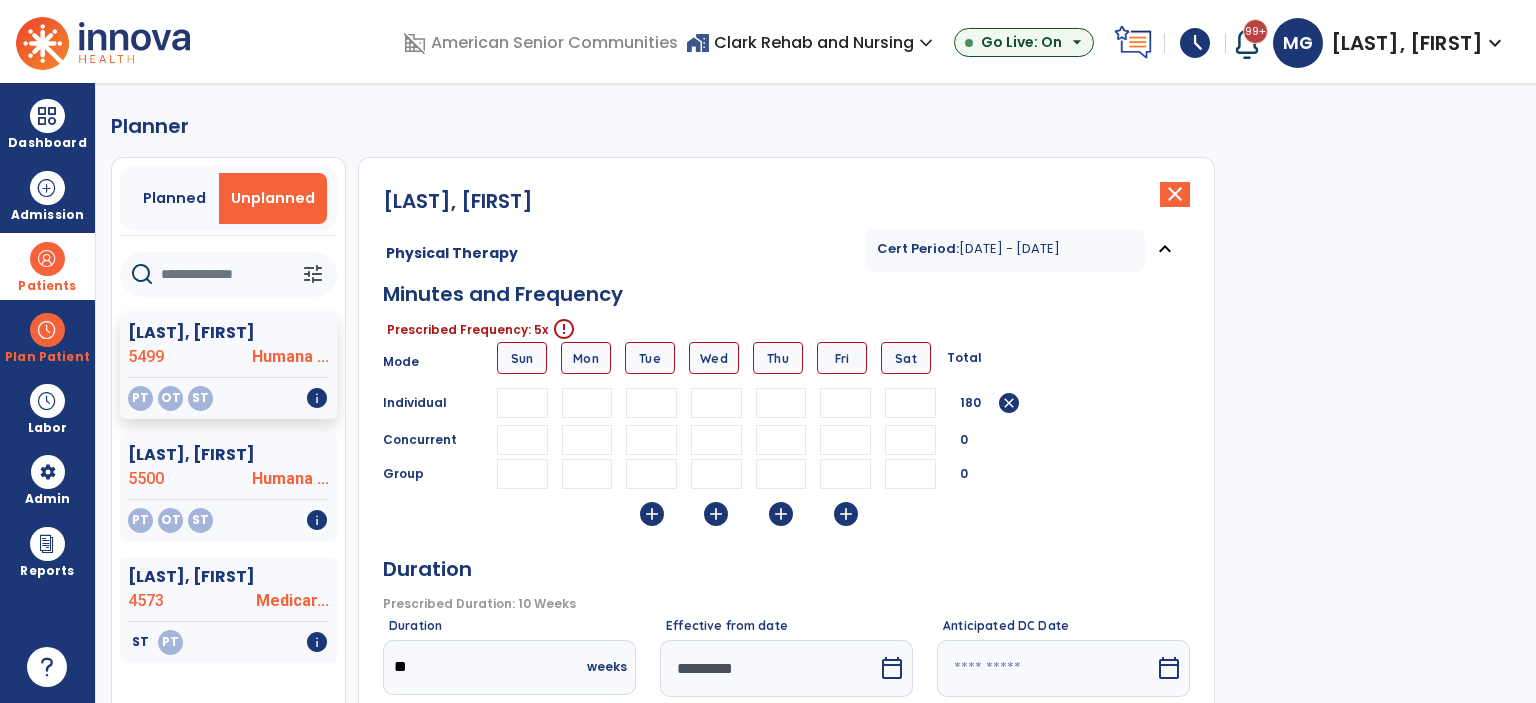 type on "**" 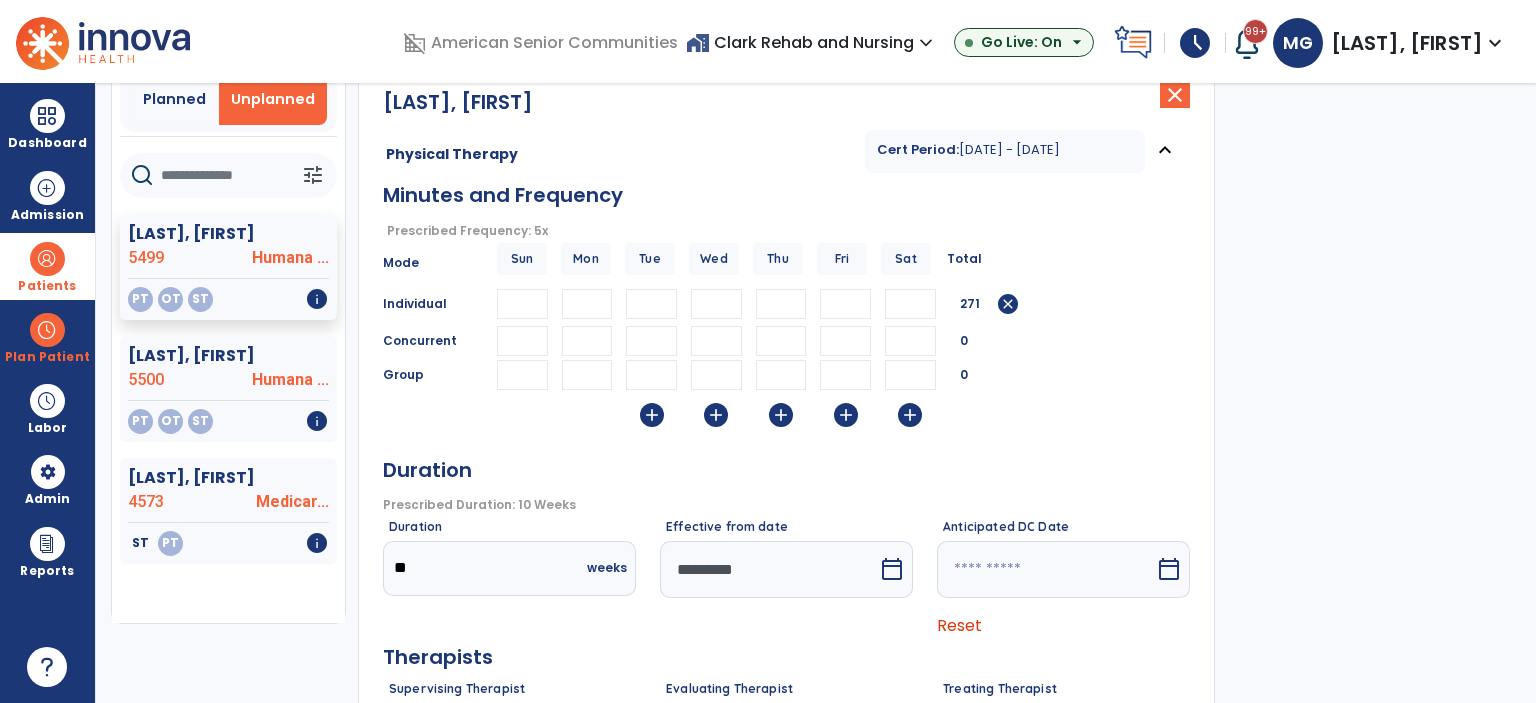 scroll, scrollTop: 100, scrollLeft: 0, axis: vertical 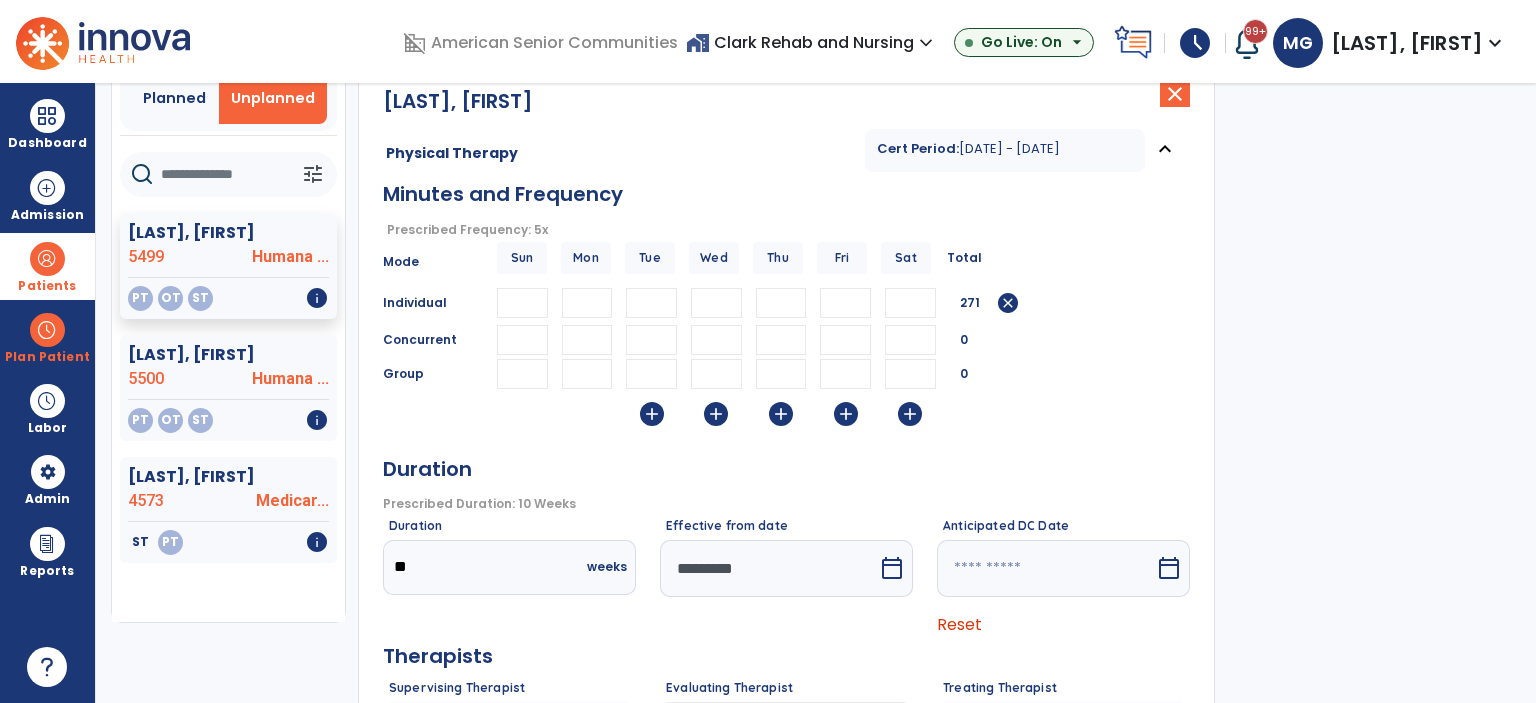 type on "**" 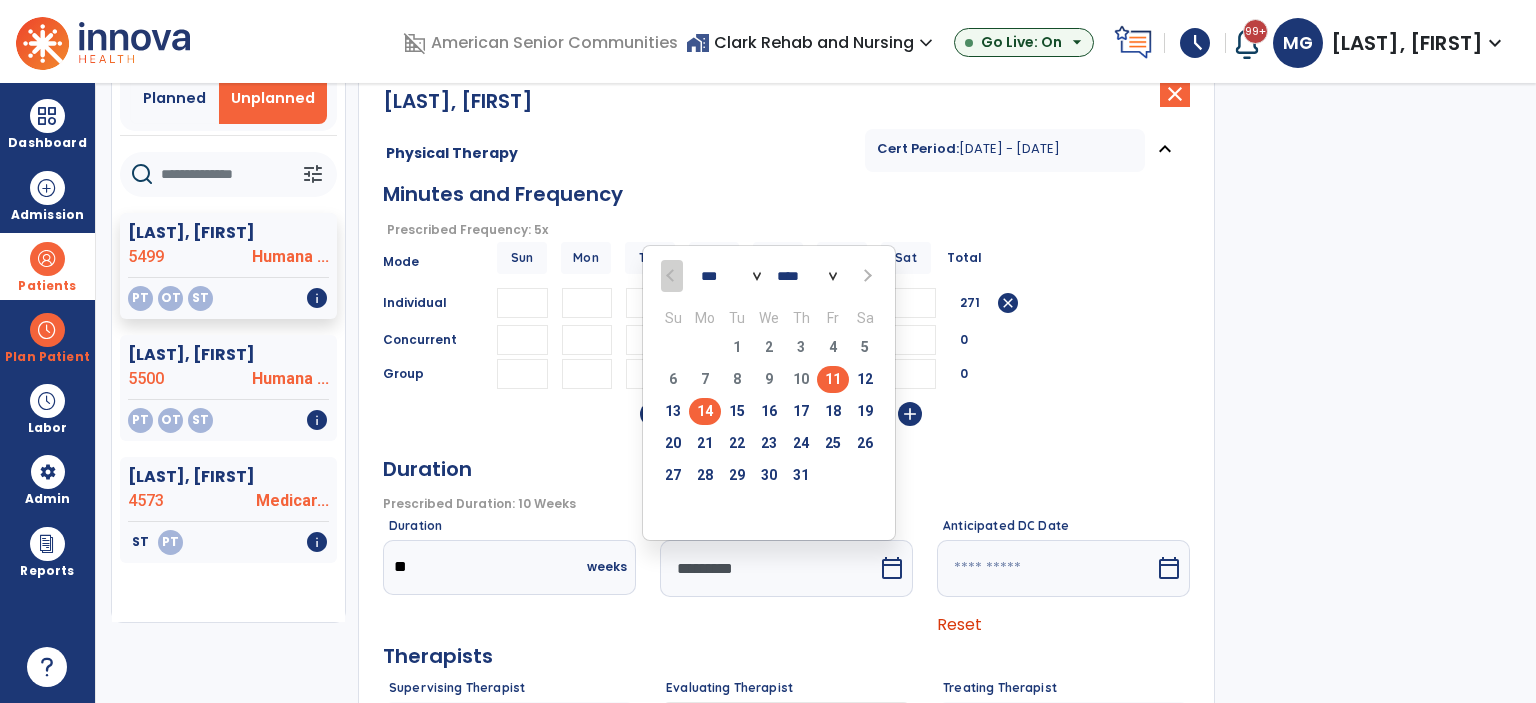 click on "14" at bounding box center (705, 411) 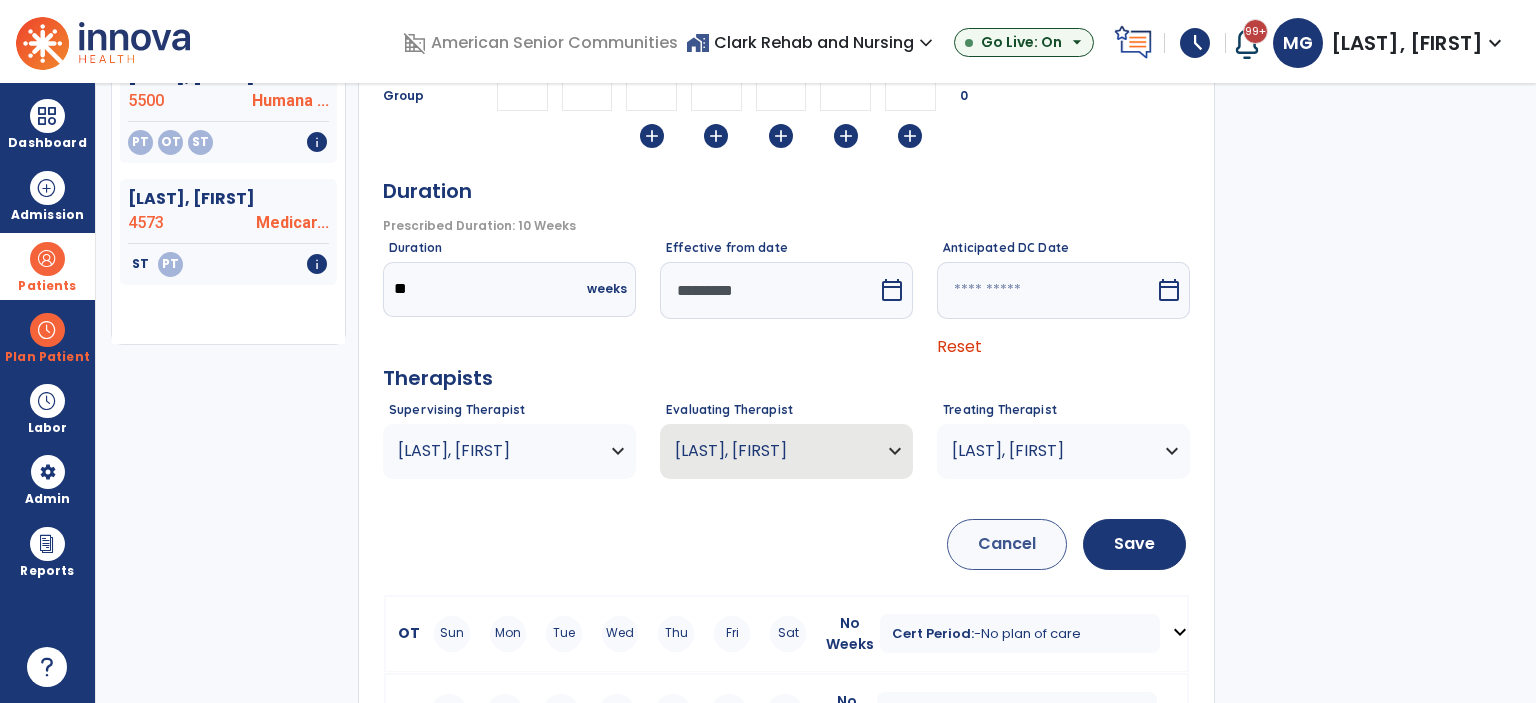 scroll, scrollTop: 400, scrollLeft: 0, axis: vertical 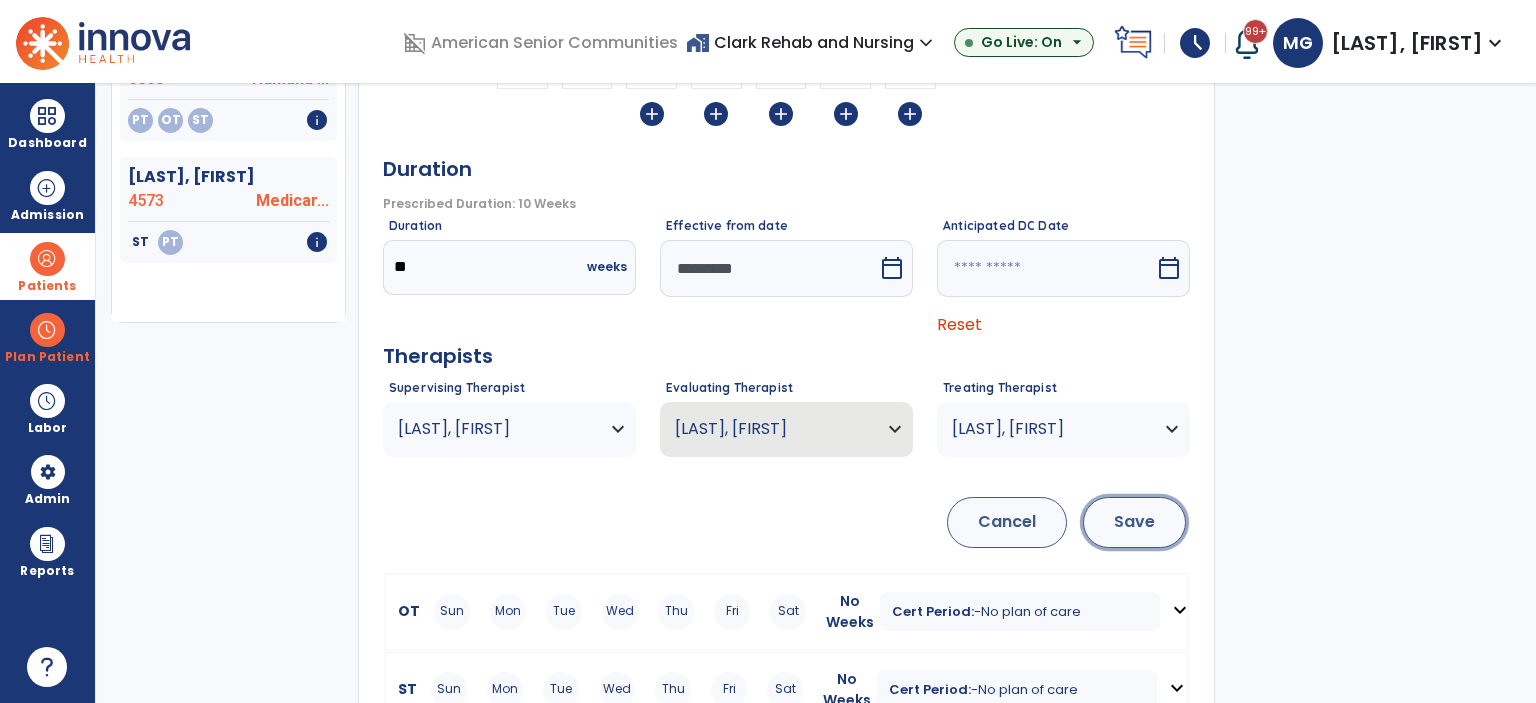 click on "Save" at bounding box center [1134, 522] 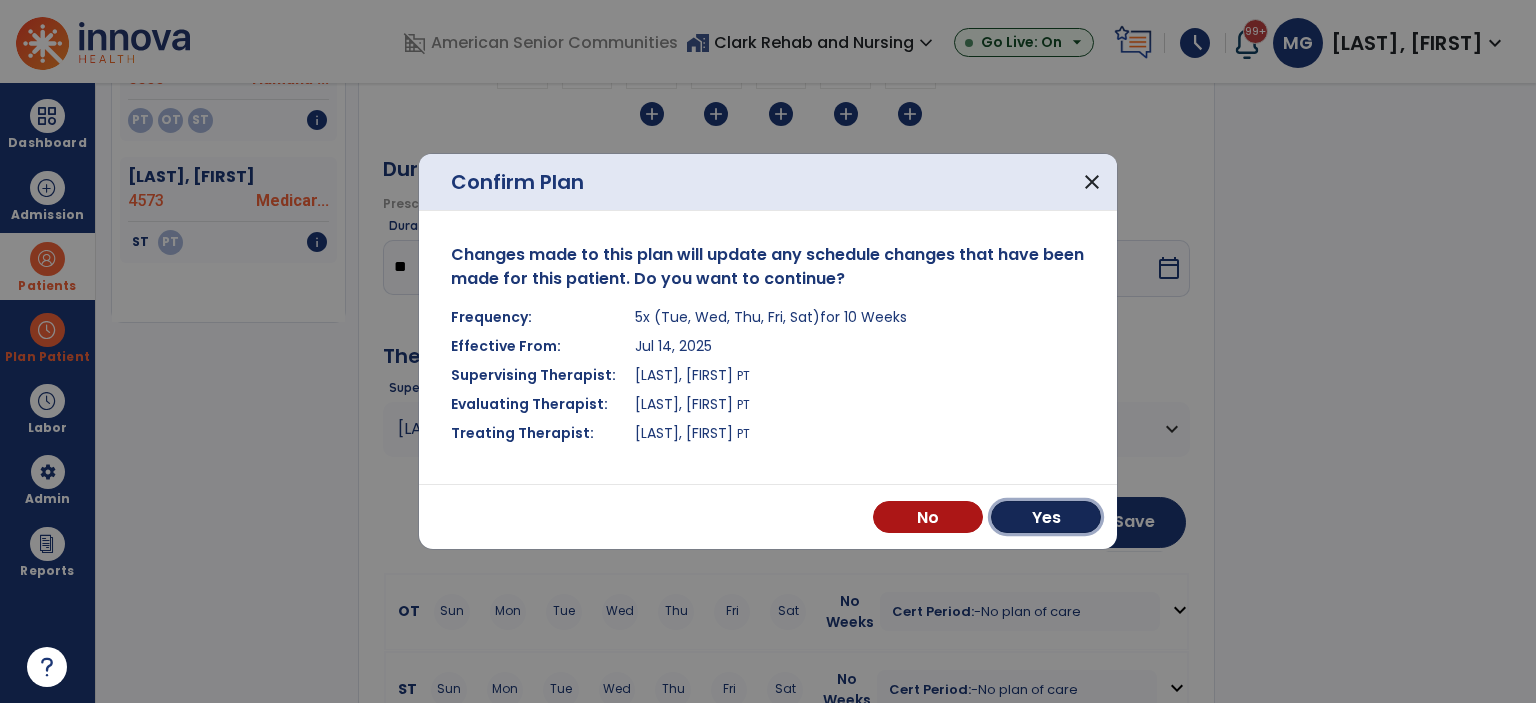 click on "Yes" at bounding box center (1046, 517) 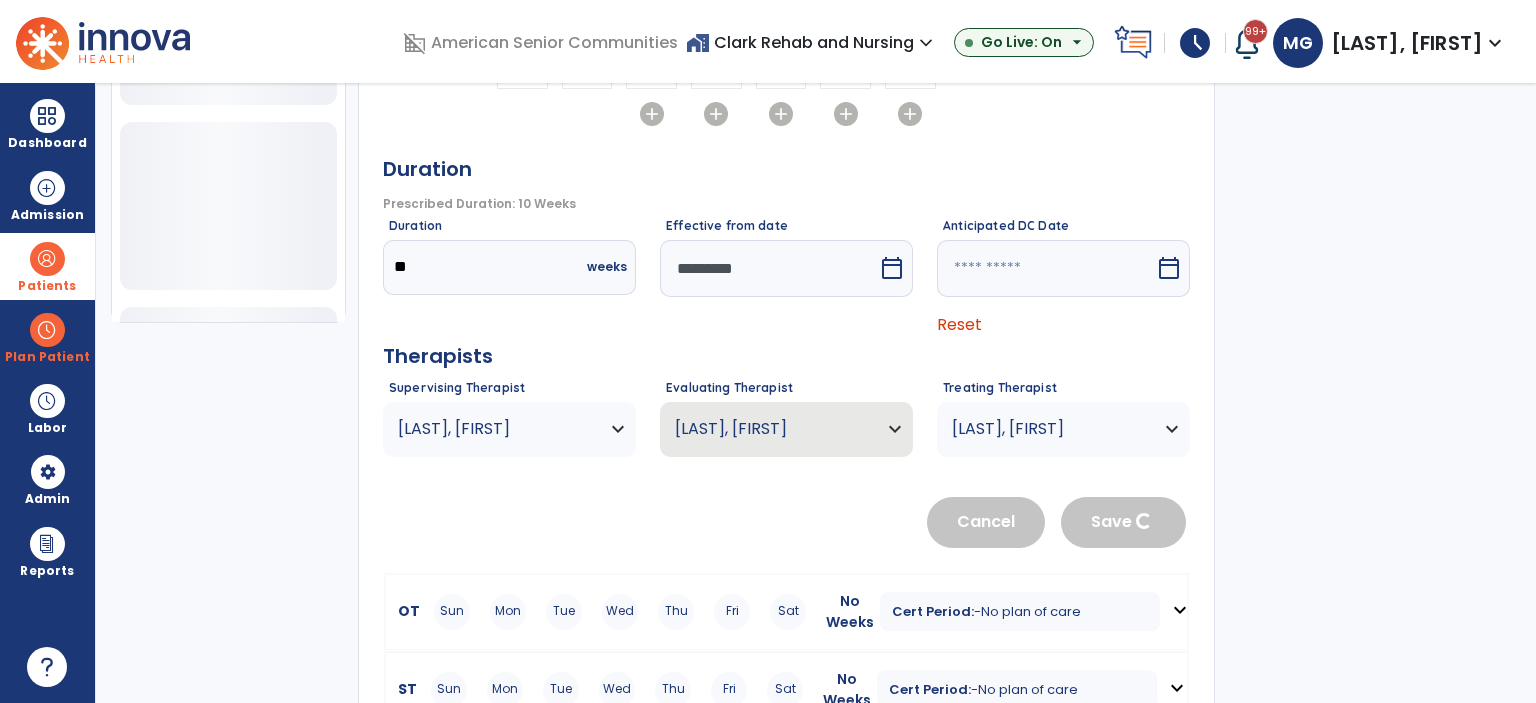 type 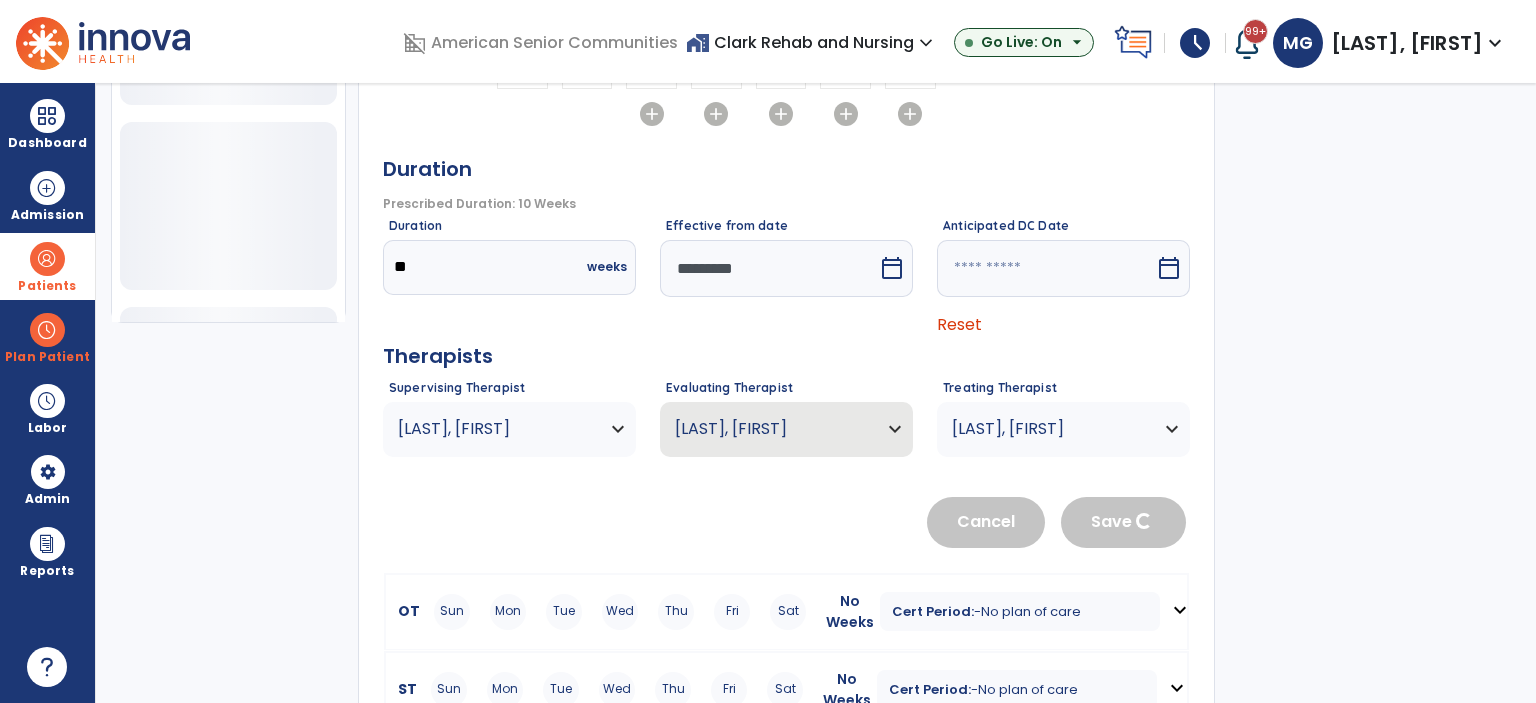 type 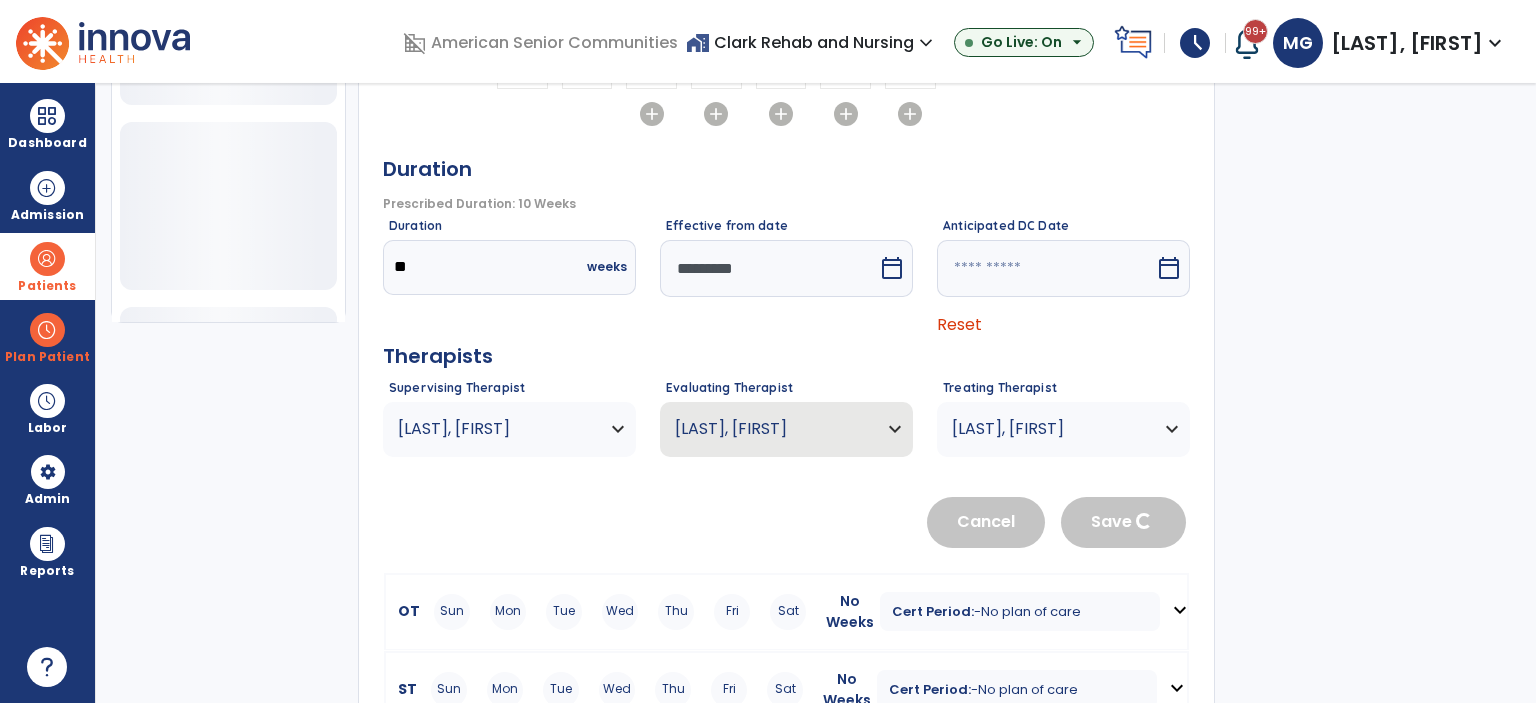 type 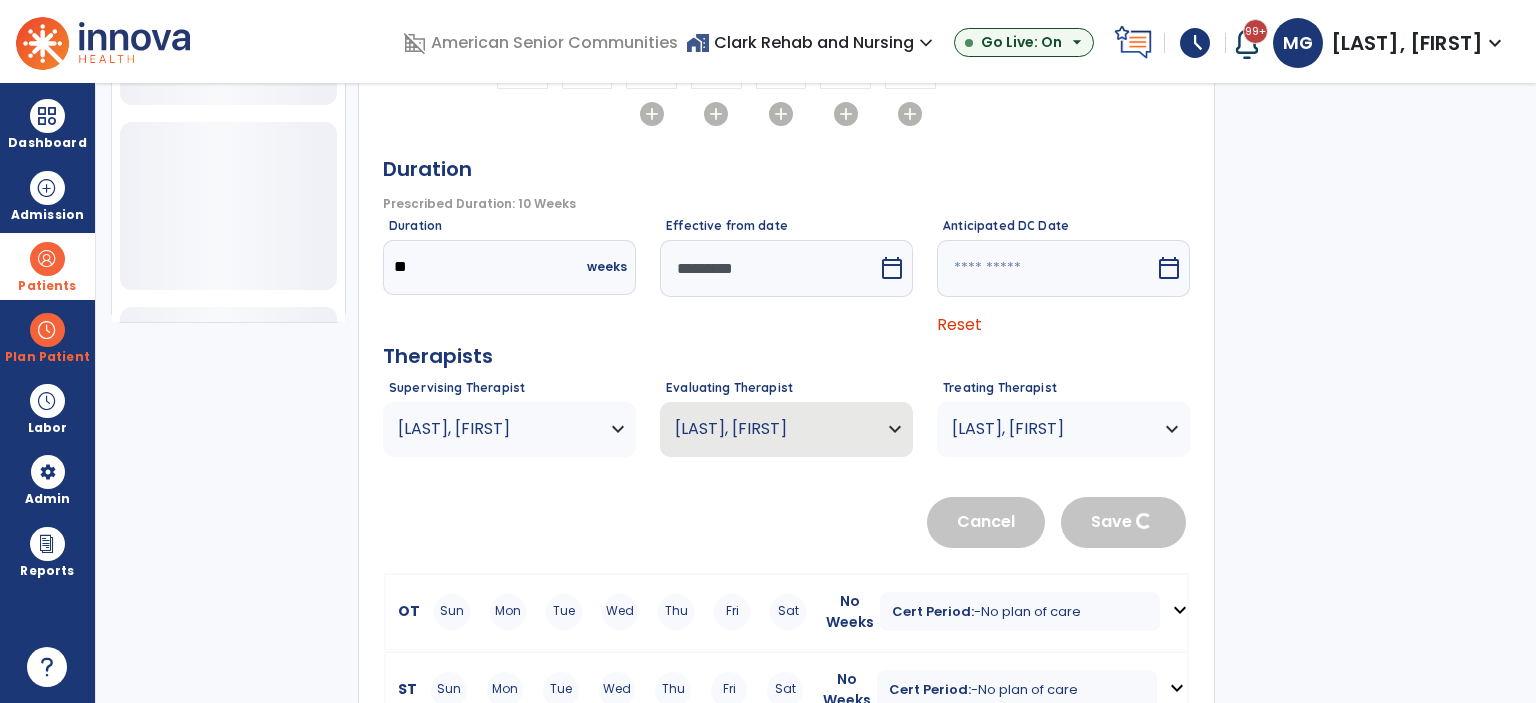 type 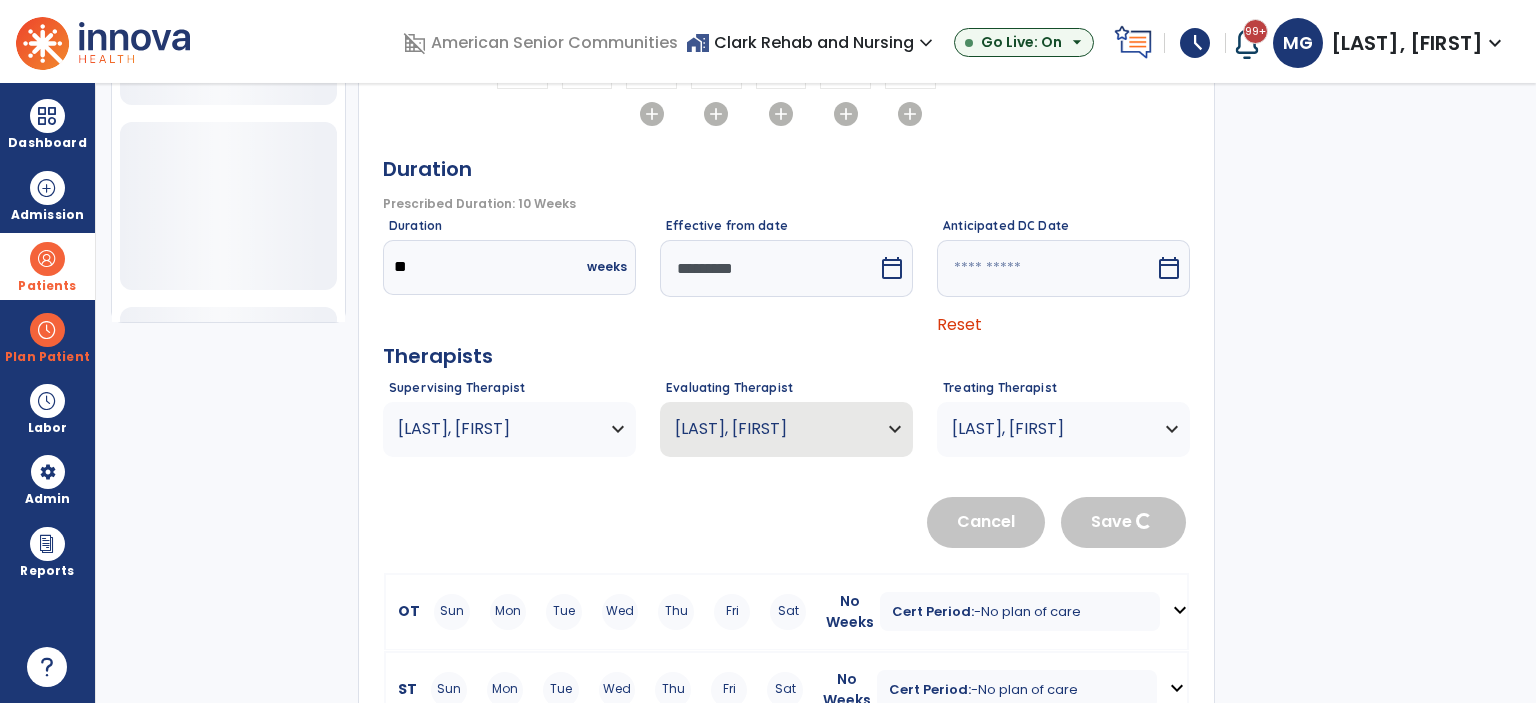 type 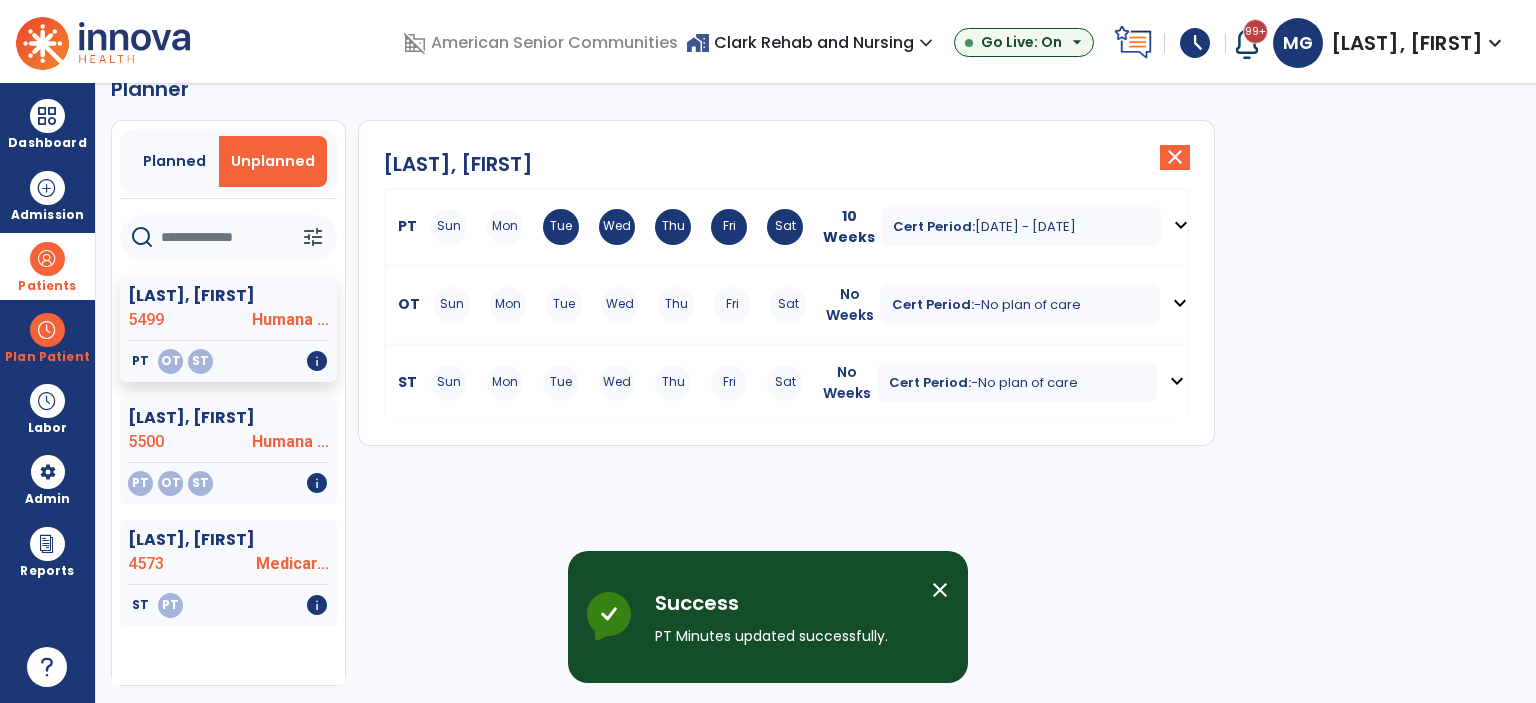 scroll, scrollTop: 36, scrollLeft: 0, axis: vertical 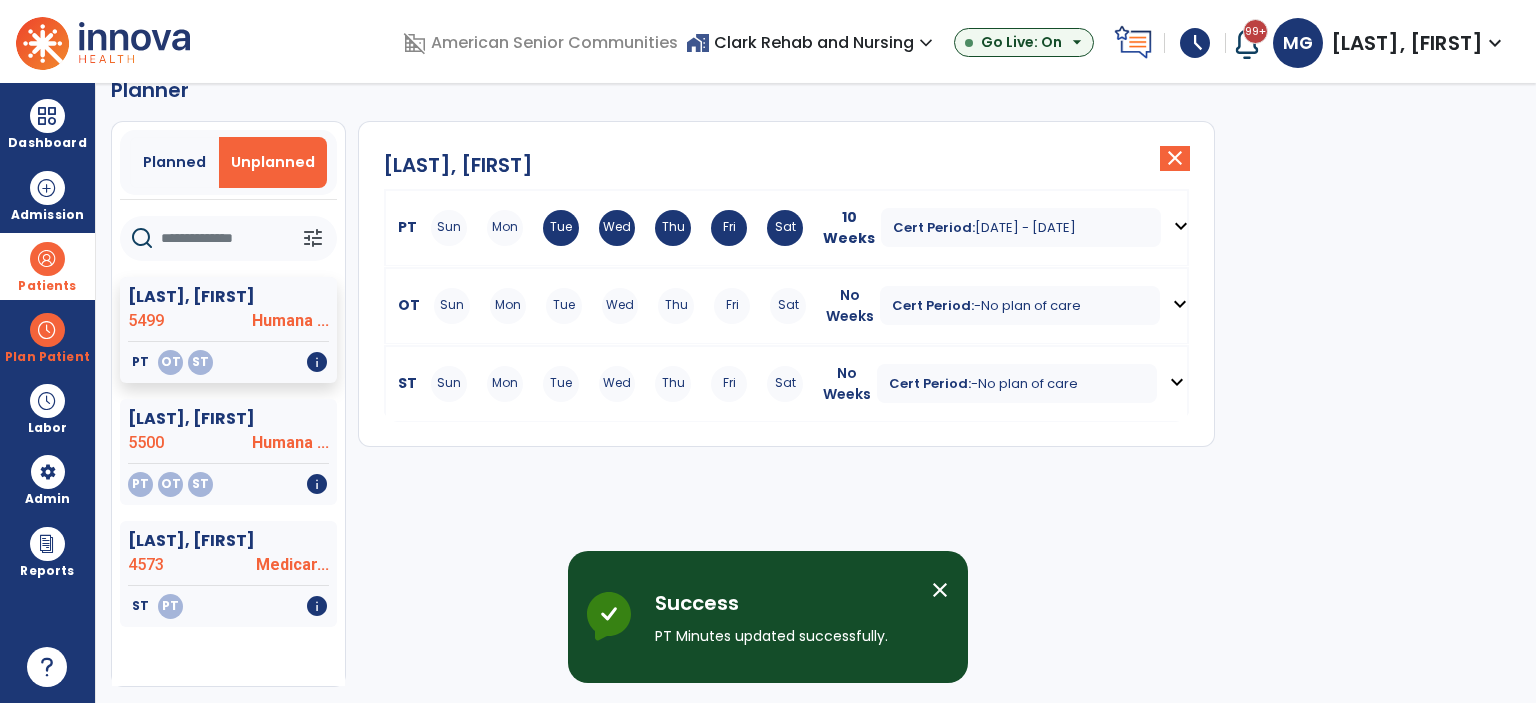 drag, startPoint x: 936, startPoint y: 583, endPoint x: 908, endPoint y: 542, distance: 49.648766 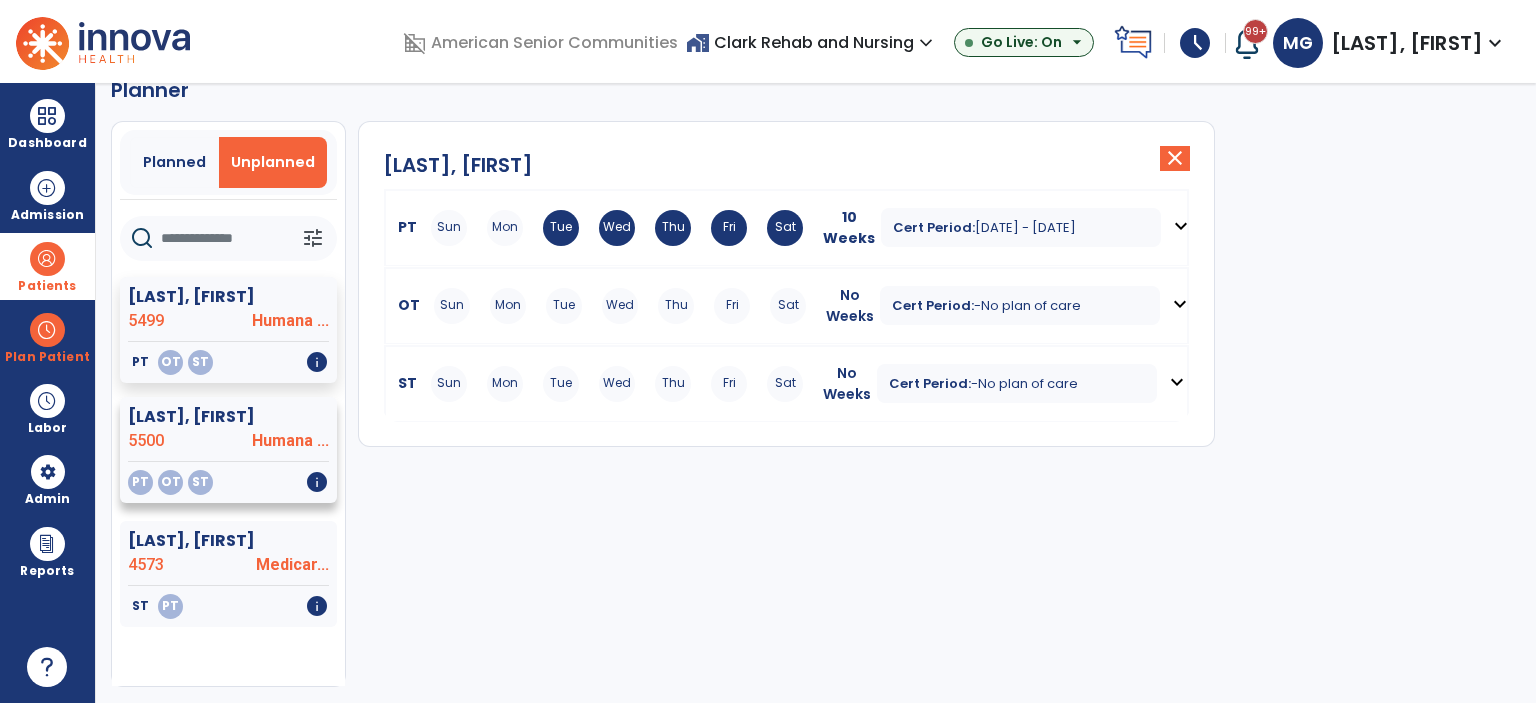 drag, startPoint x: 228, startPoint y: 440, endPoint x: 229, endPoint y: 429, distance: 11.045361 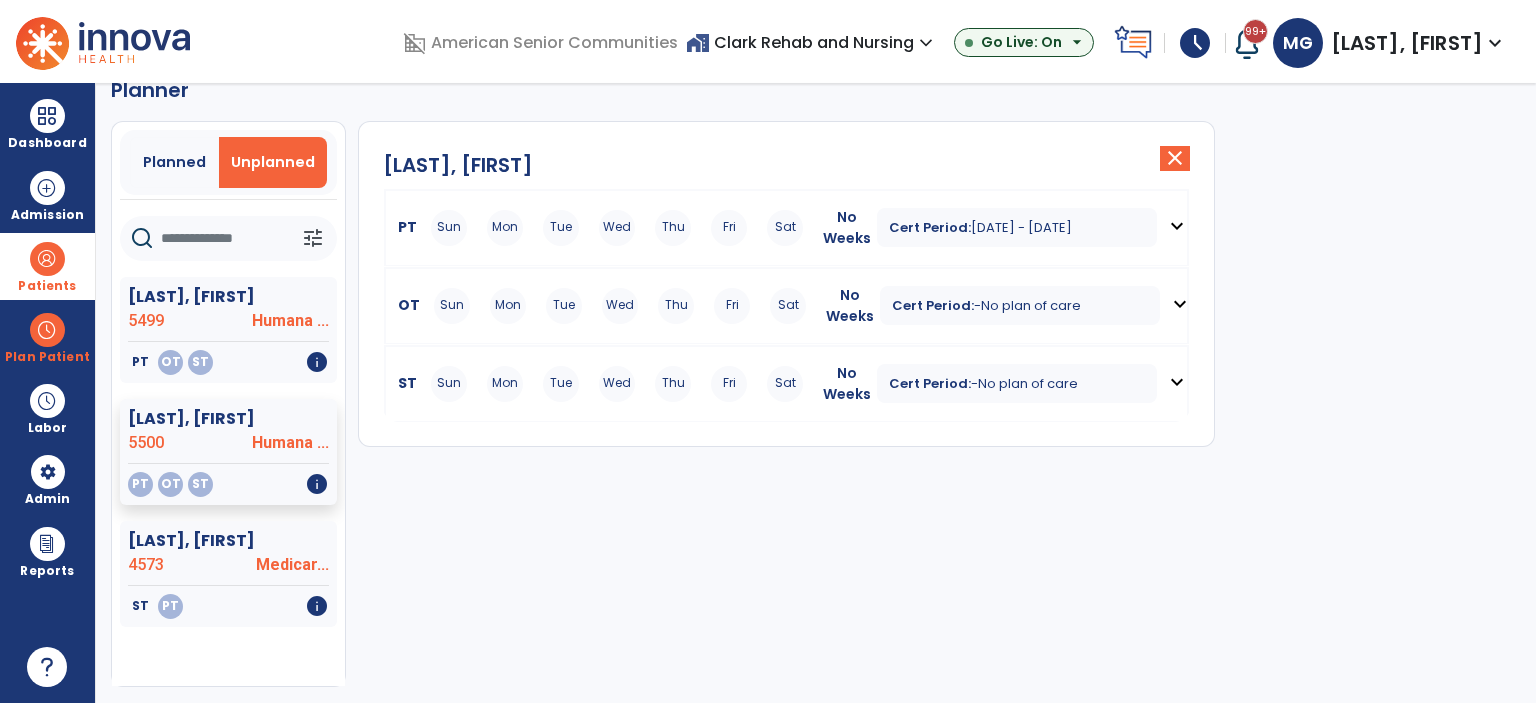 click on "expand_more" at bounding box center (1177, 226) 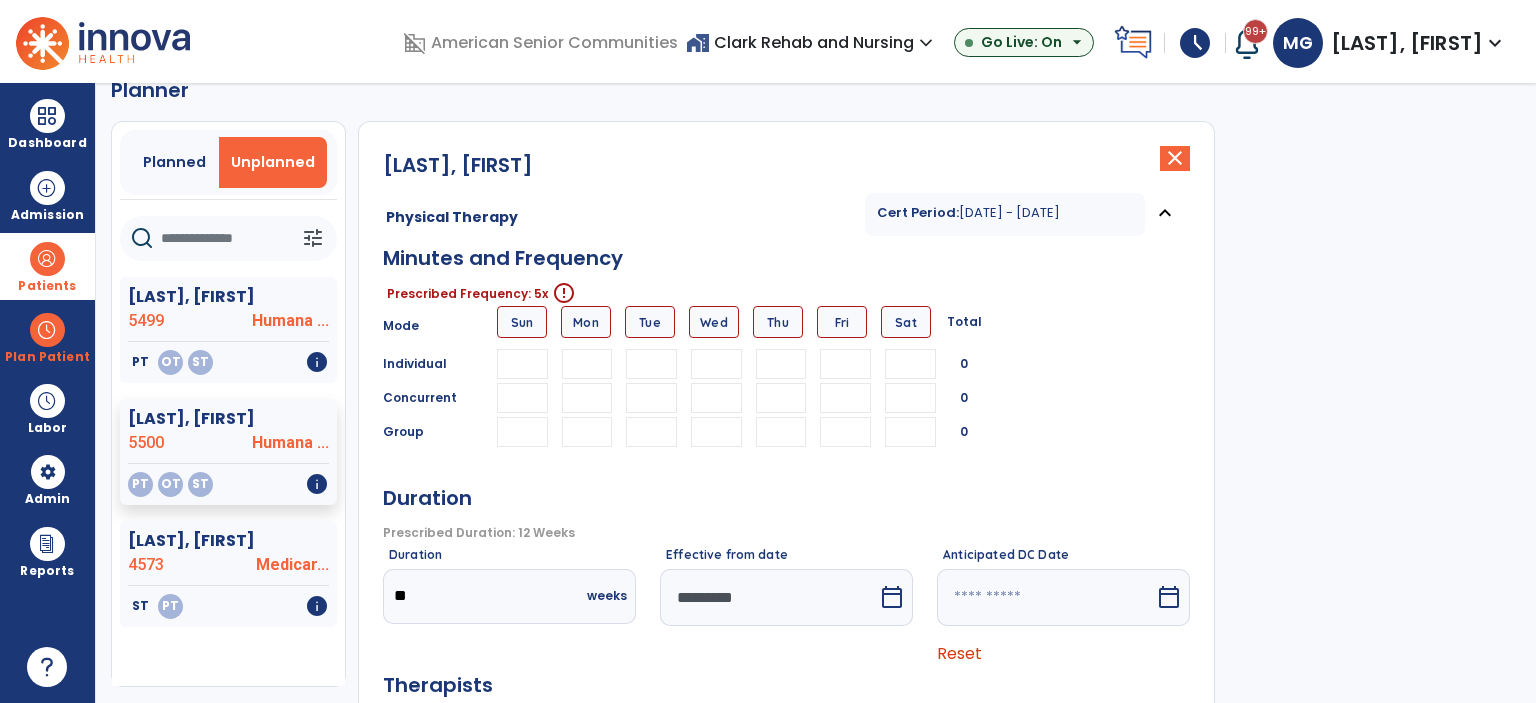 click at bounding box center [587, 364] 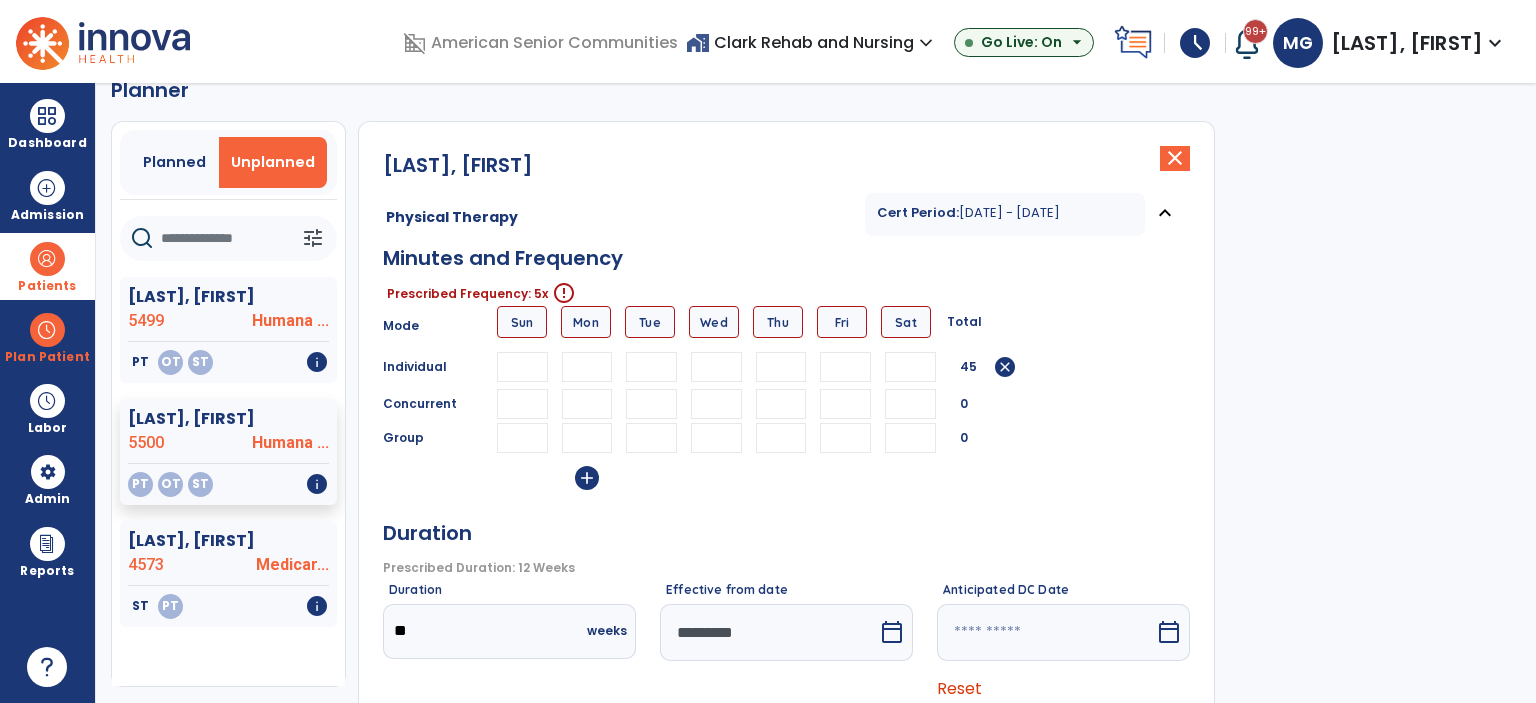 type on "**" 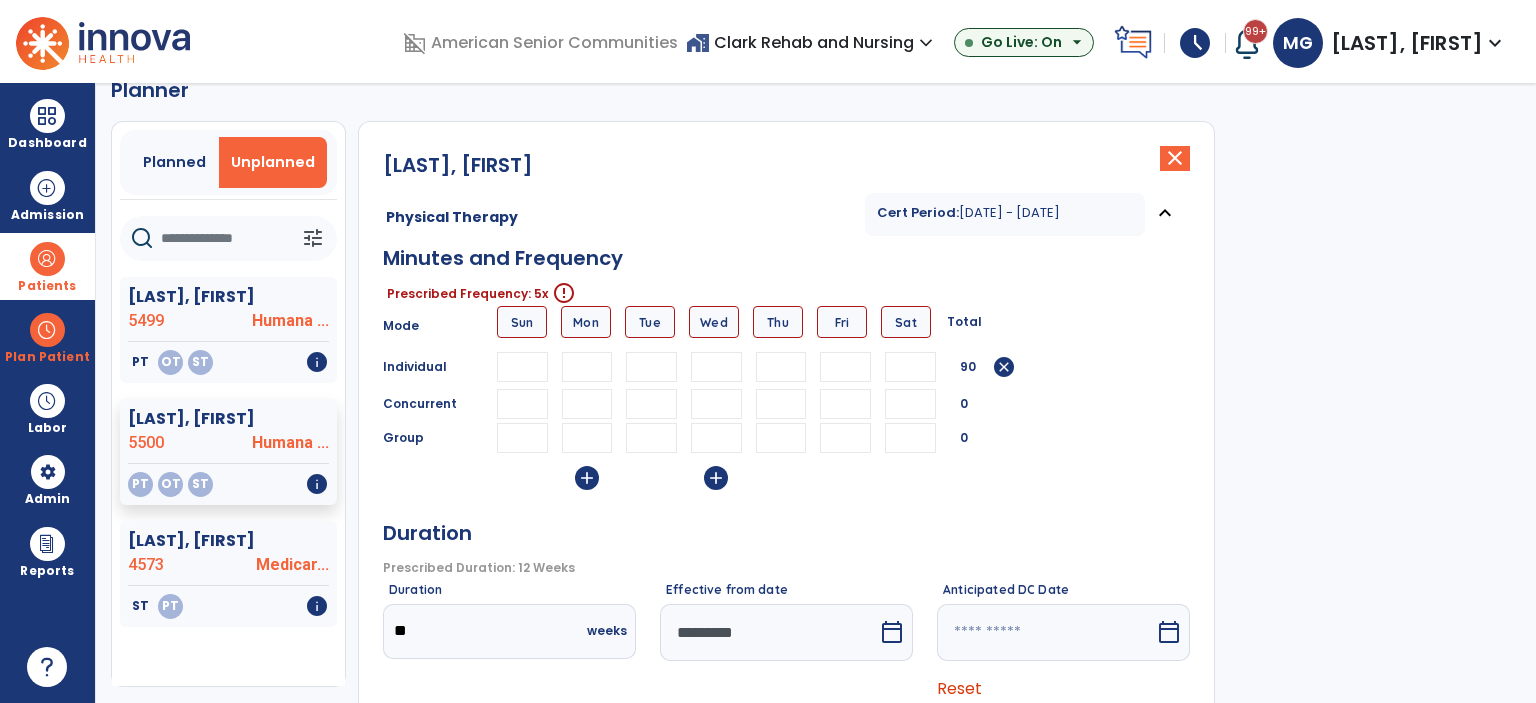 type on "**" 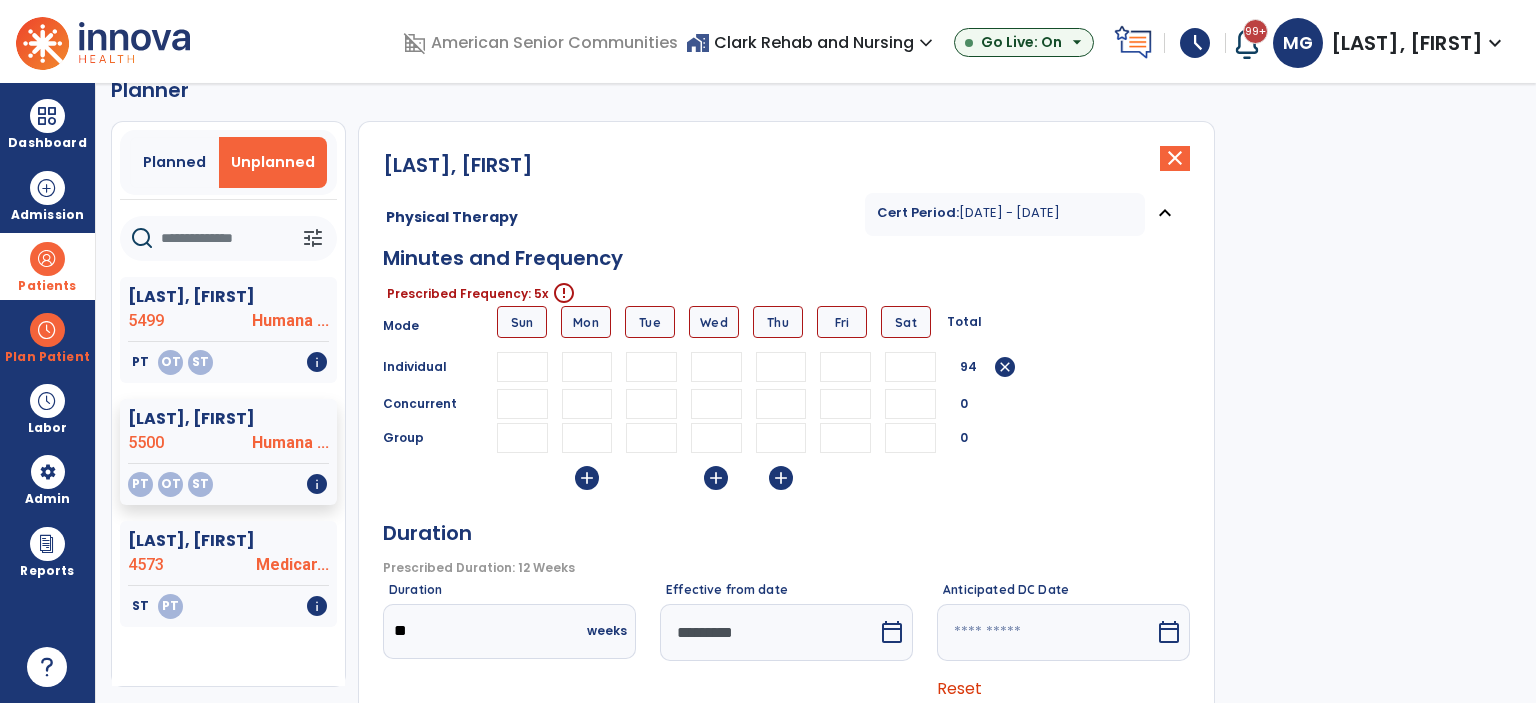 type on "**" 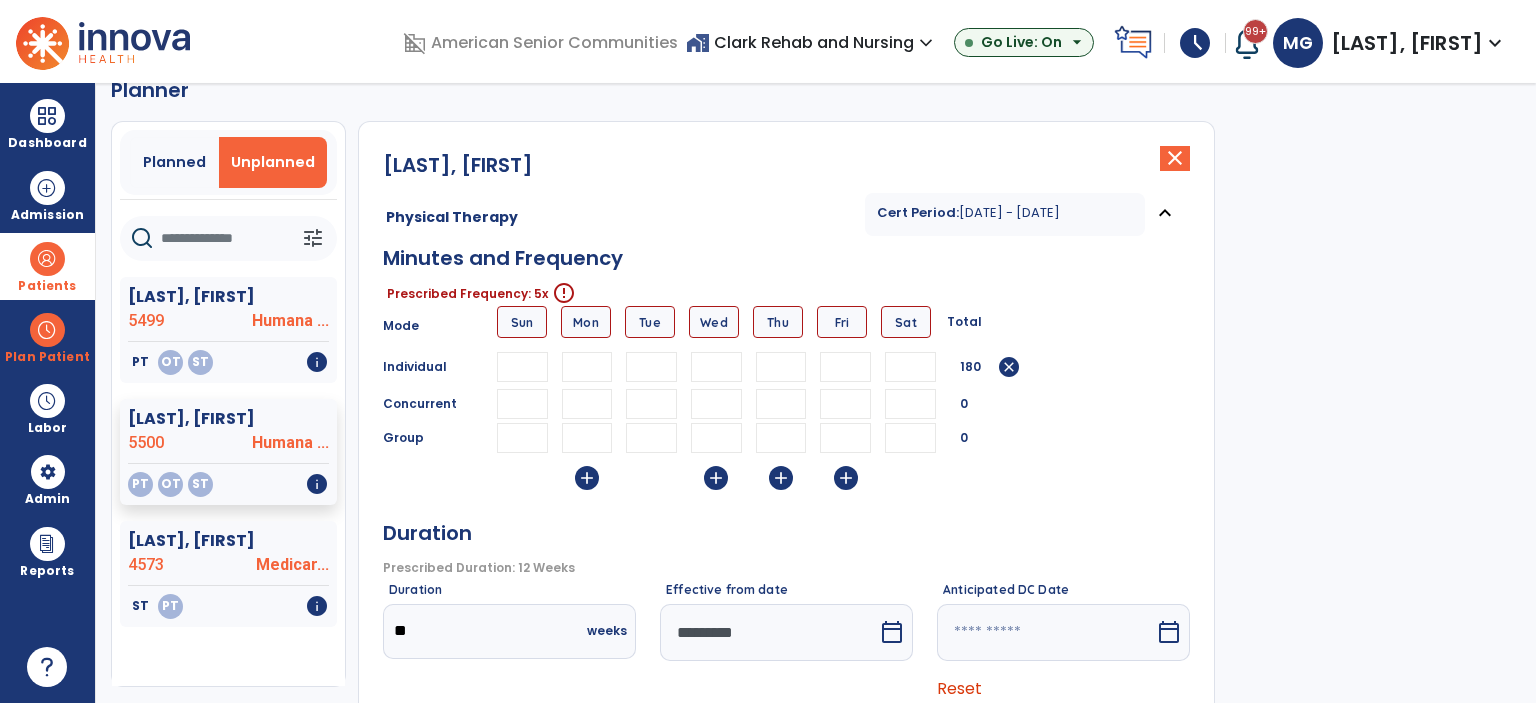 type on "**" 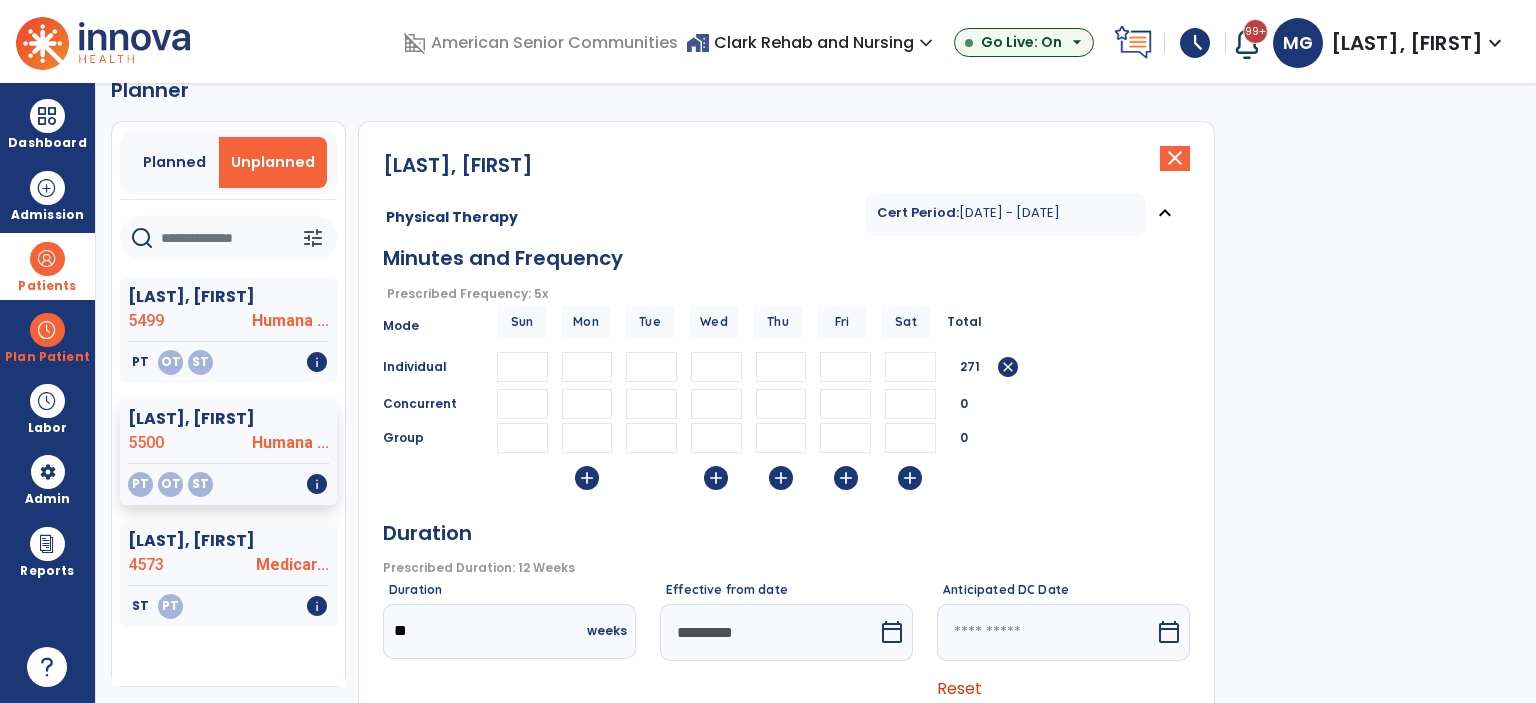 type on "**" 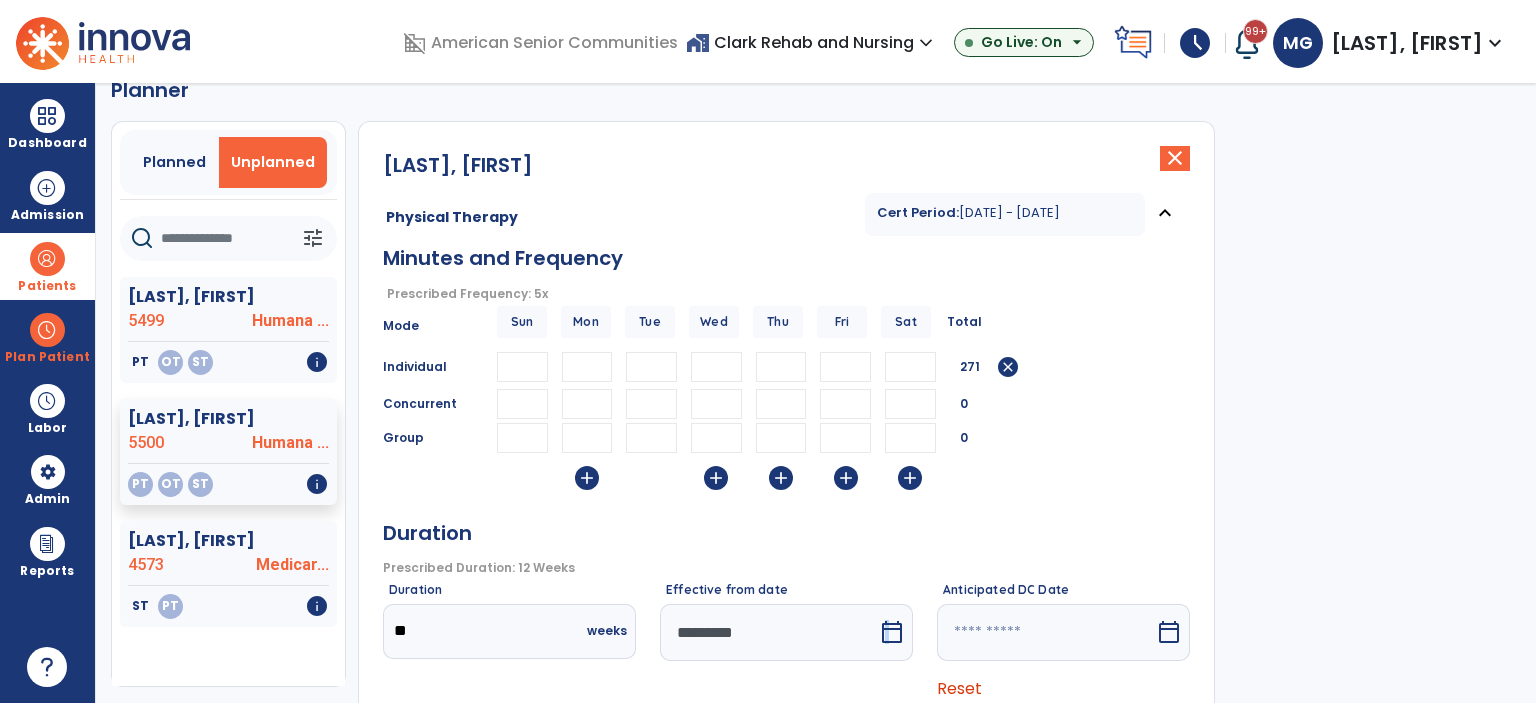 click on "calendar_today" at bounding box center [892, 632] 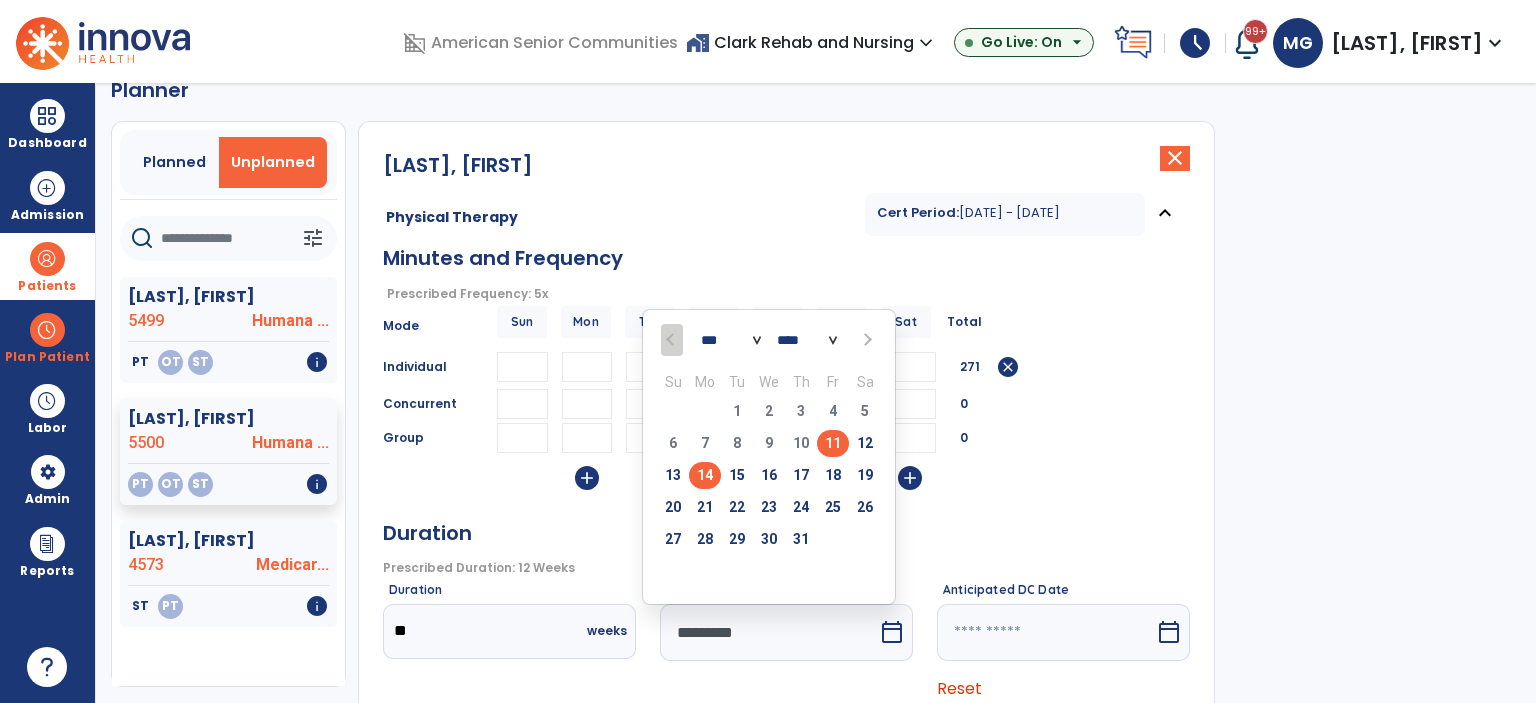 click on "14" at bounding box center [705, 475] 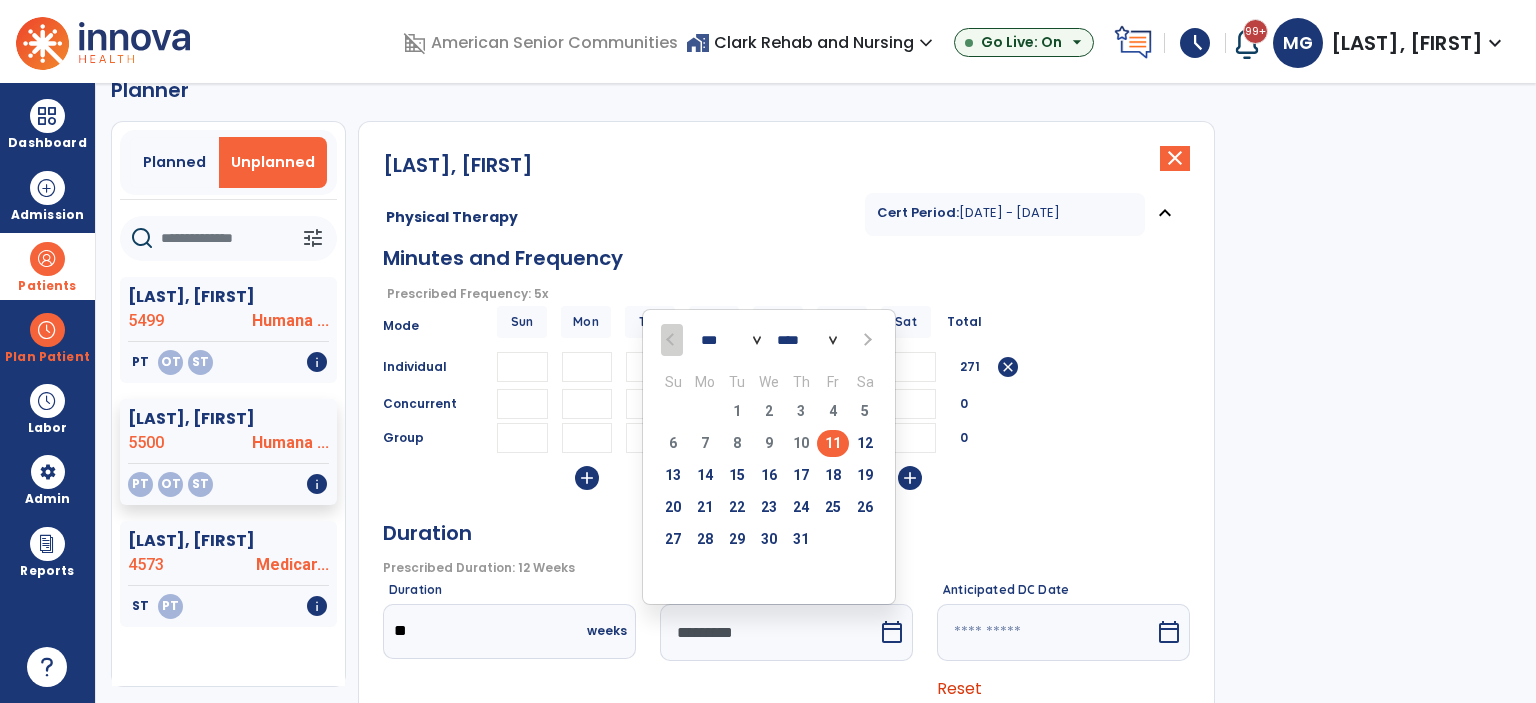 type on "*********" 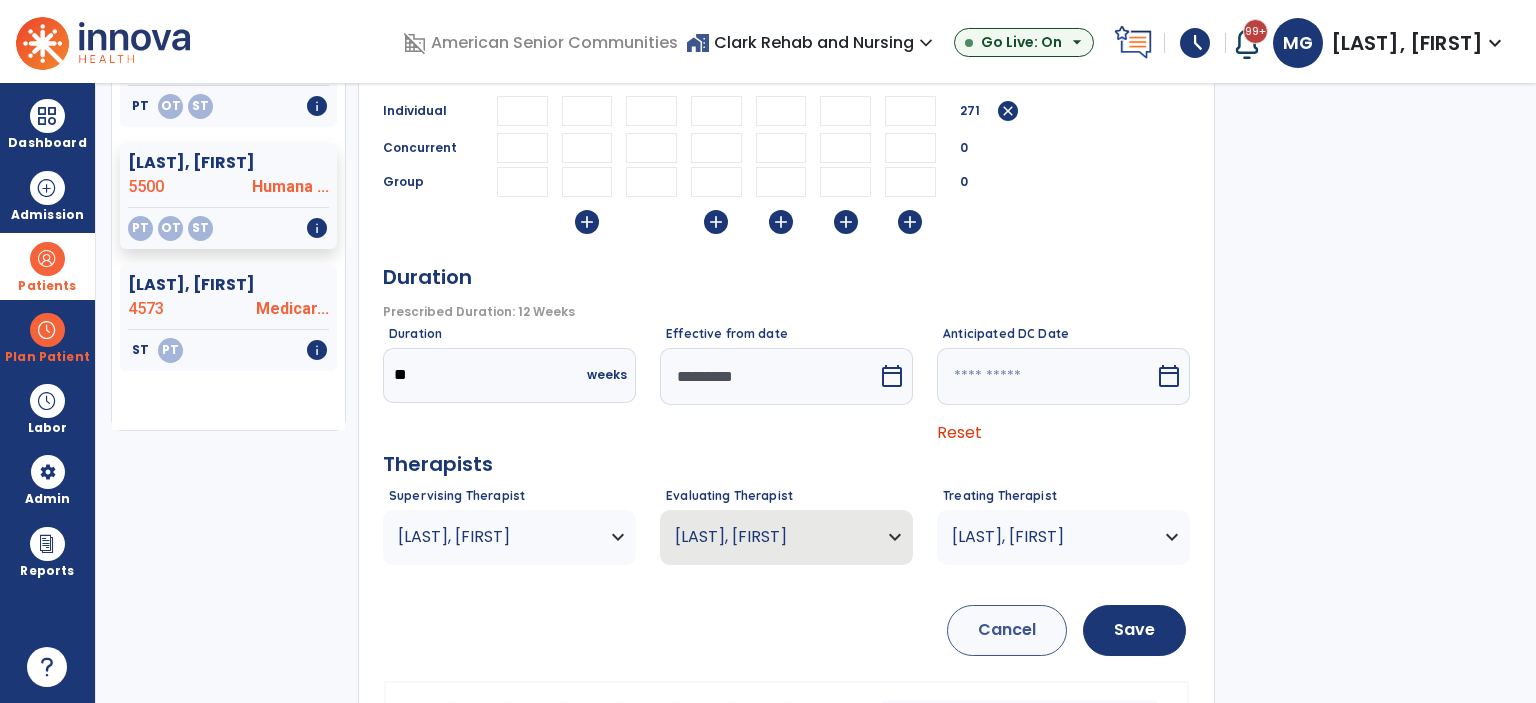 scroll, scrollTop: 436, scrollLeft: 0, axis: vertical 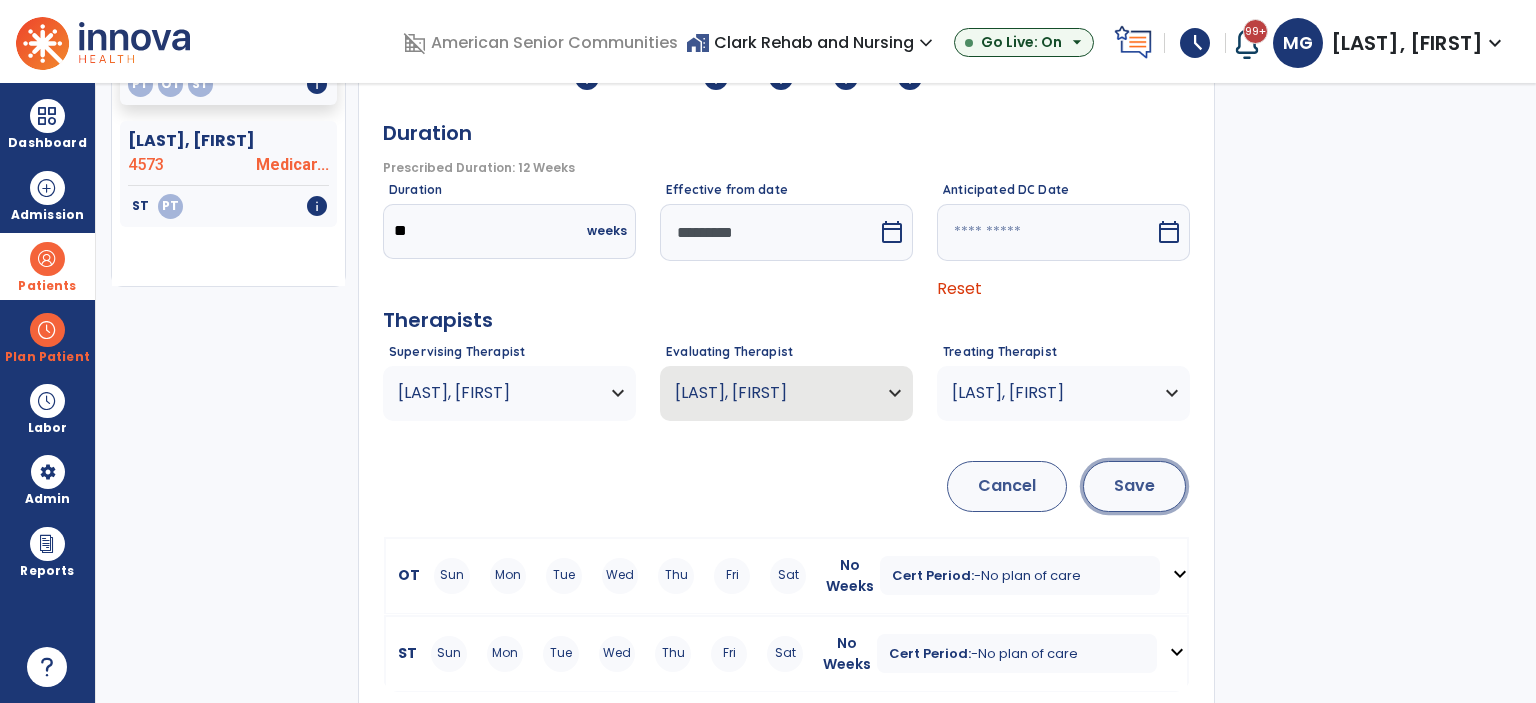 click on "Save" at bounding box center (1134, 486) 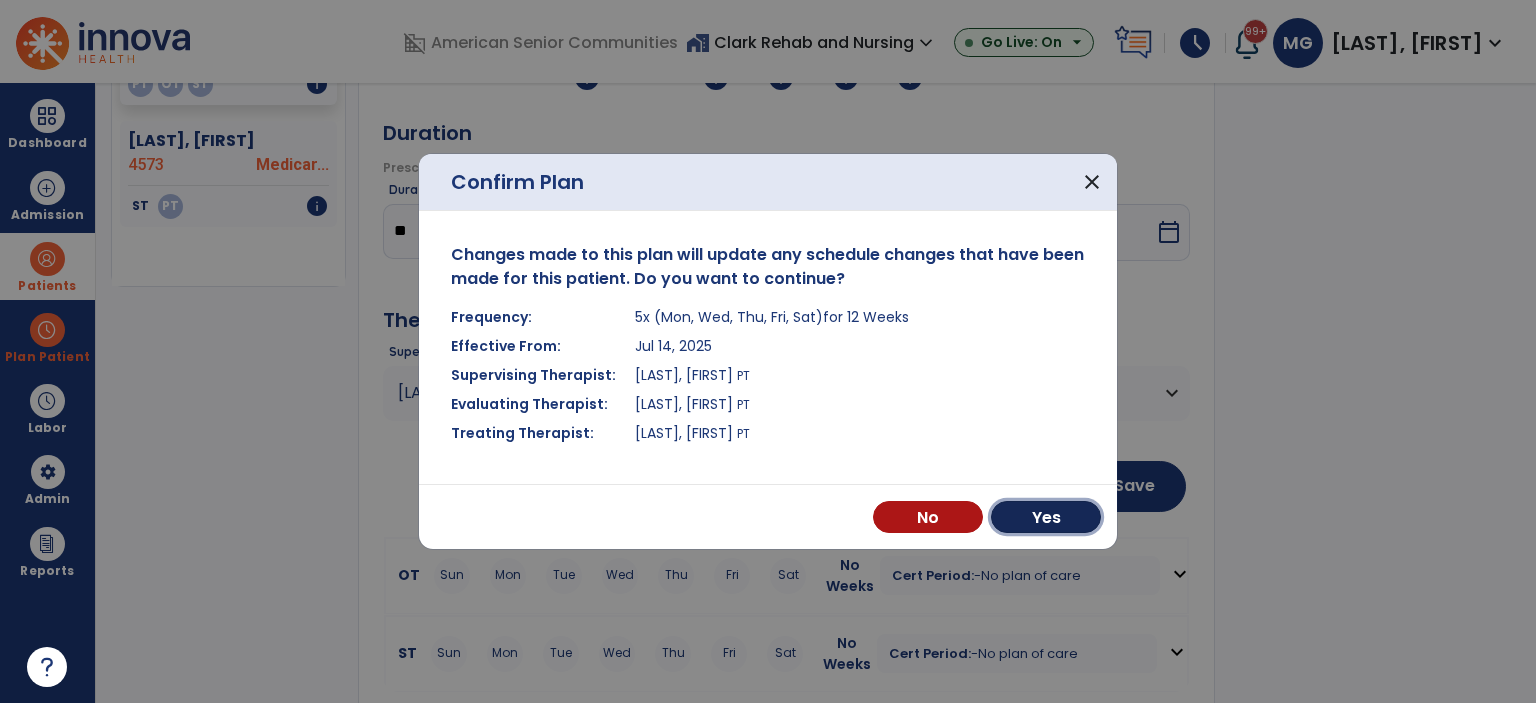 drag, startPoint x: 1049, startPoint y: 515, endPoint x: 960, endPoint y: 451, distance: 109.62208 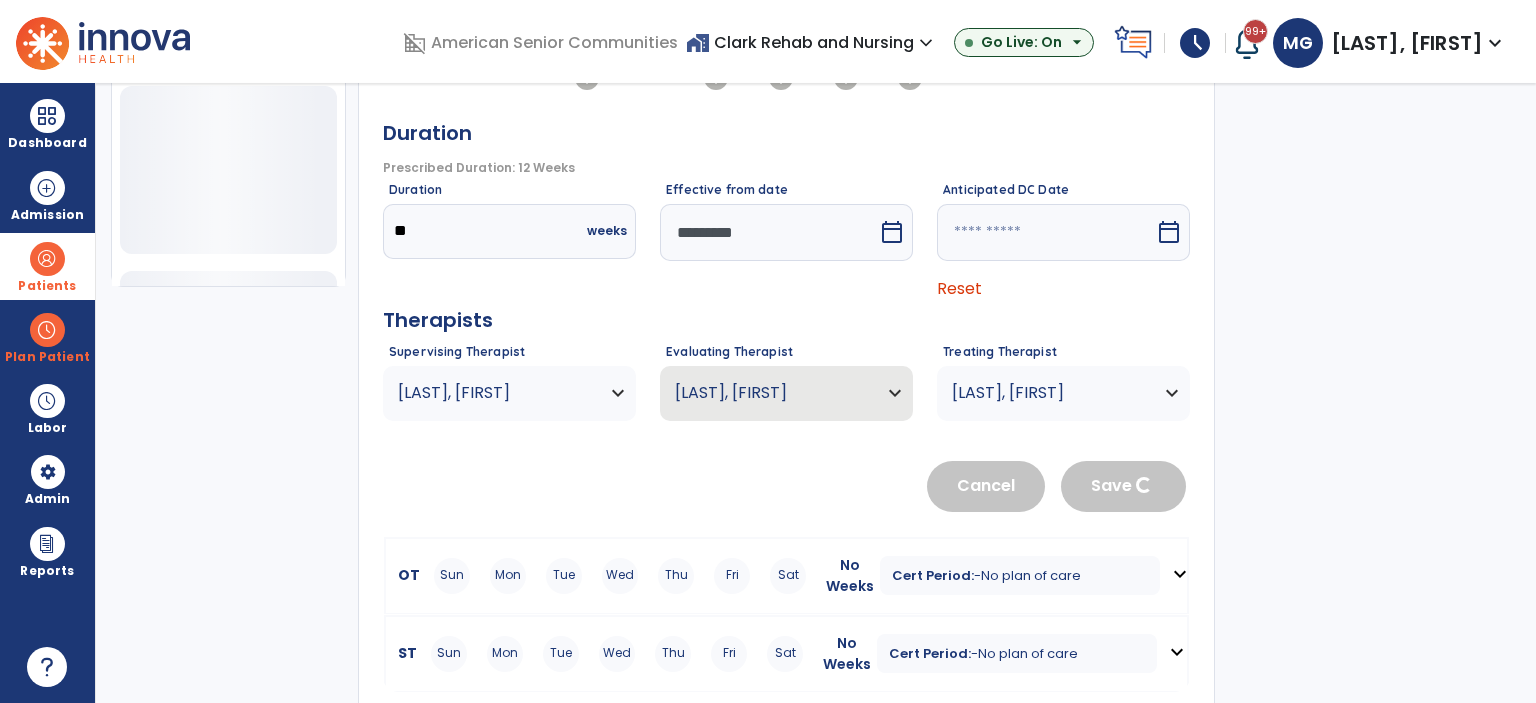 type 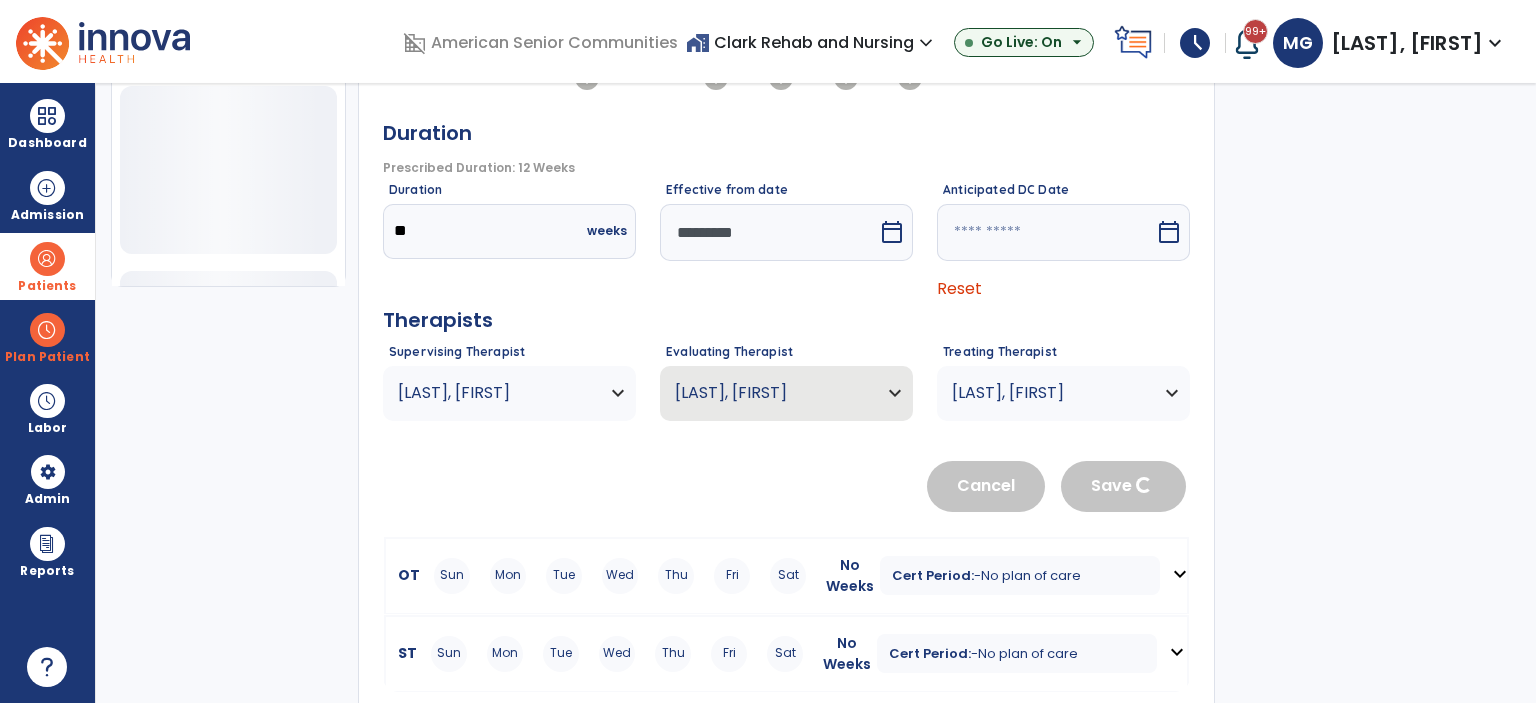 type 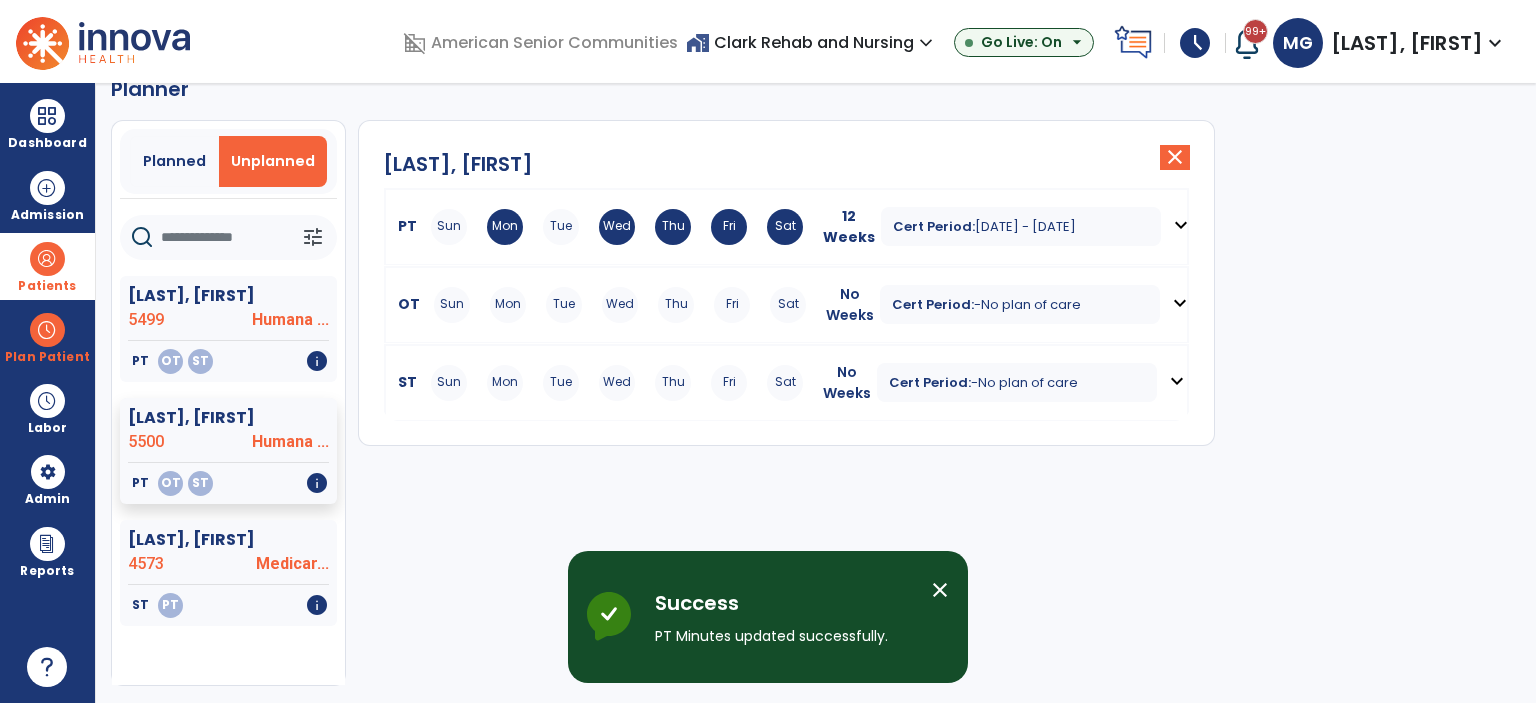 scroll, scrollTop: 36, scrollLeft: 0, axis: vertical 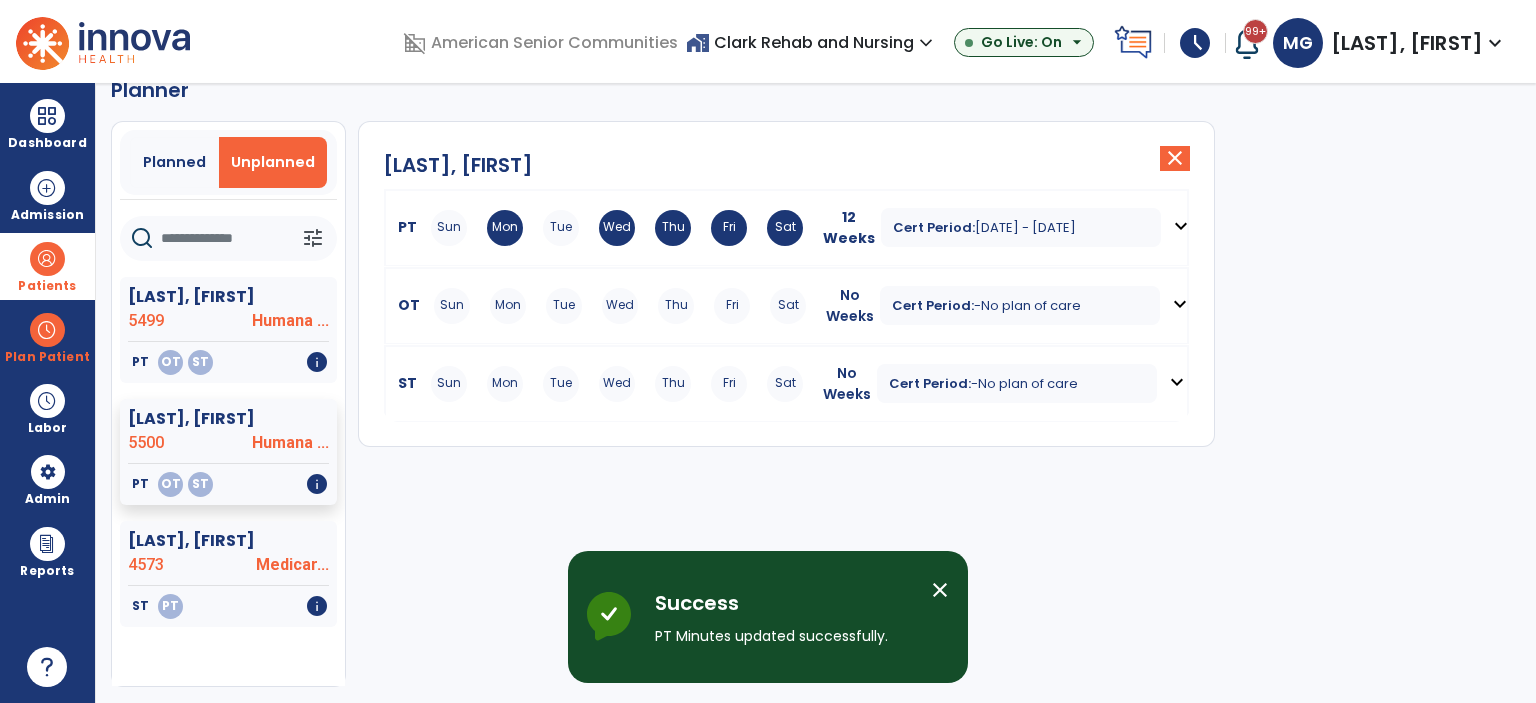 click on "close" 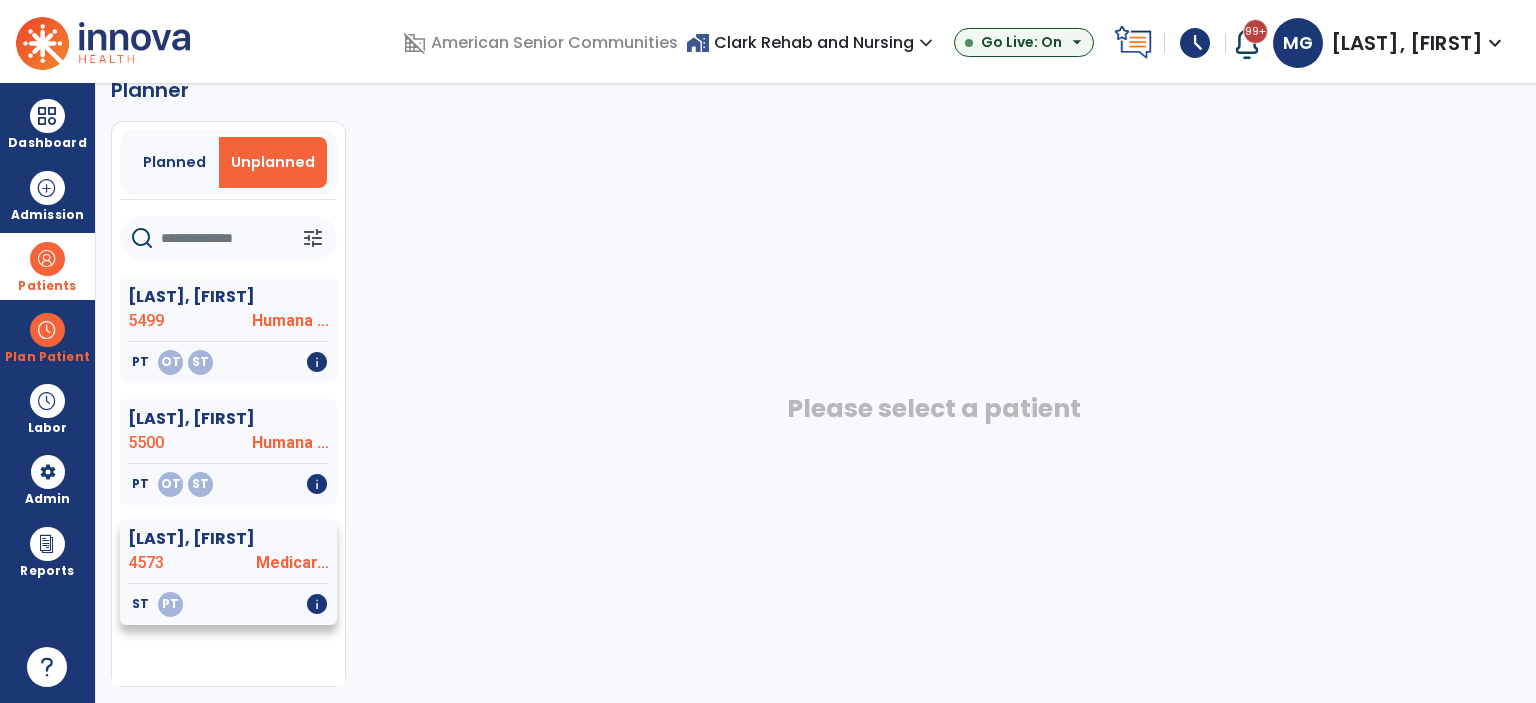click on "Medicar..." 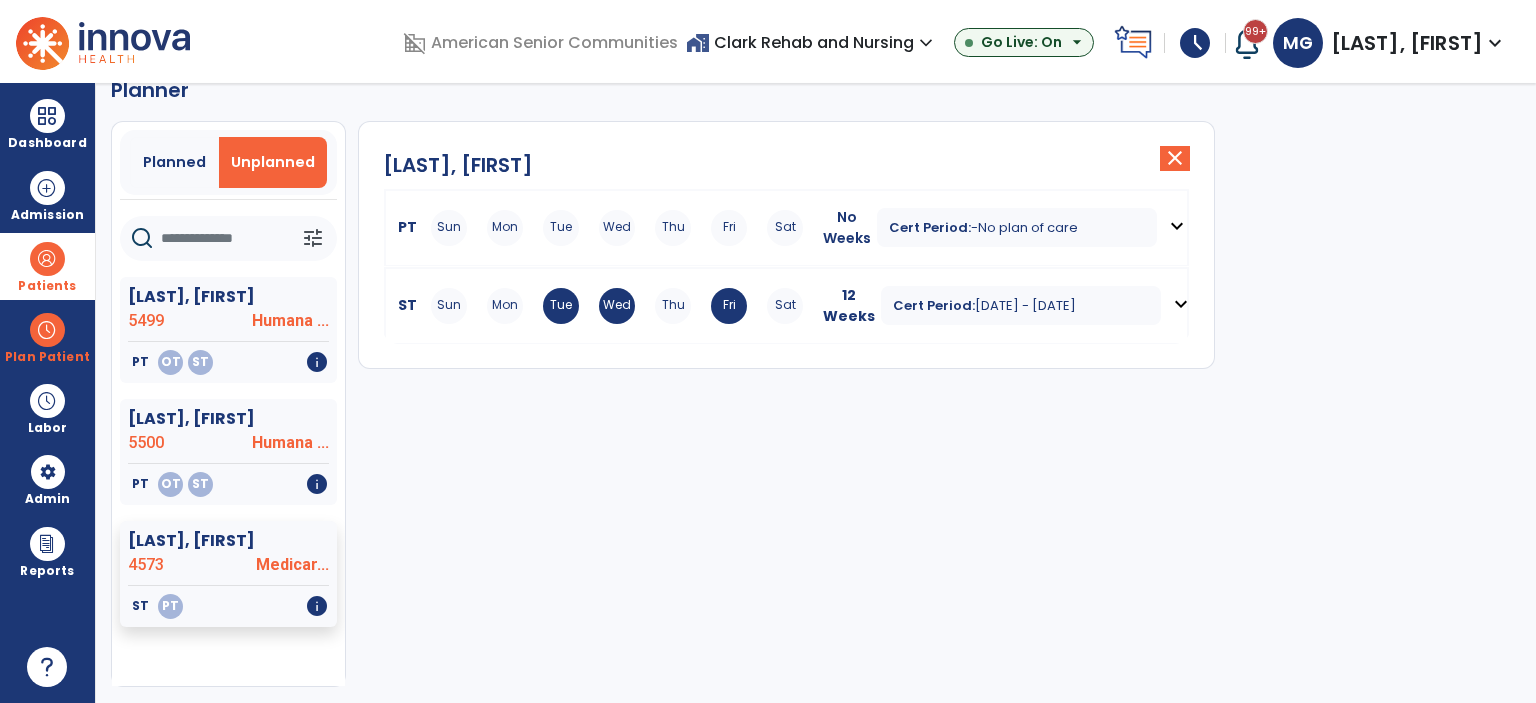 click on "expand_more" at bounding box center (1177, 226) 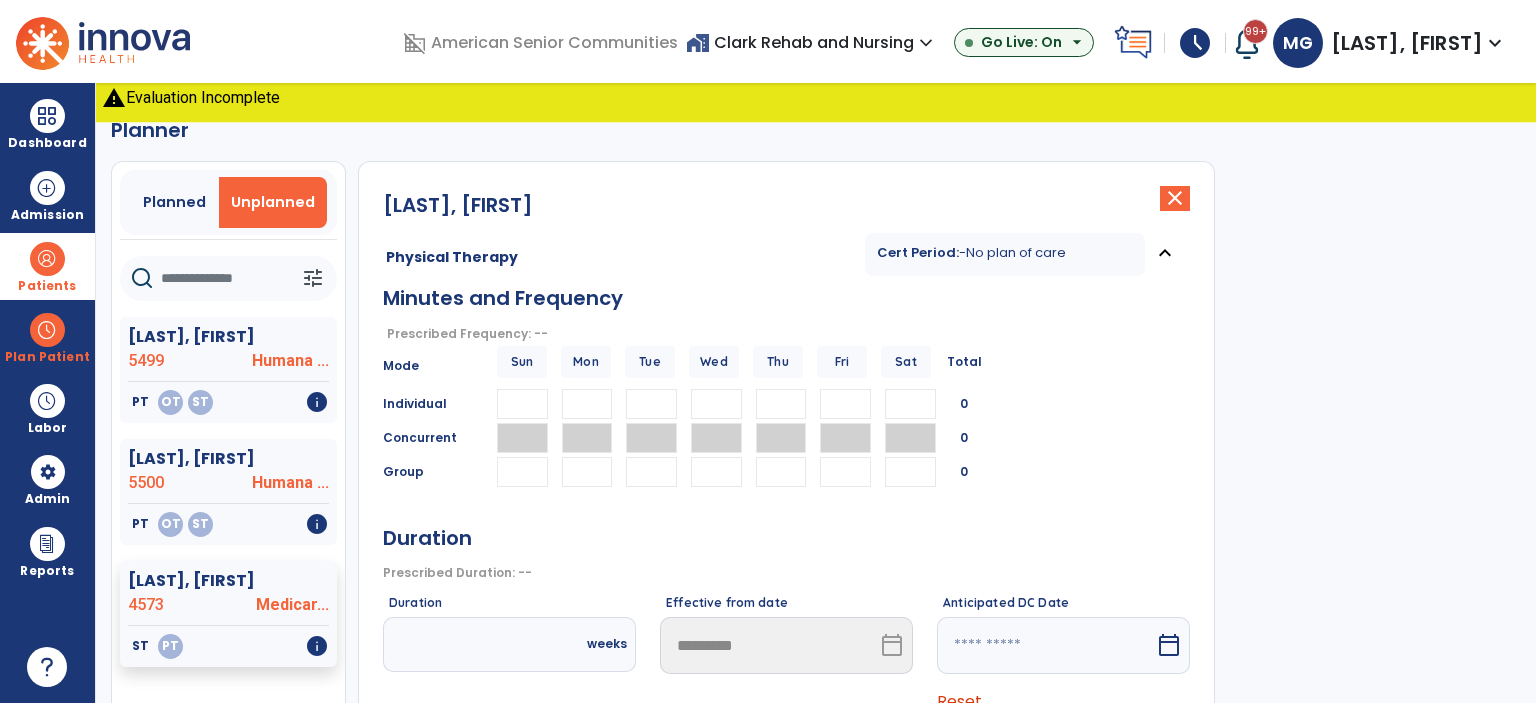 click on "close" 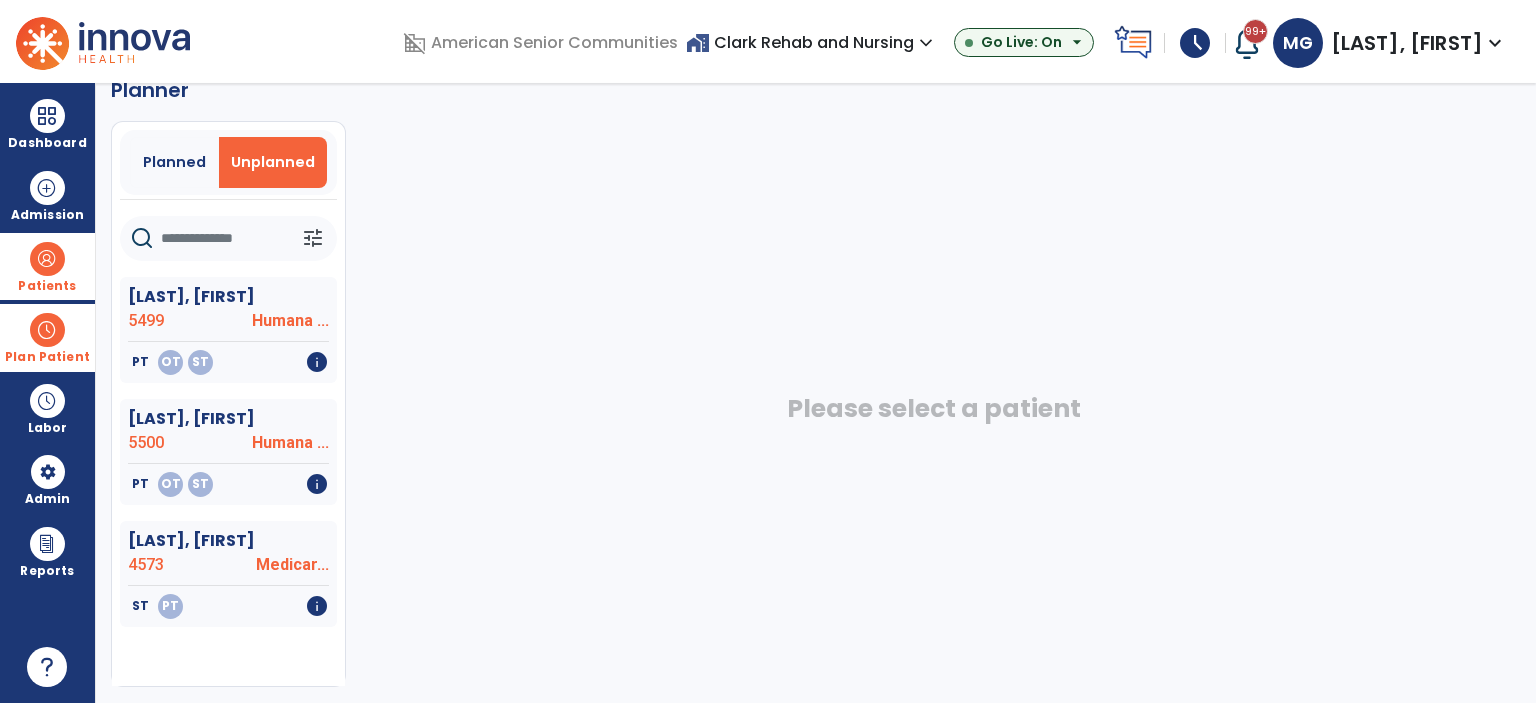 click at bounding box center [47, 330] 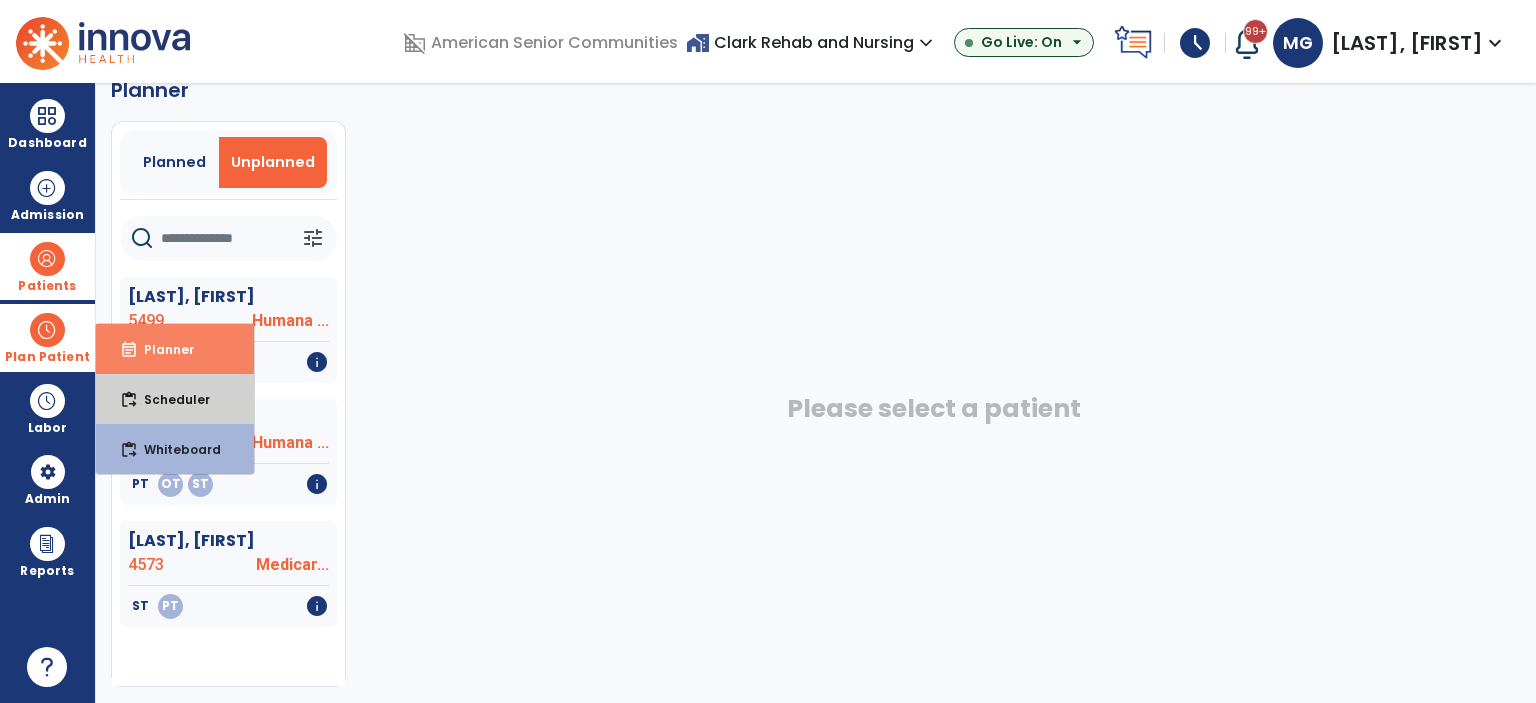 drag, startPoint x: 169, startPoint y: 391, endPoint x: 192, endPoint y: 359, distance: 39.40812 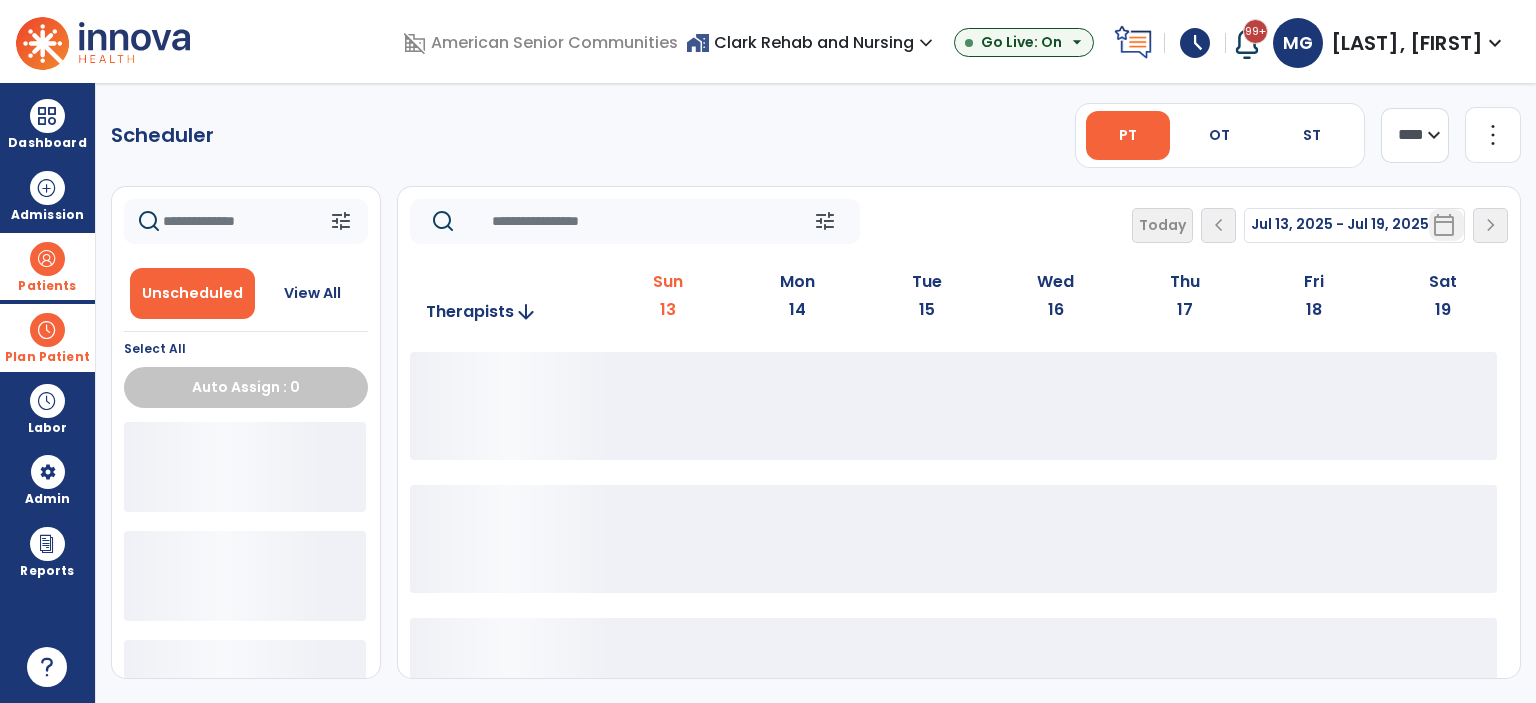 scroll, scrollTop: 0, scrollLeft: 0, axis: both 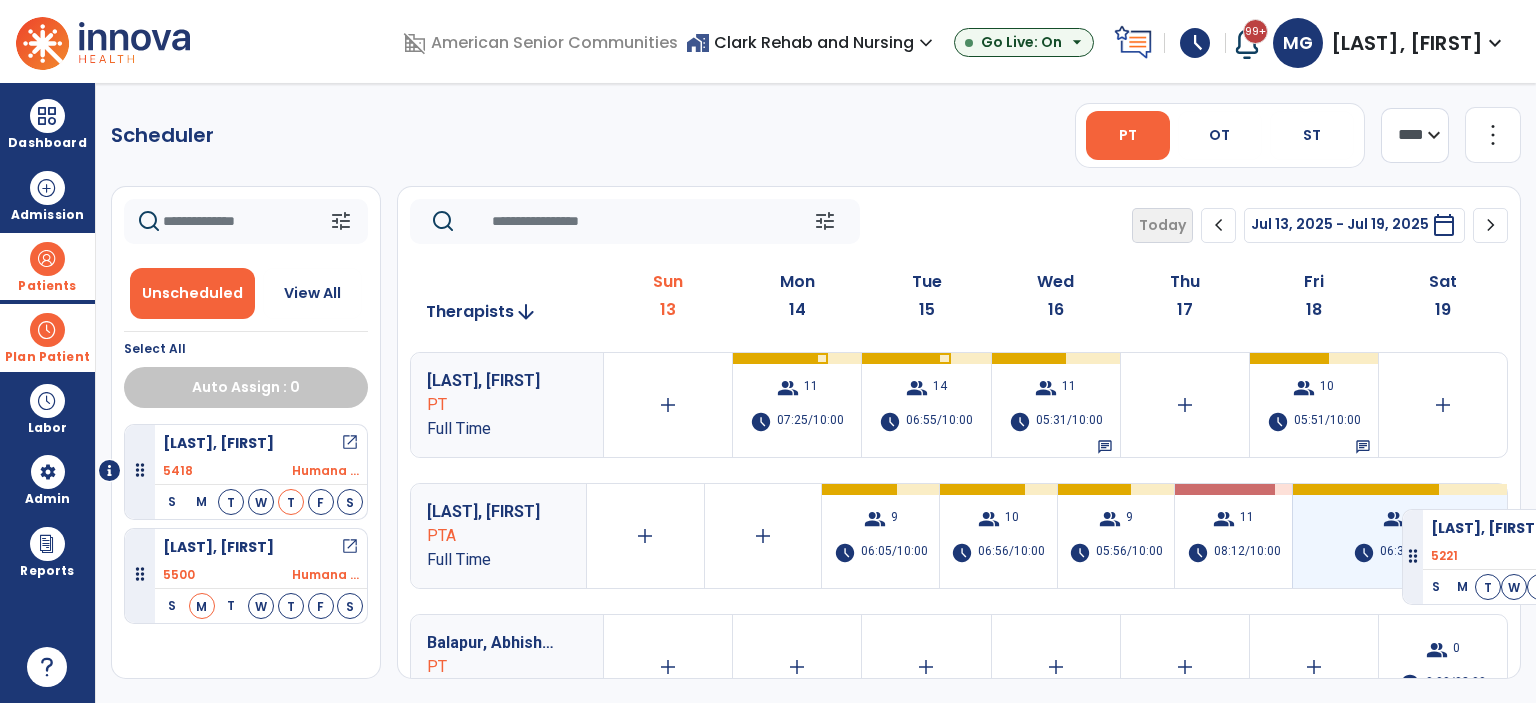 drag, startPoint x: 245, startPoint y: 518, endPoint x: 1402, endPoint y: 501, distance: 1157.1249 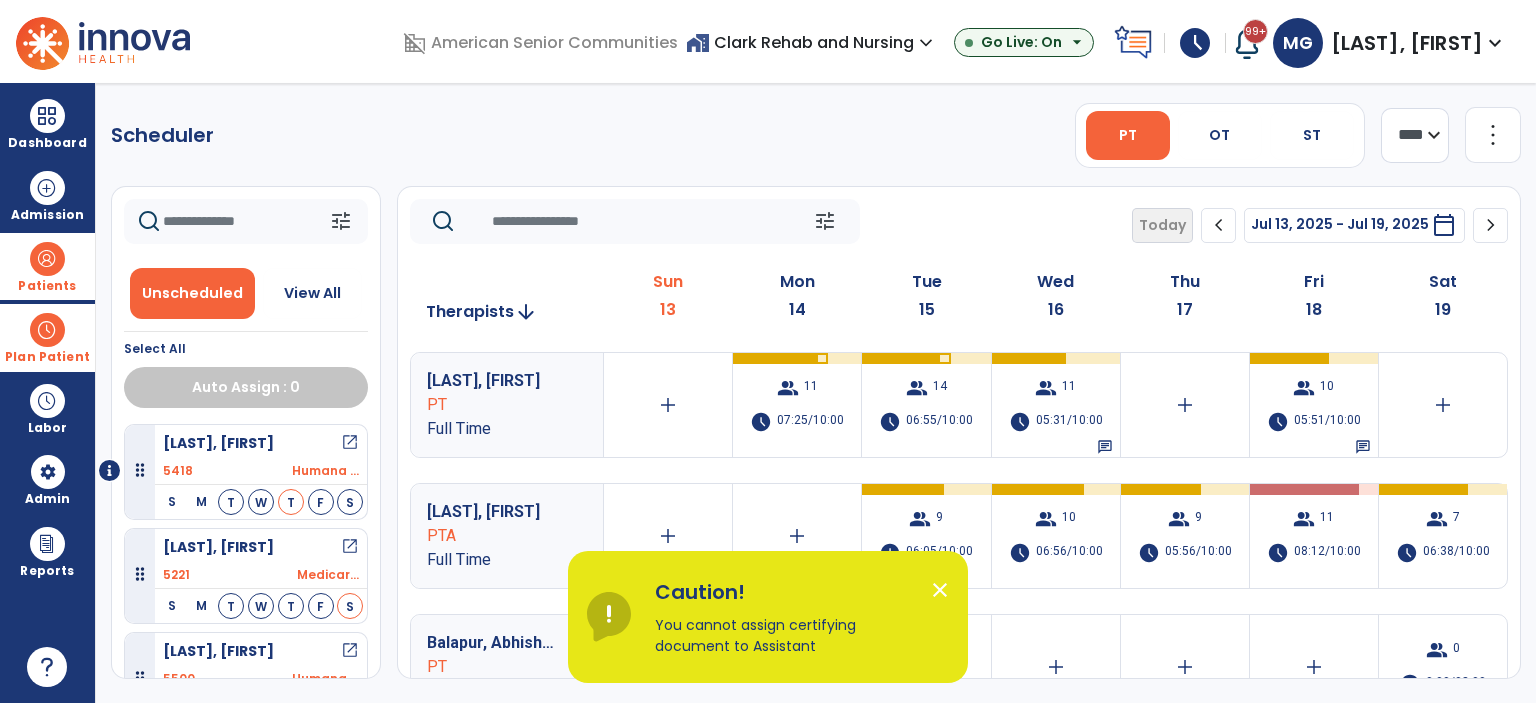 drag, startPoint x: 938, startPoint y: 585, endPoint x: 922, endPoint y: 587, distance: 16.124516 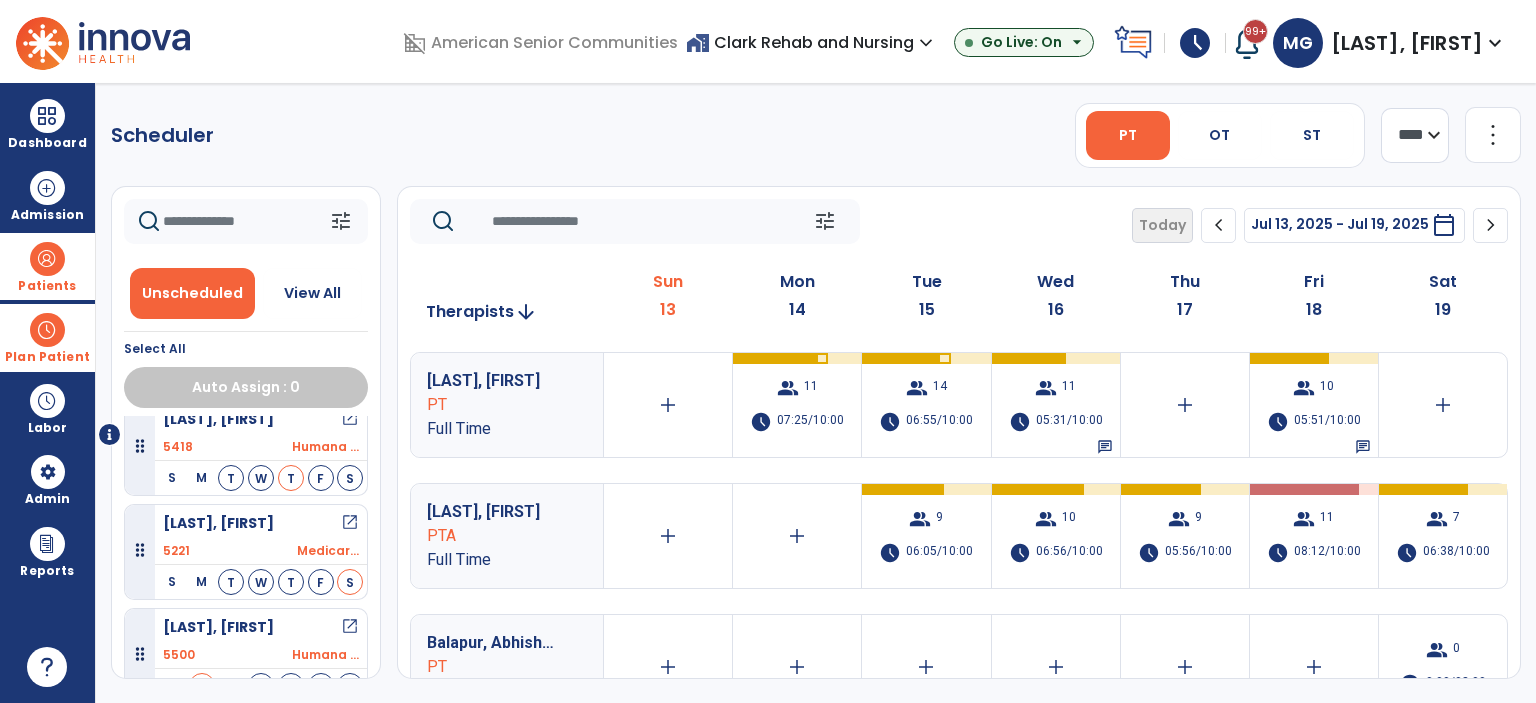 scroll, scrollTop: 38, scrollLeft: 0, axis: vertical 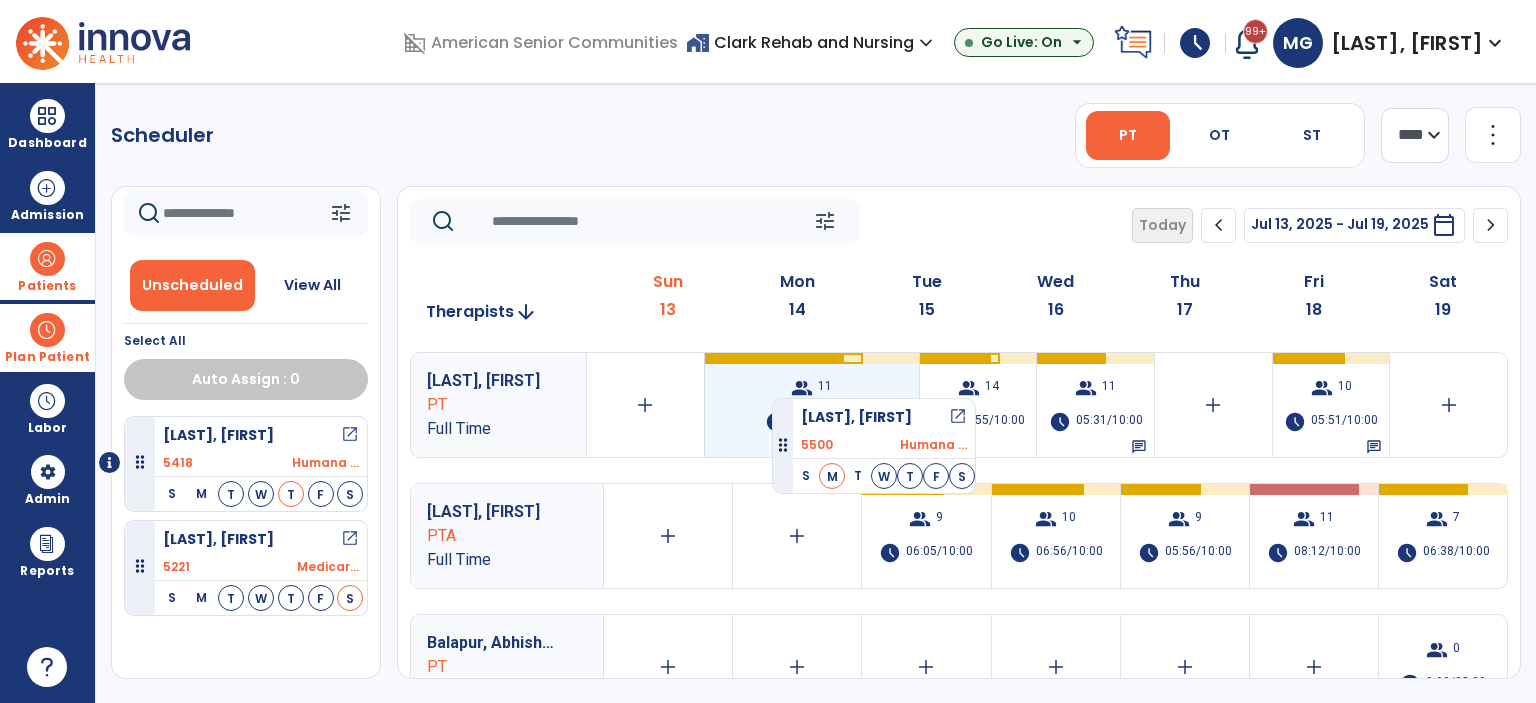 drag, startPoint x: 196, startPoint y: 627, endPoint x: 772, endPoint y: 390, distance: 622.8523 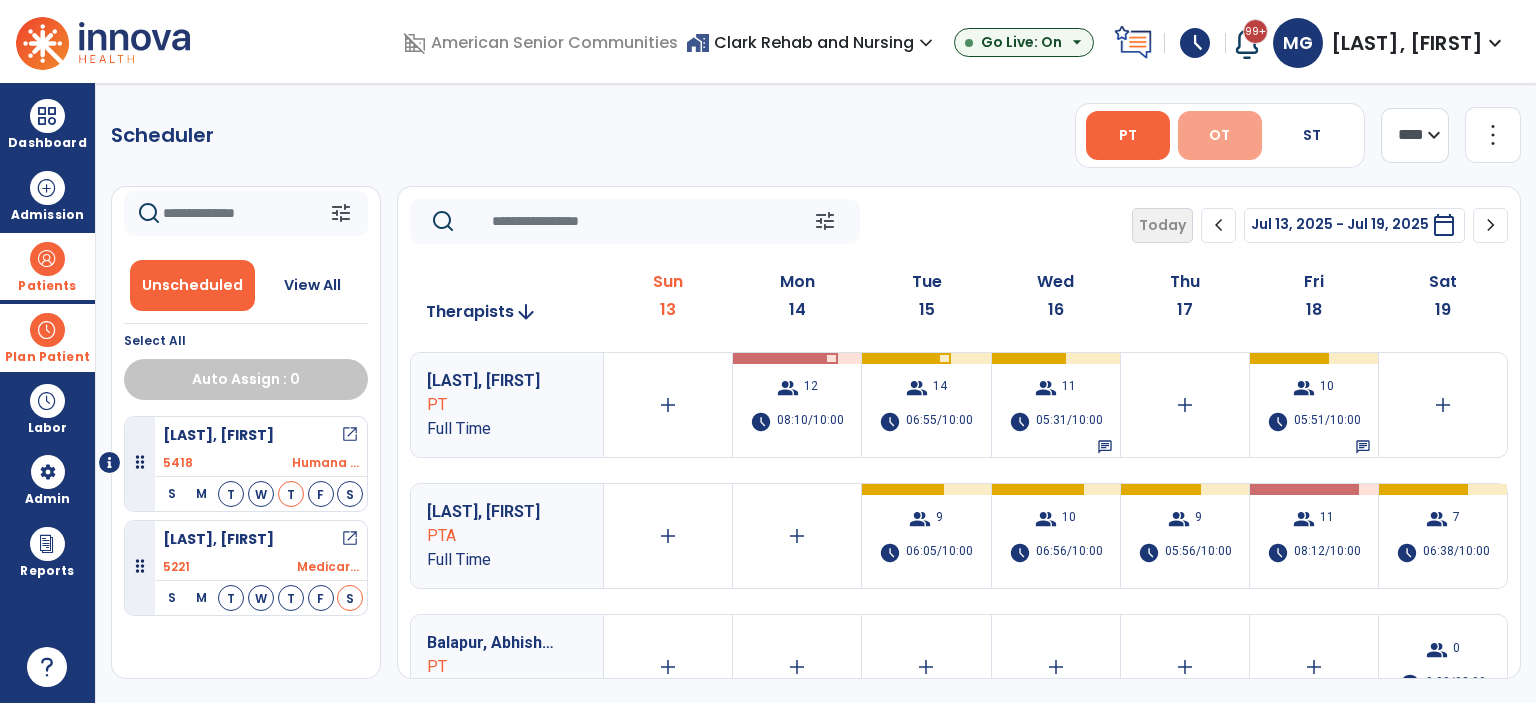 click on "OT" at bounding box center (1219, 135) 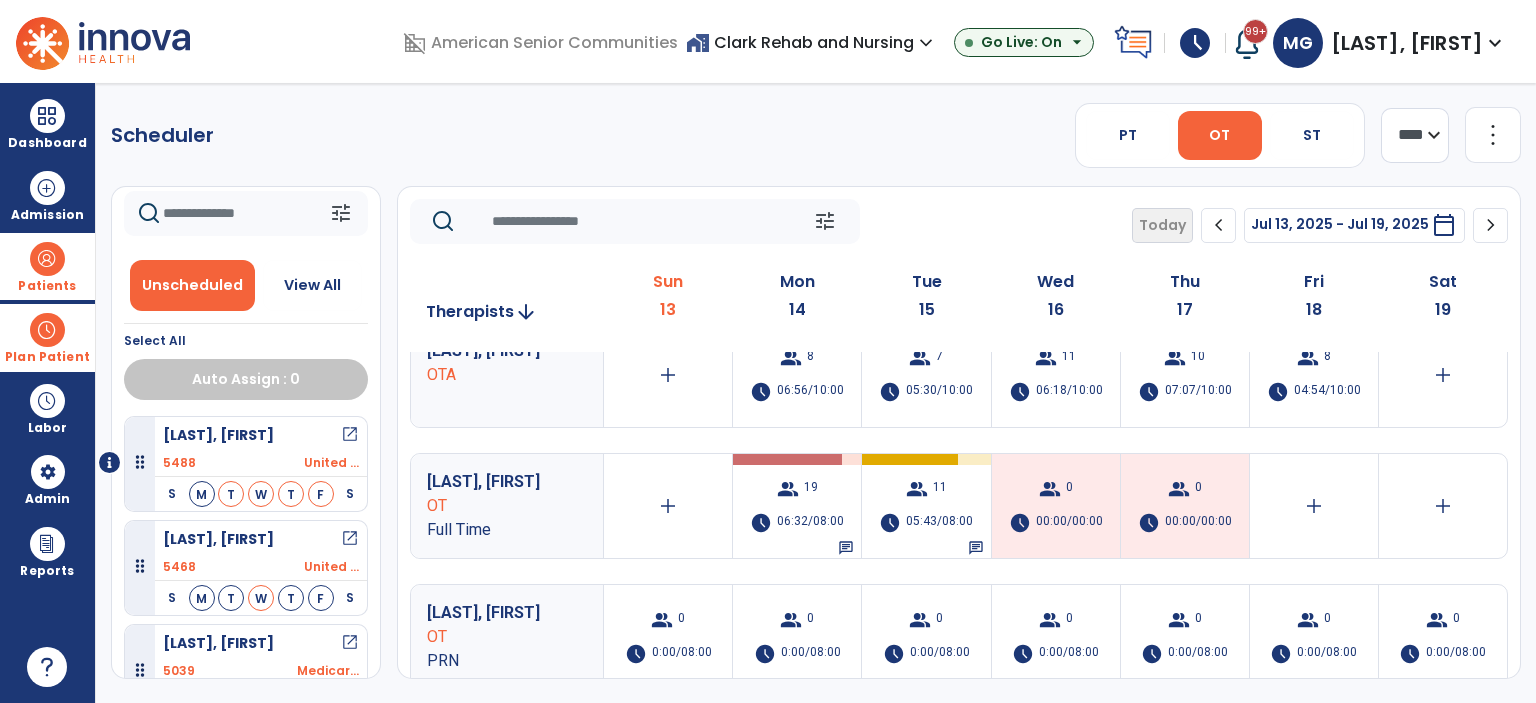 scroll, scrollTop: 0, scrollLeft: 0, axis: both 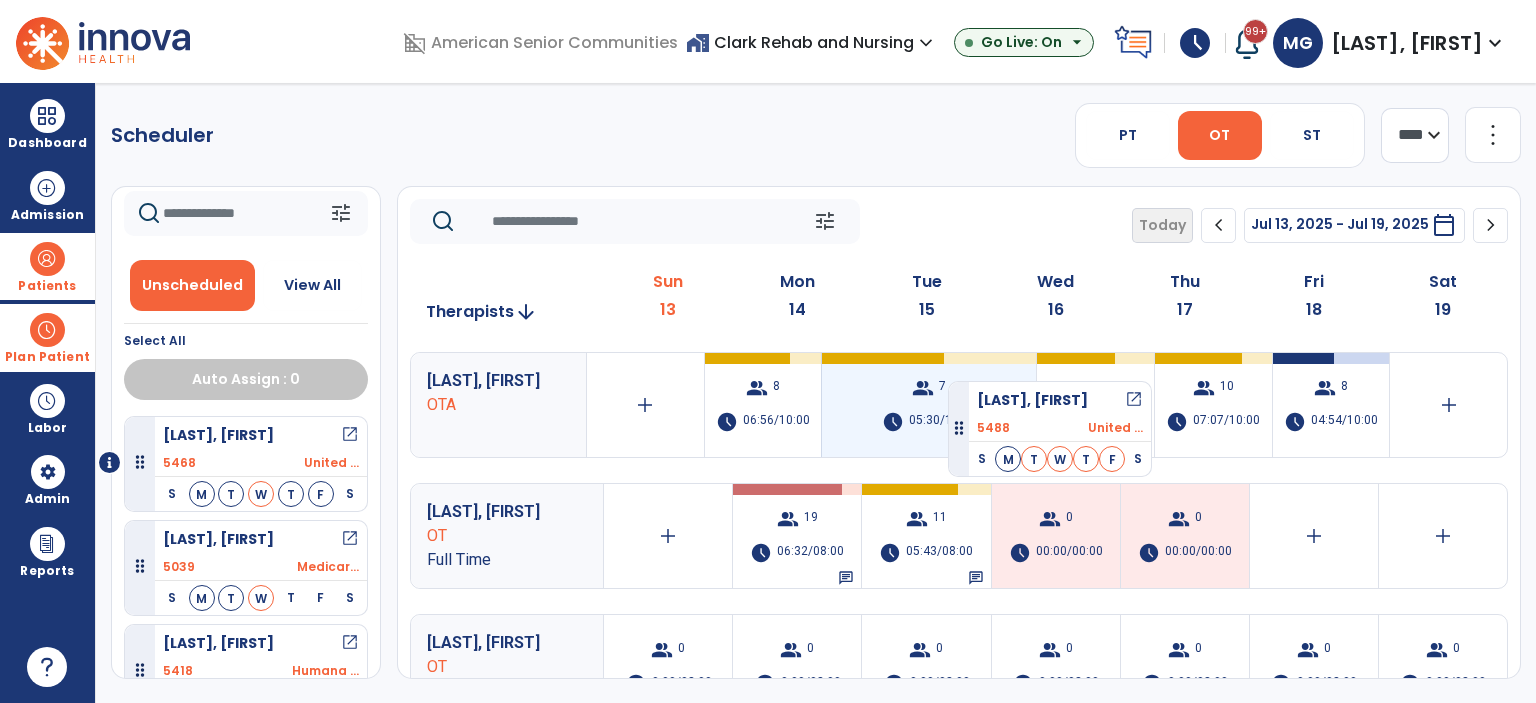 drag, startPoint x: 238, startPoint y: 467, endPoint x: 948, endPoint y: 373, distance: 716.1955 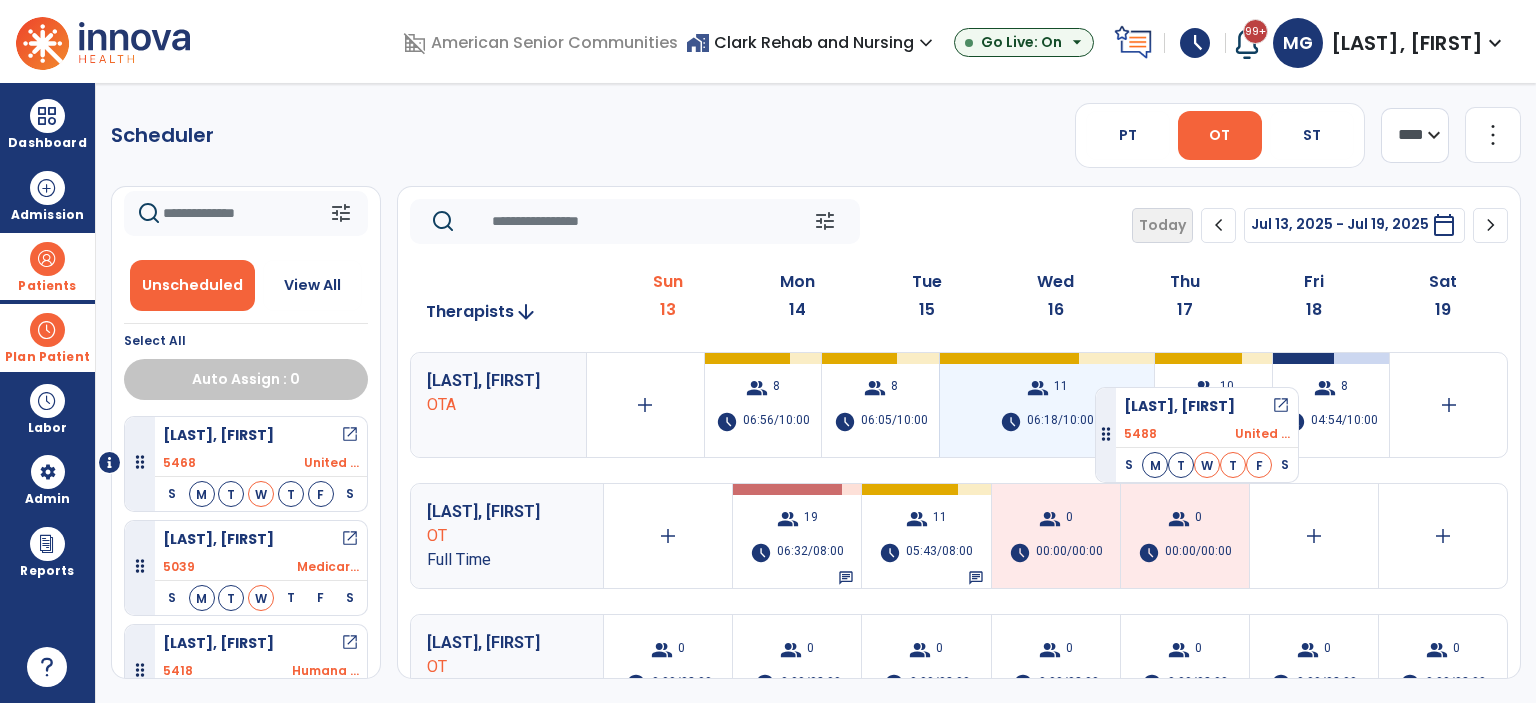 drag, startPoint x: 265, startPoint y: 451, endPoint x: 1096, endPoint y: 379, distance: 834.1133 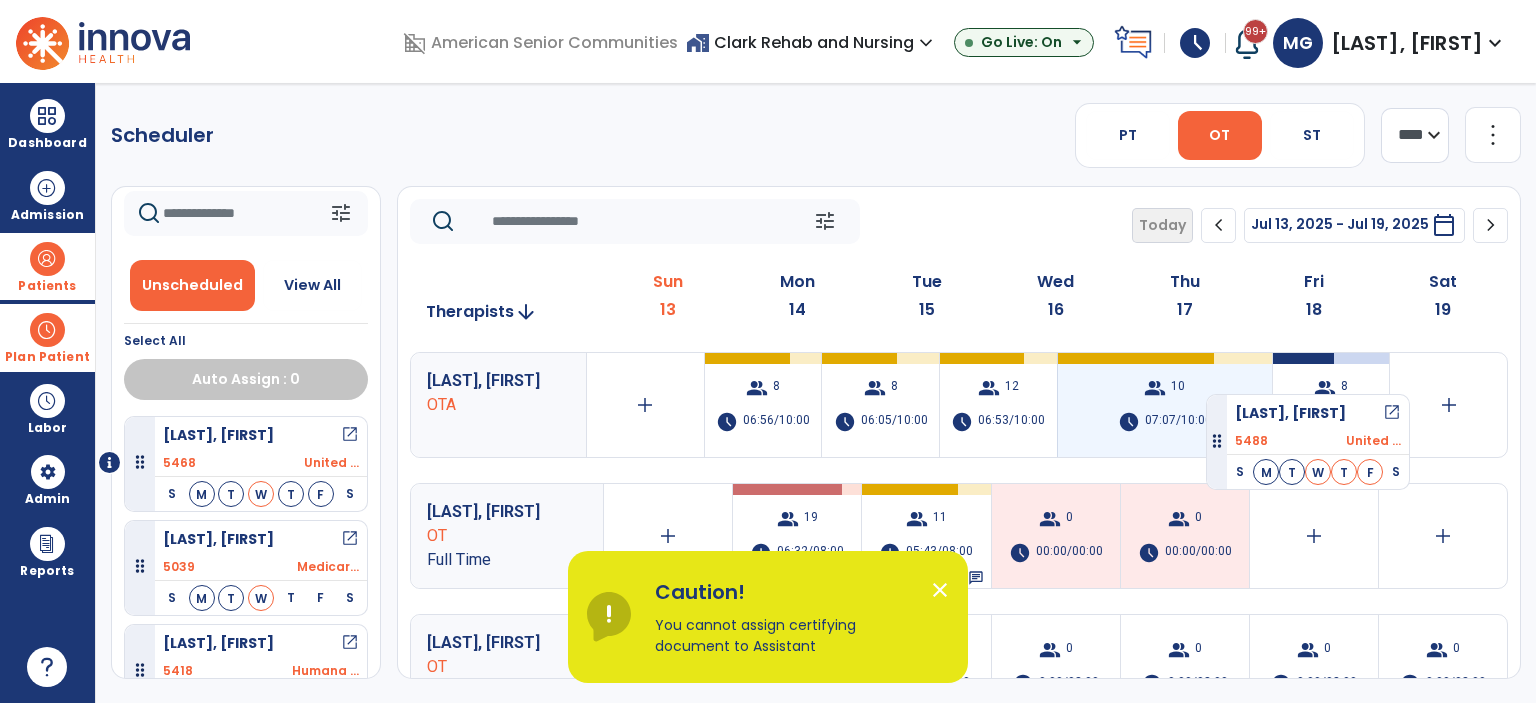 drag, startPoint x: 216, startPoint y: 447, endPoint x: 1206, endPoint y: 386, distance: 991.8775 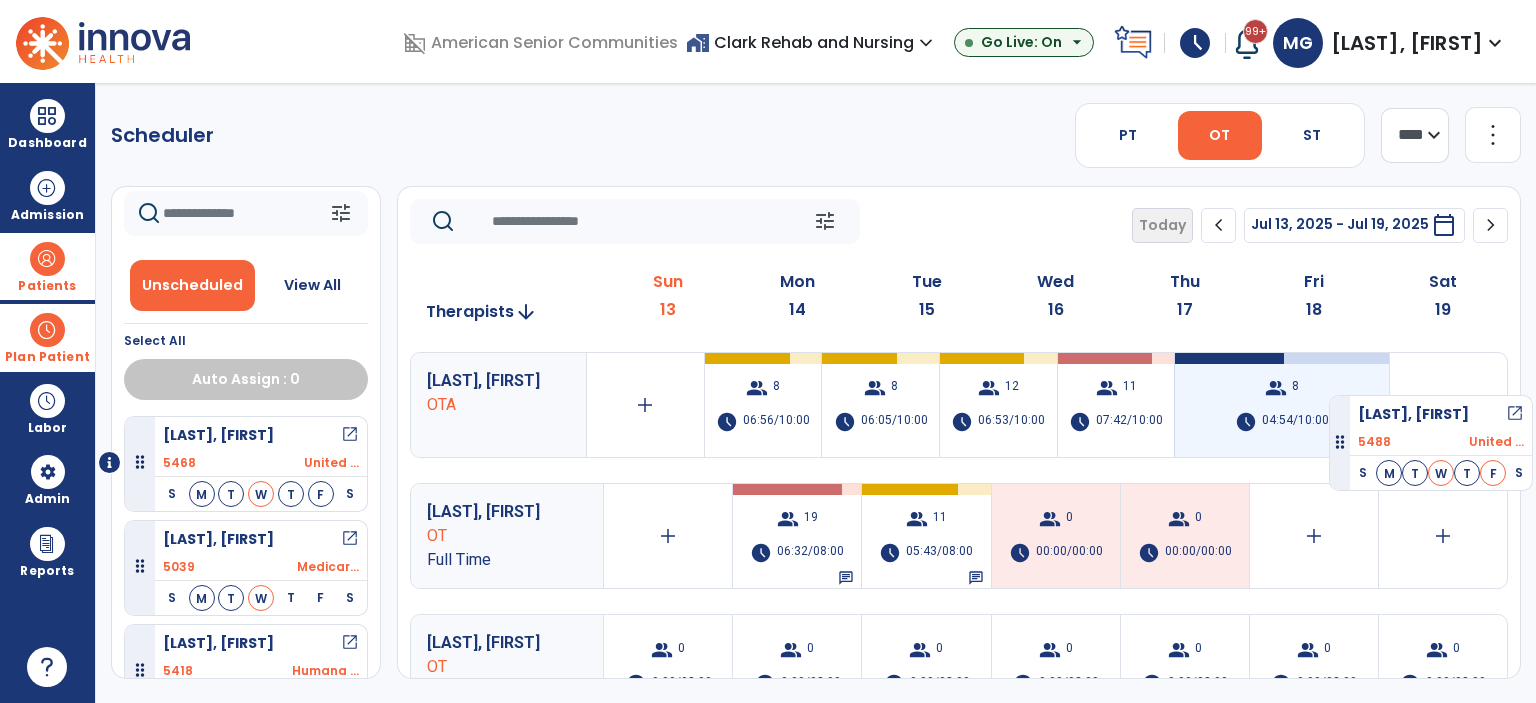 drag, startPoint x: 276, startPoint y: 445, endPoint x: 1329, endPoint y: 387, distance: 1054.5962 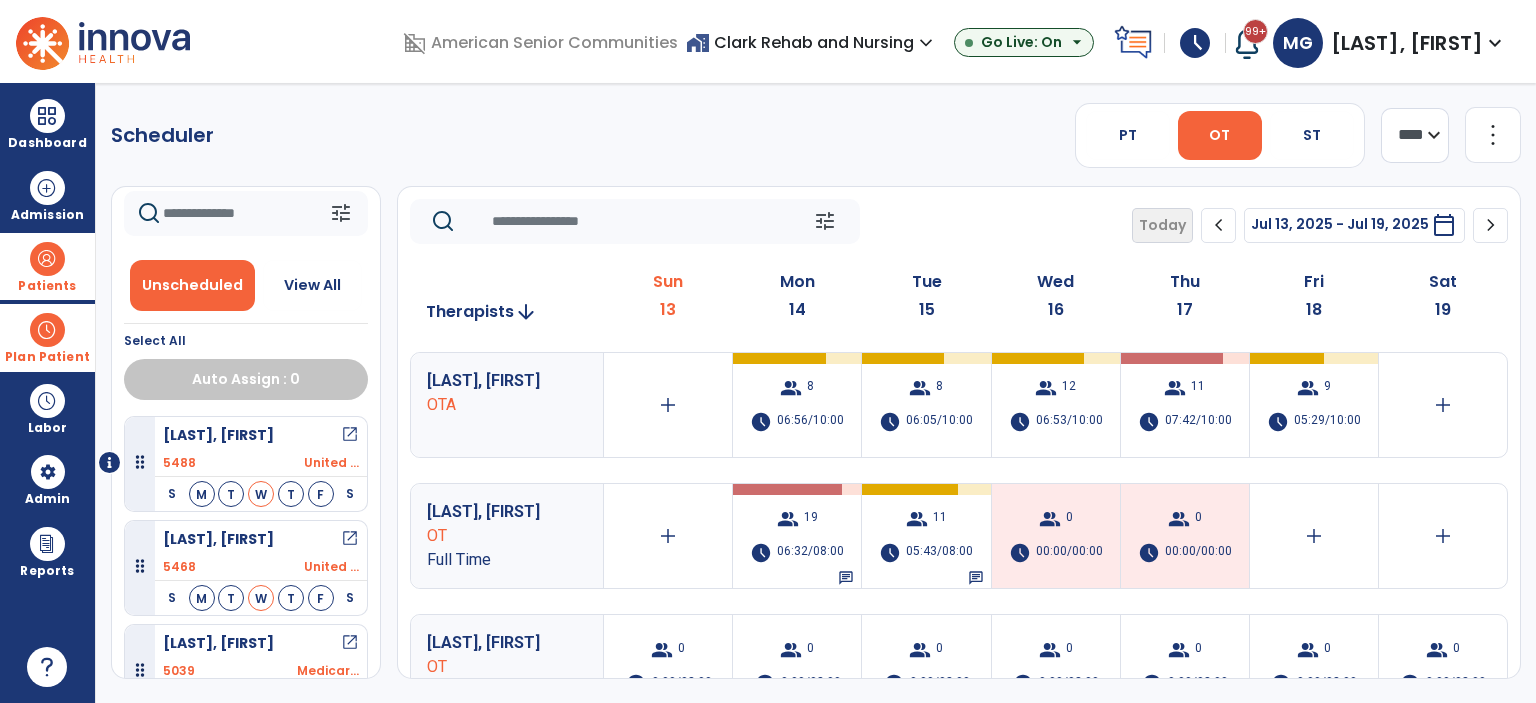 click on "group  12  schedule  06:53/10:00" at bounding box center [1056, 405] 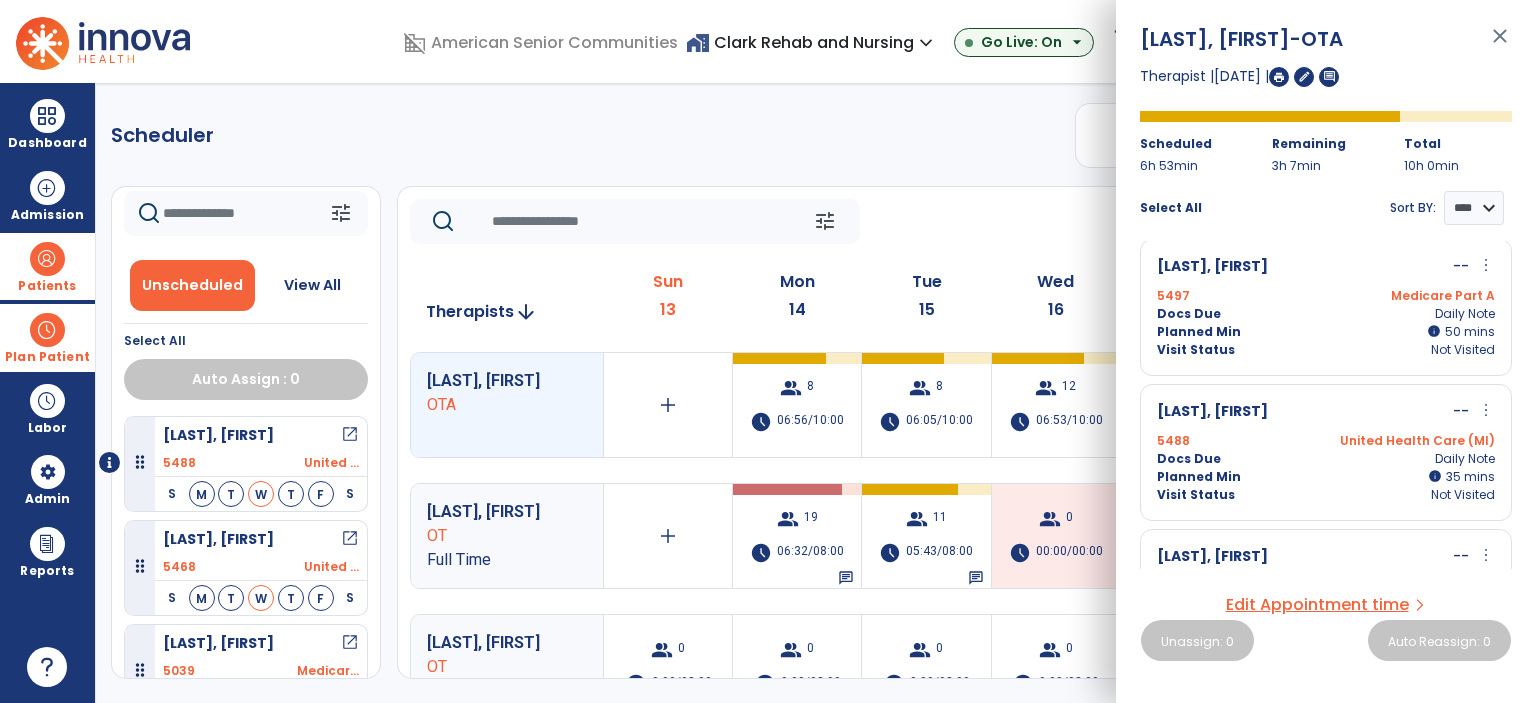 scroll, scrollTop: 400, scrollLeft: 0, axis: vertical 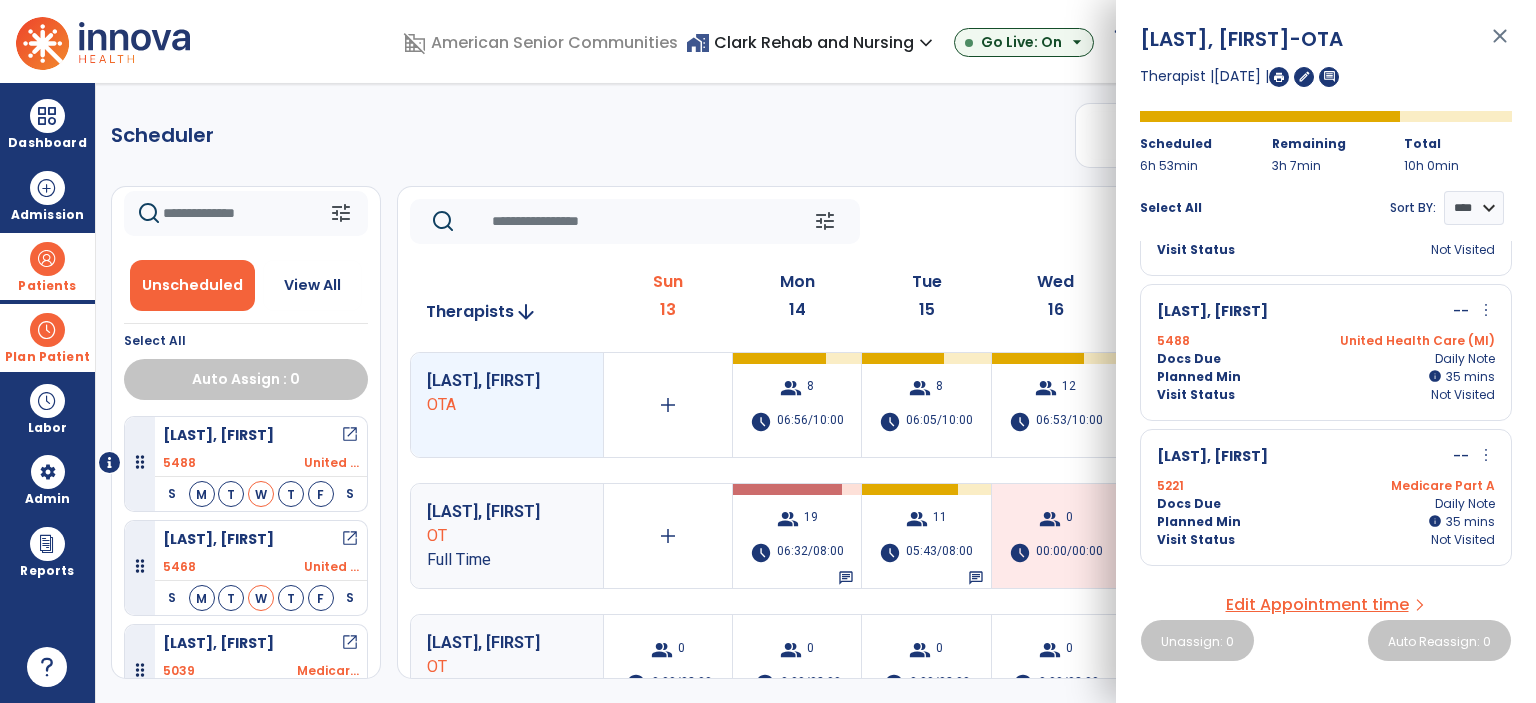 click on "Docs Due Daily Note" at bounding box center [1326, 359] 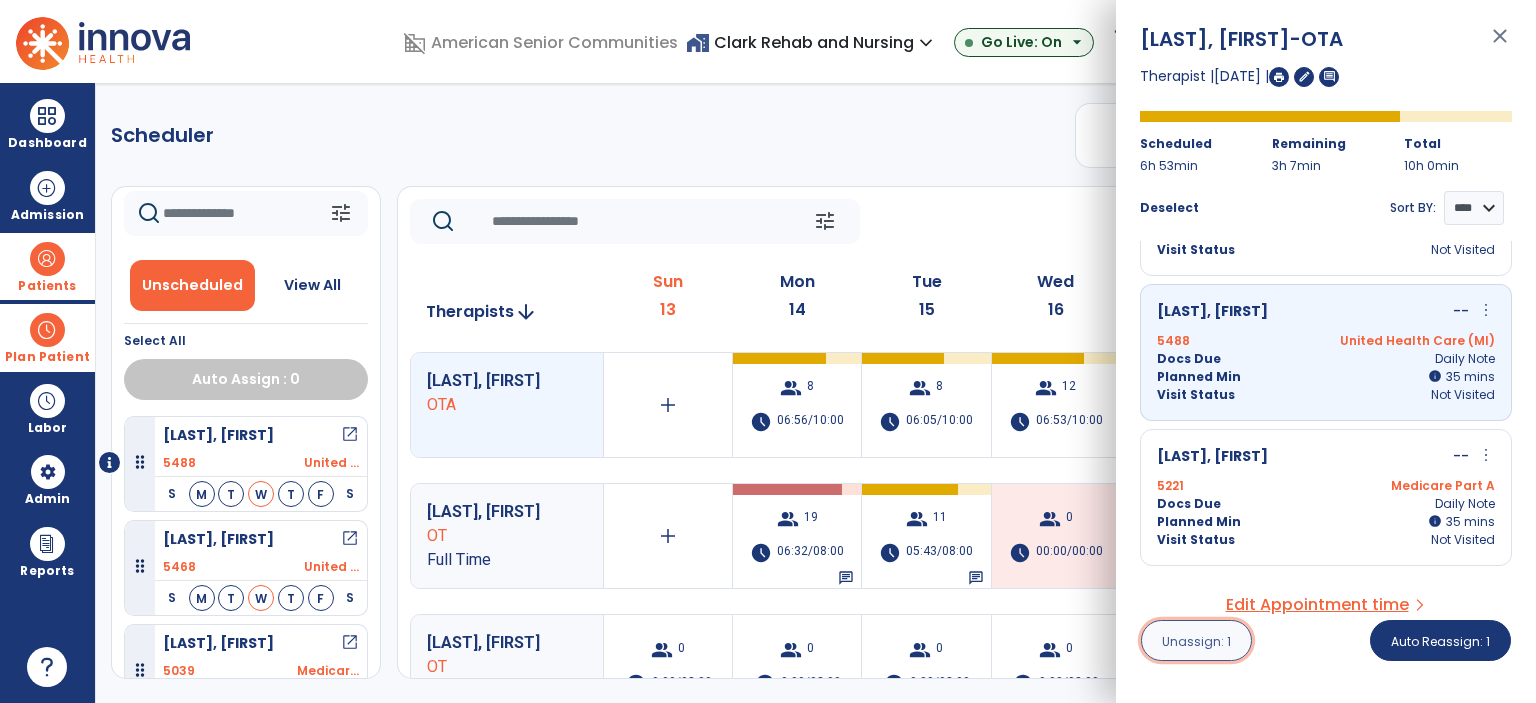 click on "Unassign: 1" at bounding box center [1196, 641] 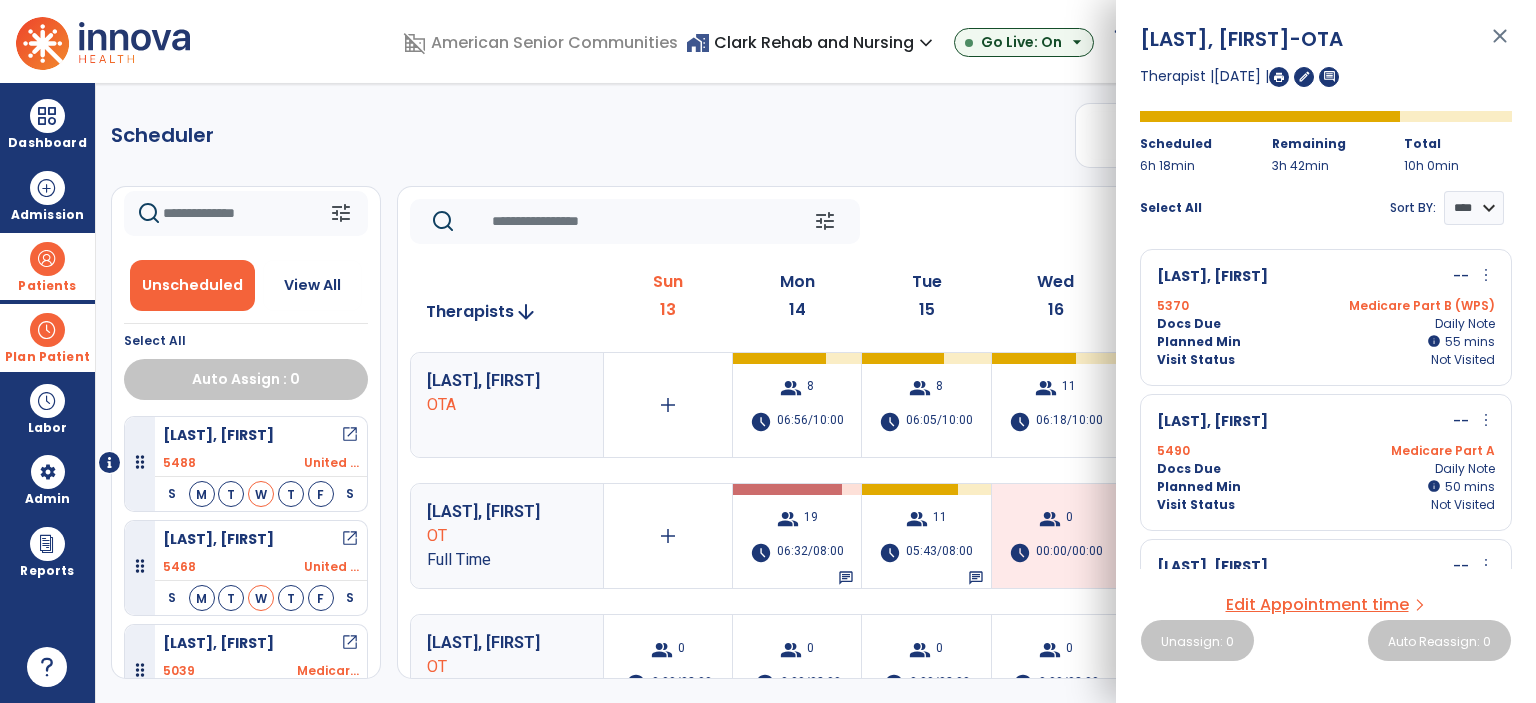 click on "close" at bounding box center (1500, 45) 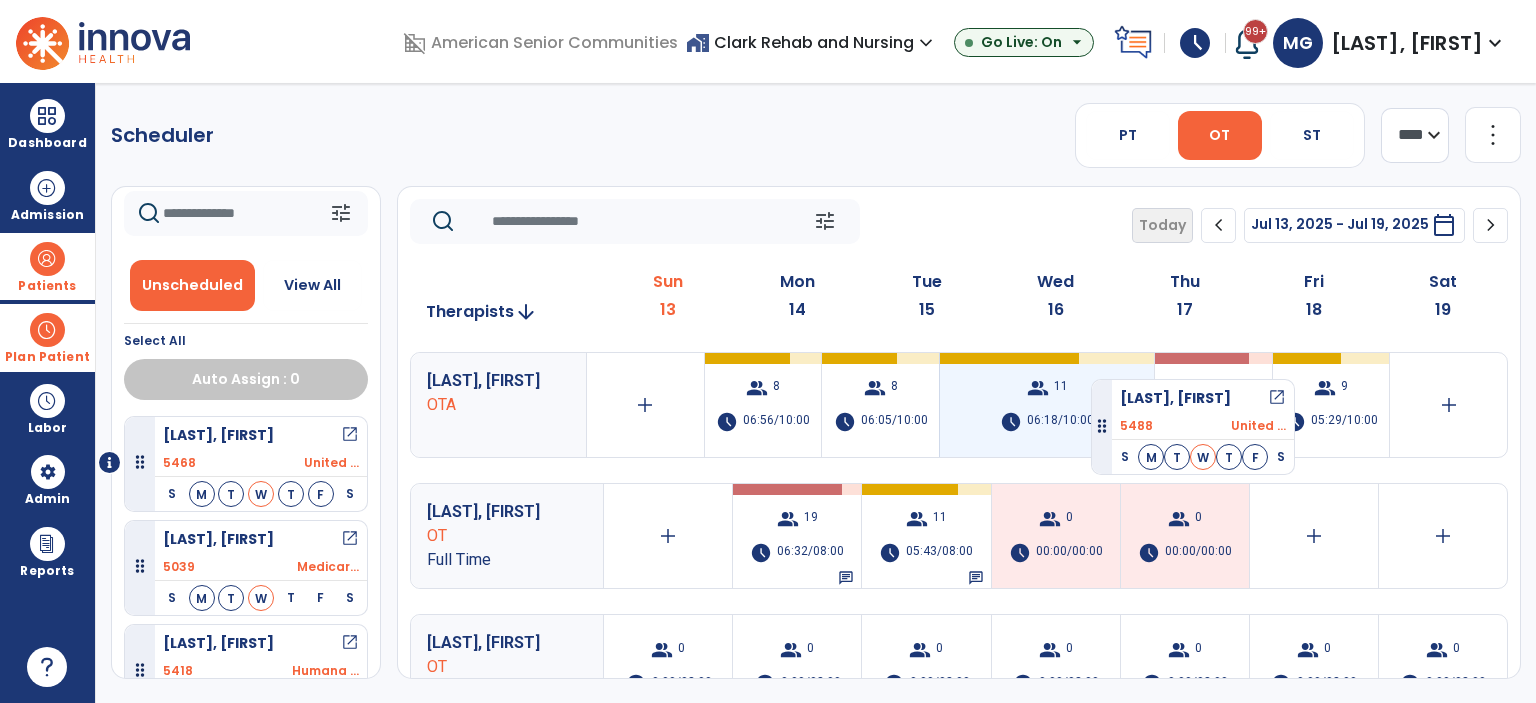 drag, startPoint x: 292, startPoint y: 450, endPoint x: 1091, endPoint y: 371, distance: 802.896 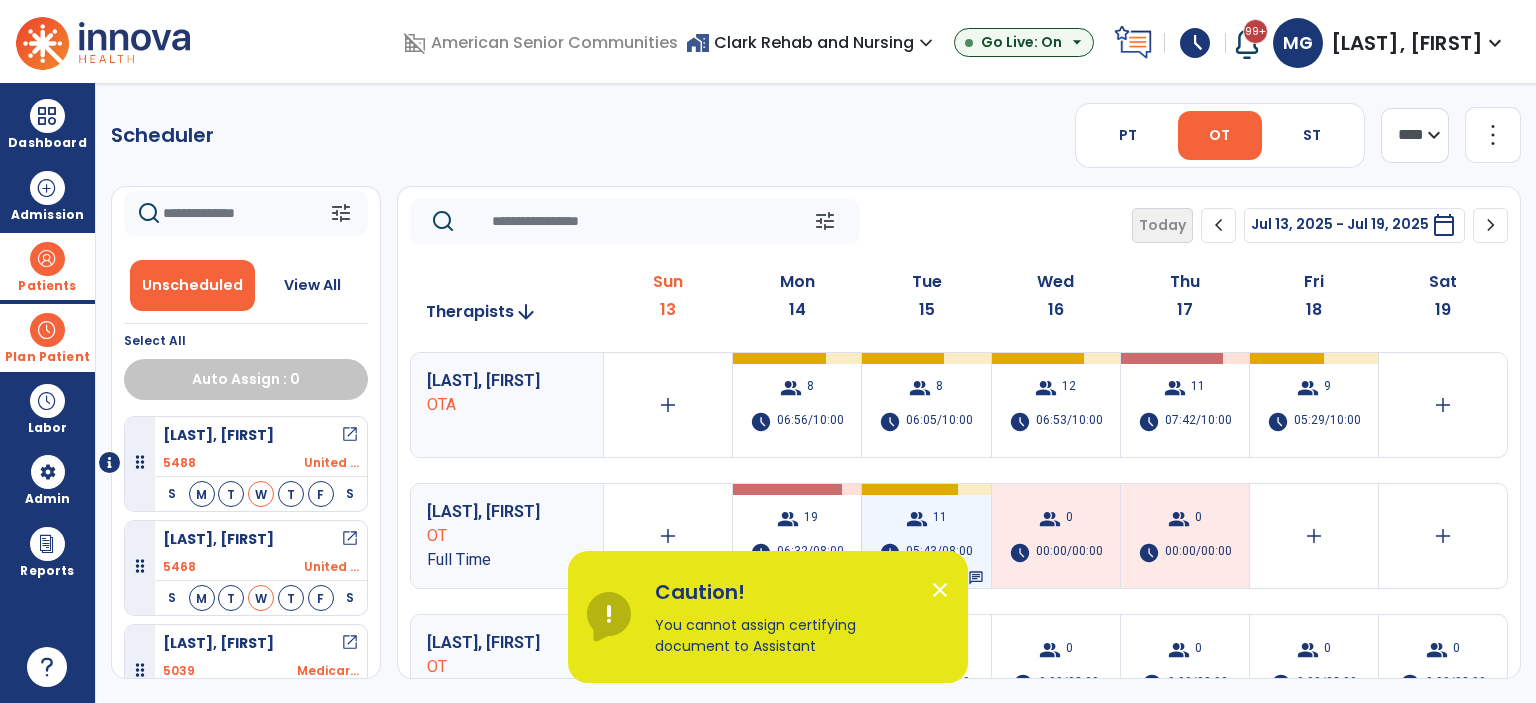 click on "group  11  schedule  05:43/08:00   chat" at bounding box center (926, 536) 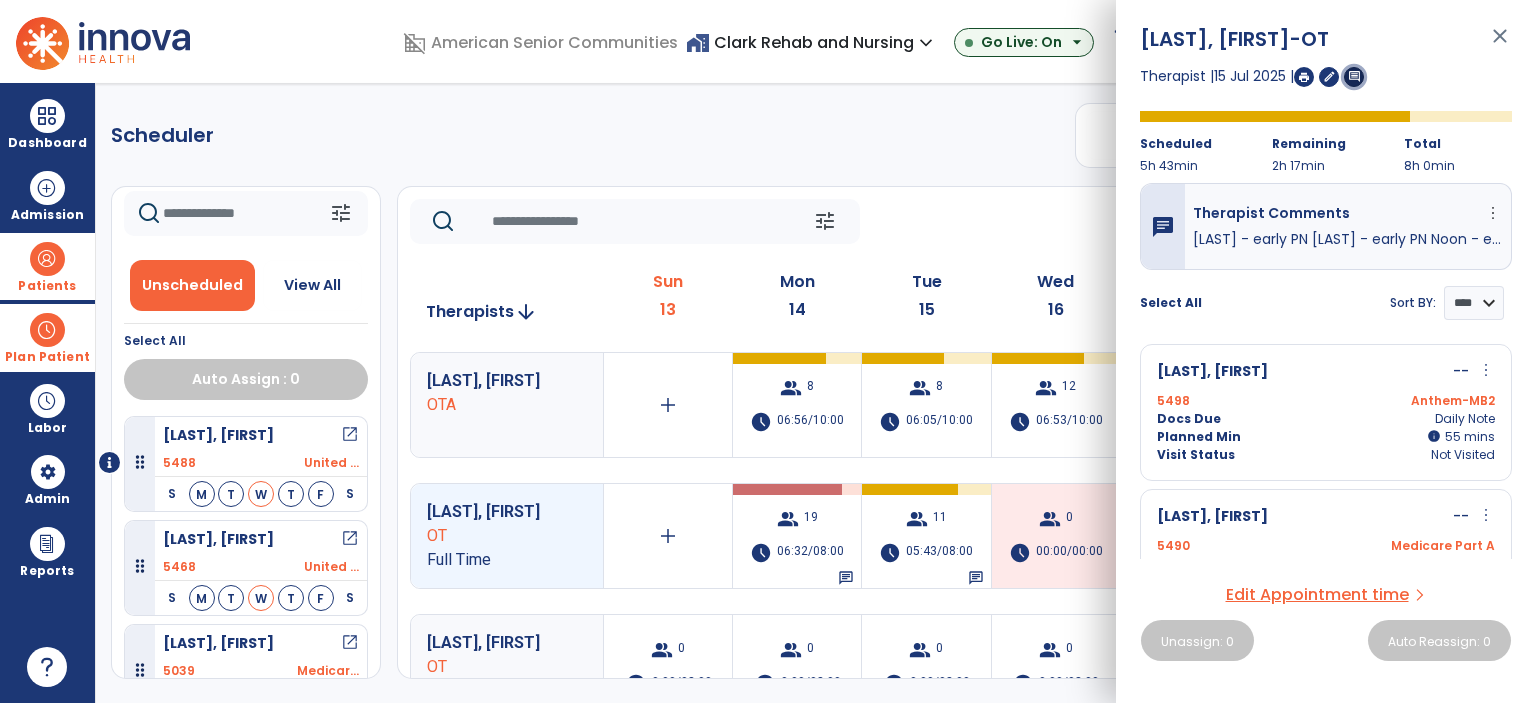 click on "comment" at bounding box center [1354, 76] 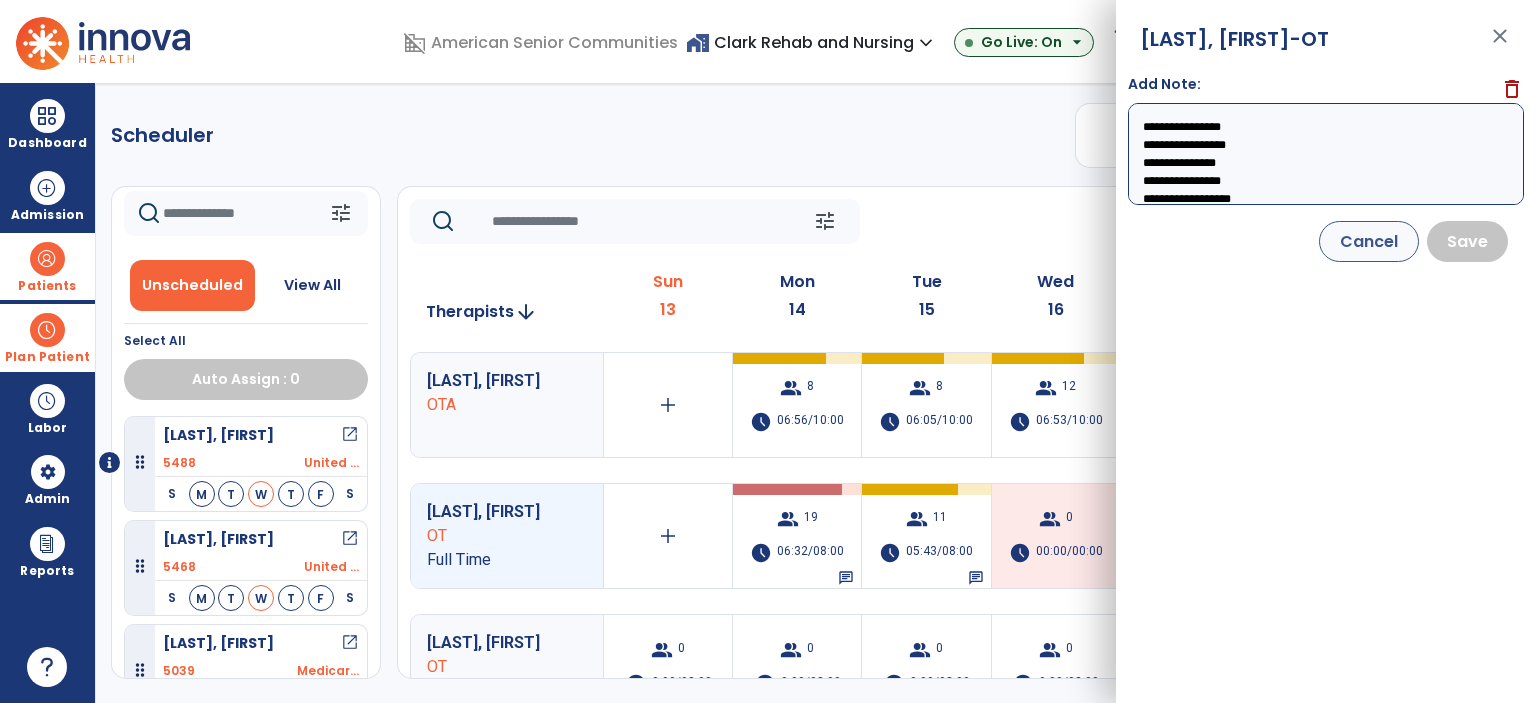 click on "**********" at bounding box center [1326, 154] 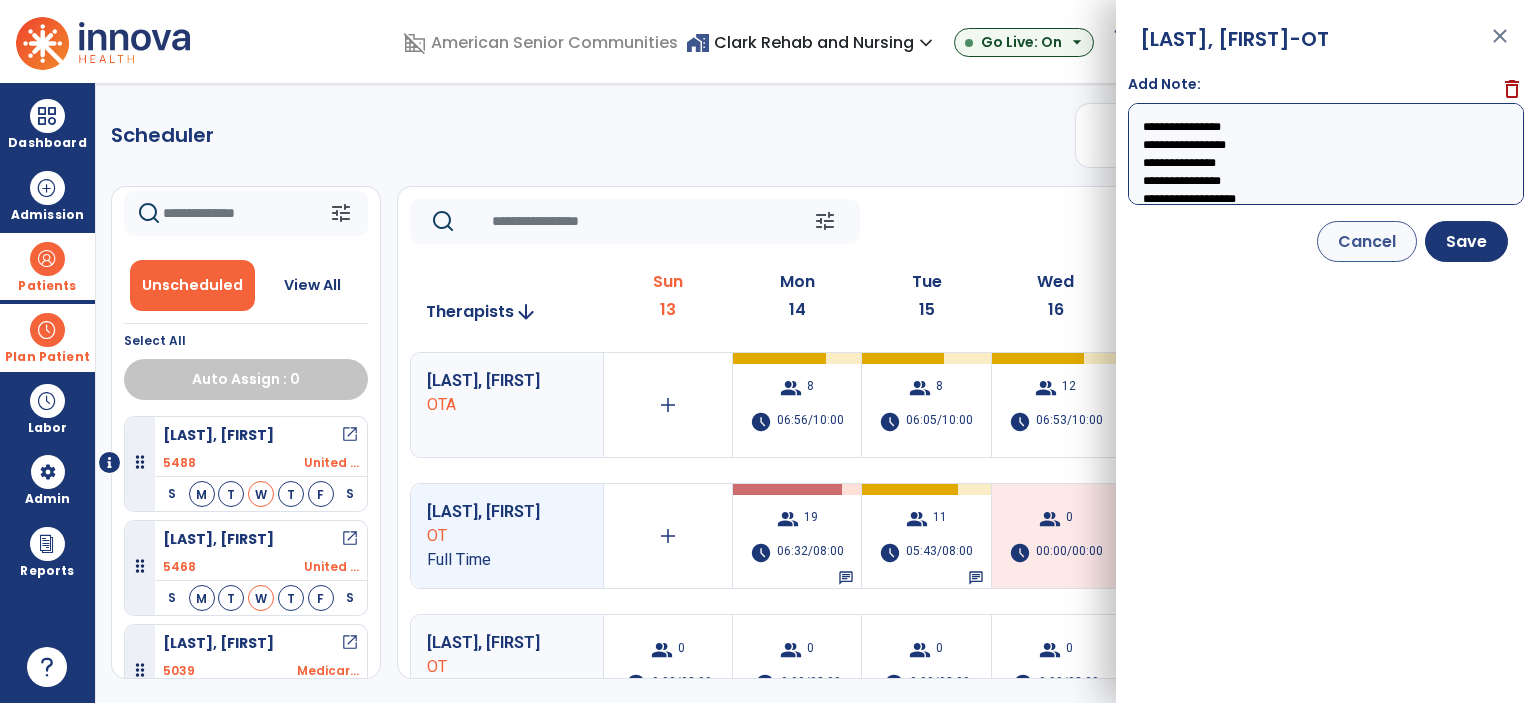 scroll, scrollTop: 20, scrollLeft: 0, axis: vertical 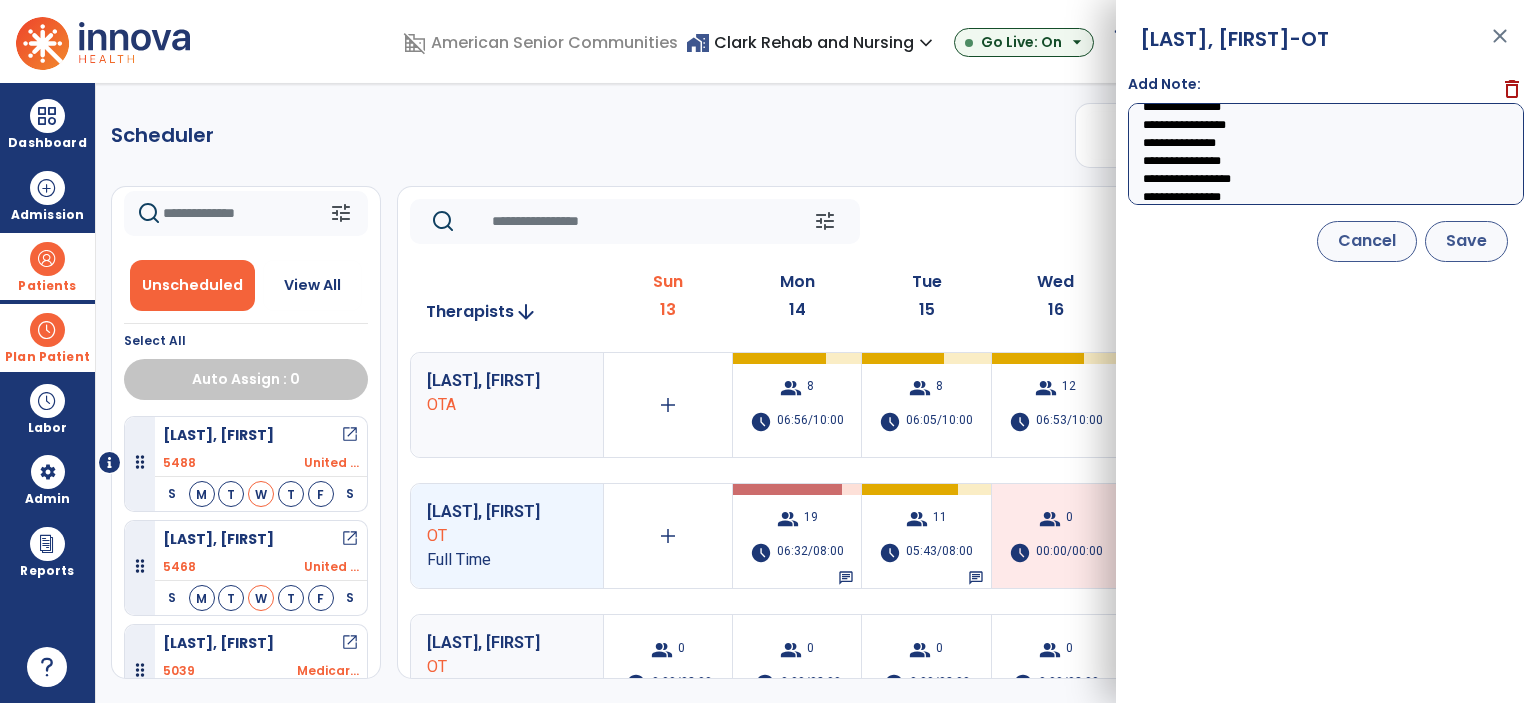 type on "**********" 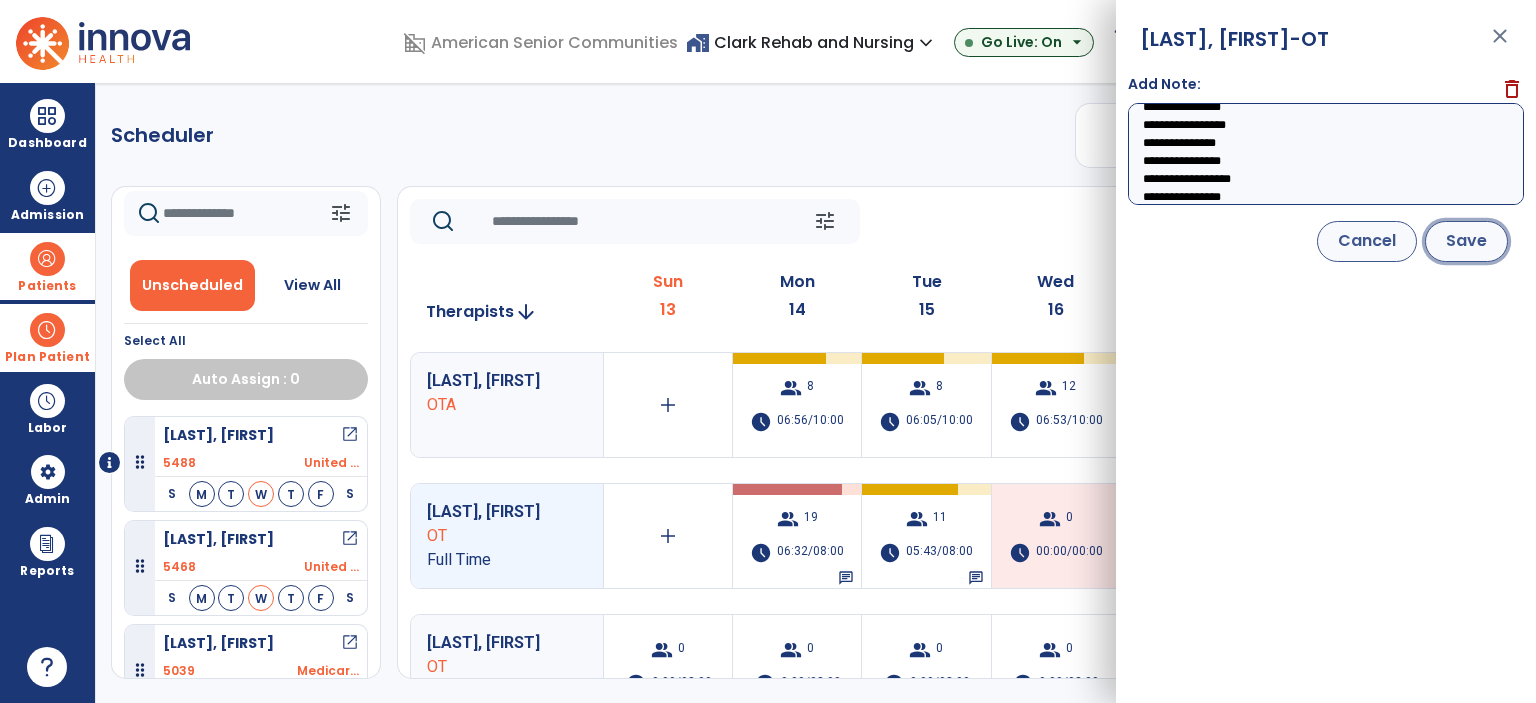 click on "Save" at bounding box center [1466, 241] 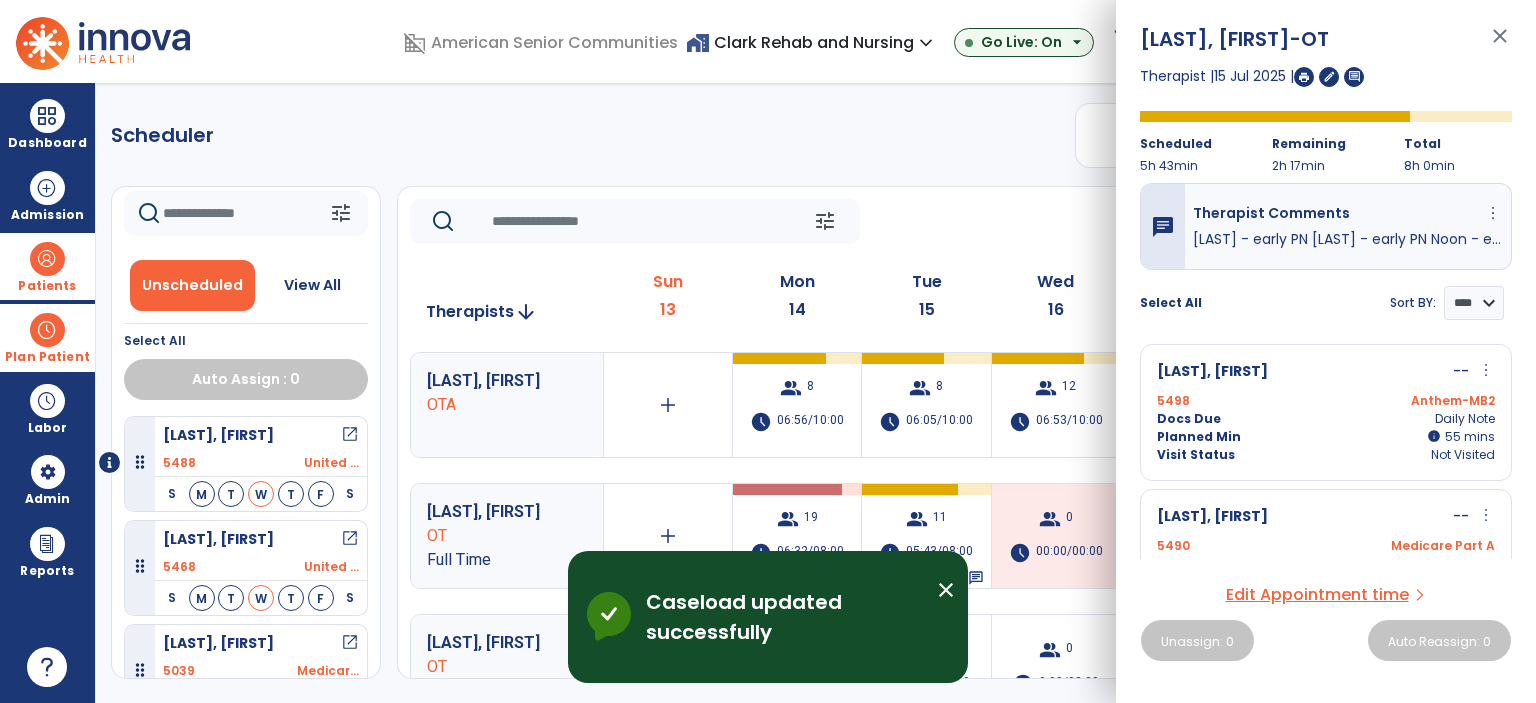 click on "close" at bounding box center [1500, 45] 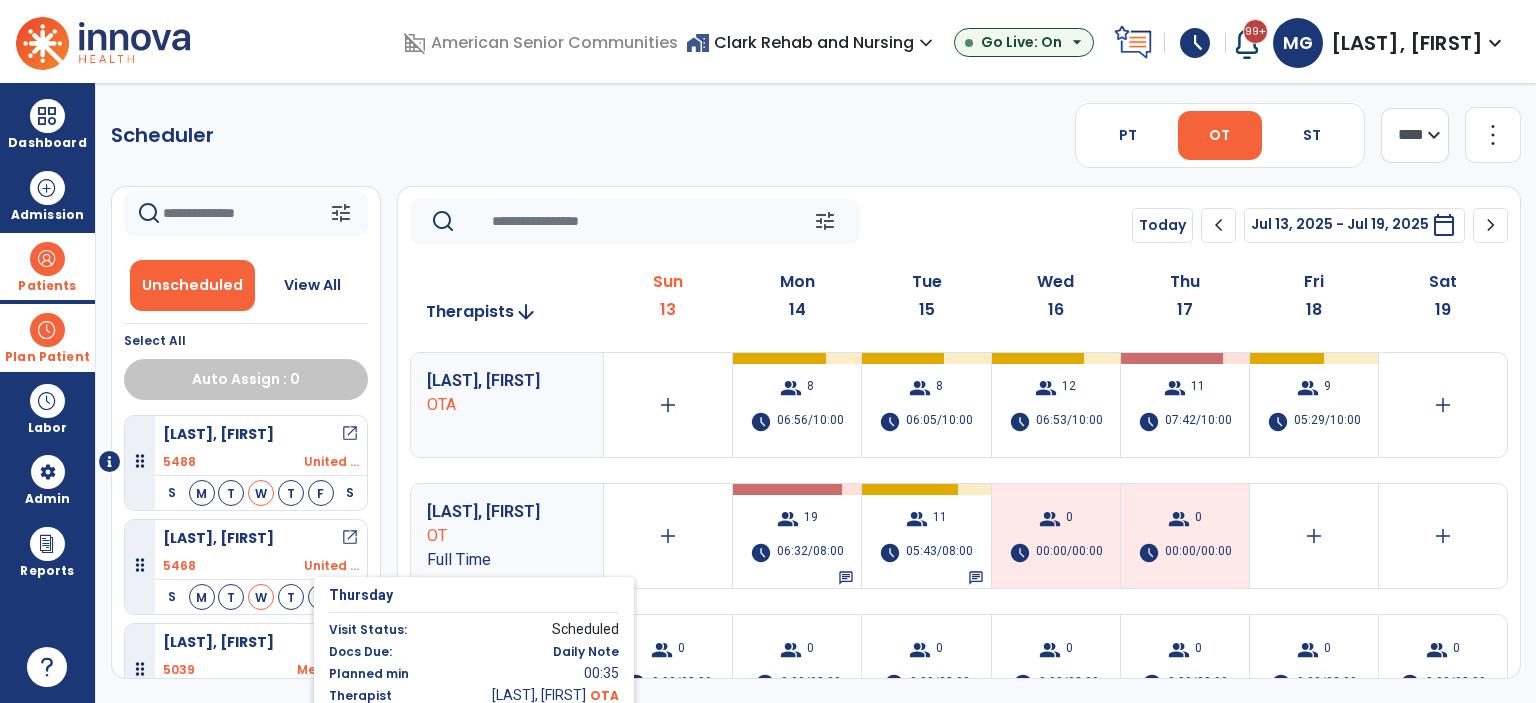 scroll, scrollTop: 0, scrollLeft: 0, axis: both 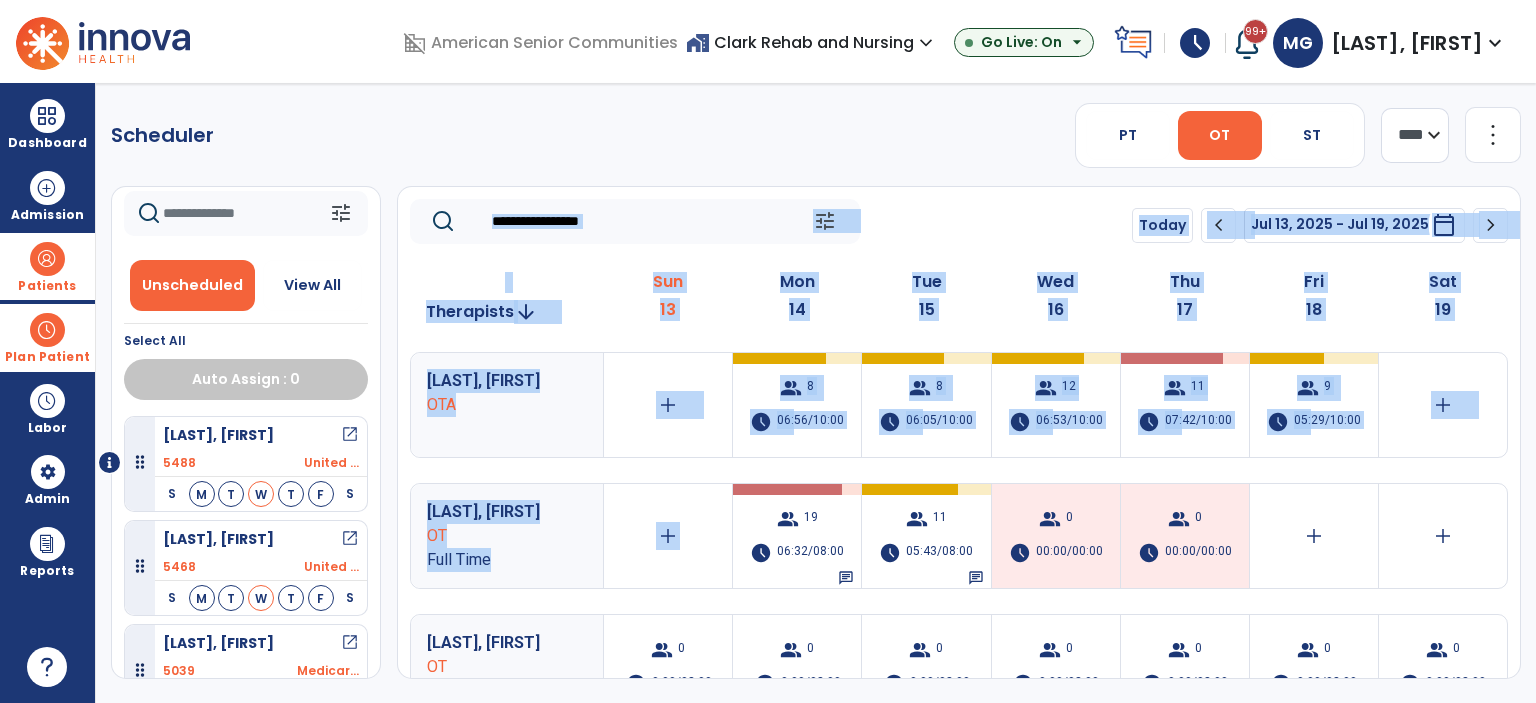 drag, startPoint x: 758, startPoint y: 519, endPoint x: 776, endPoint y: 167, distance: 352.45993 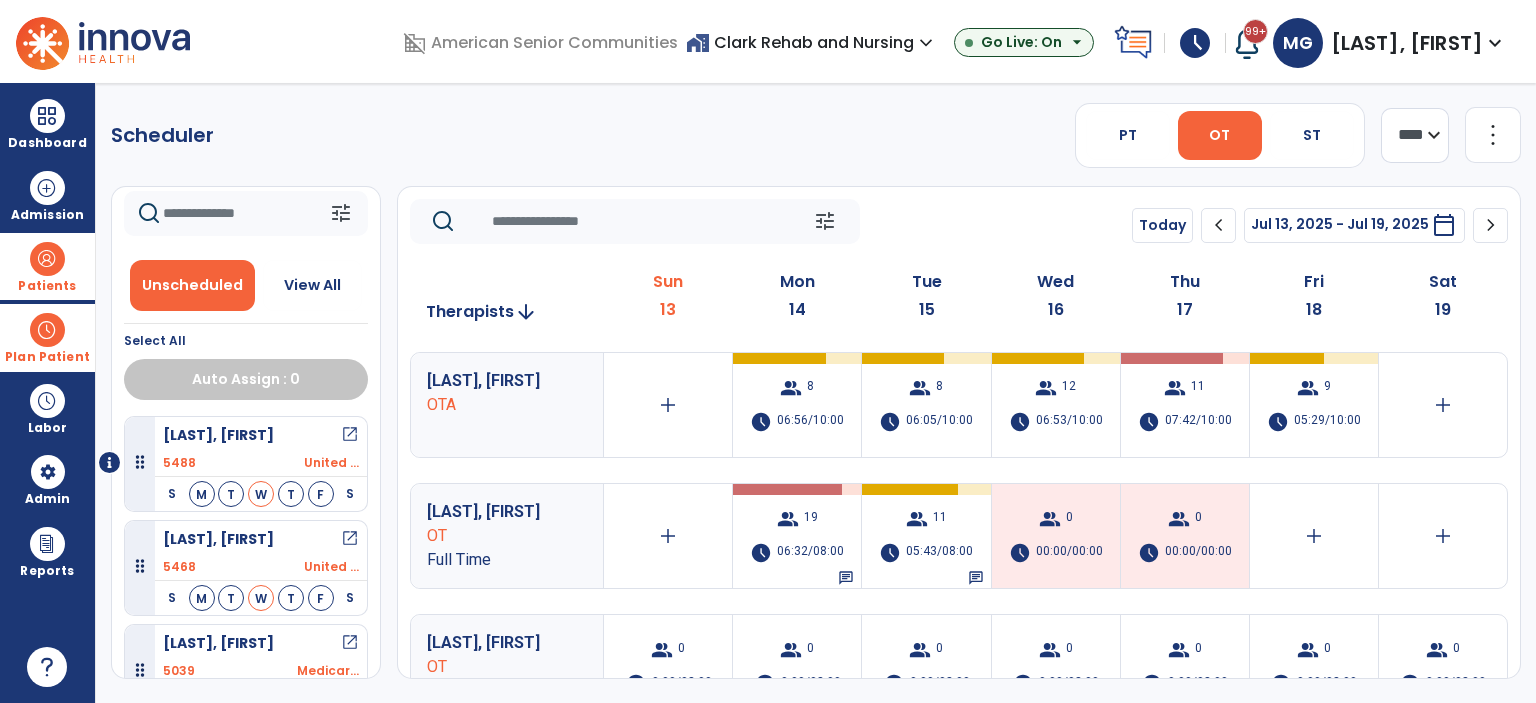 click on "Scheduler   PT   OT   ST  **** *** more_vert  Manage Labor   View All Therapists   Print" 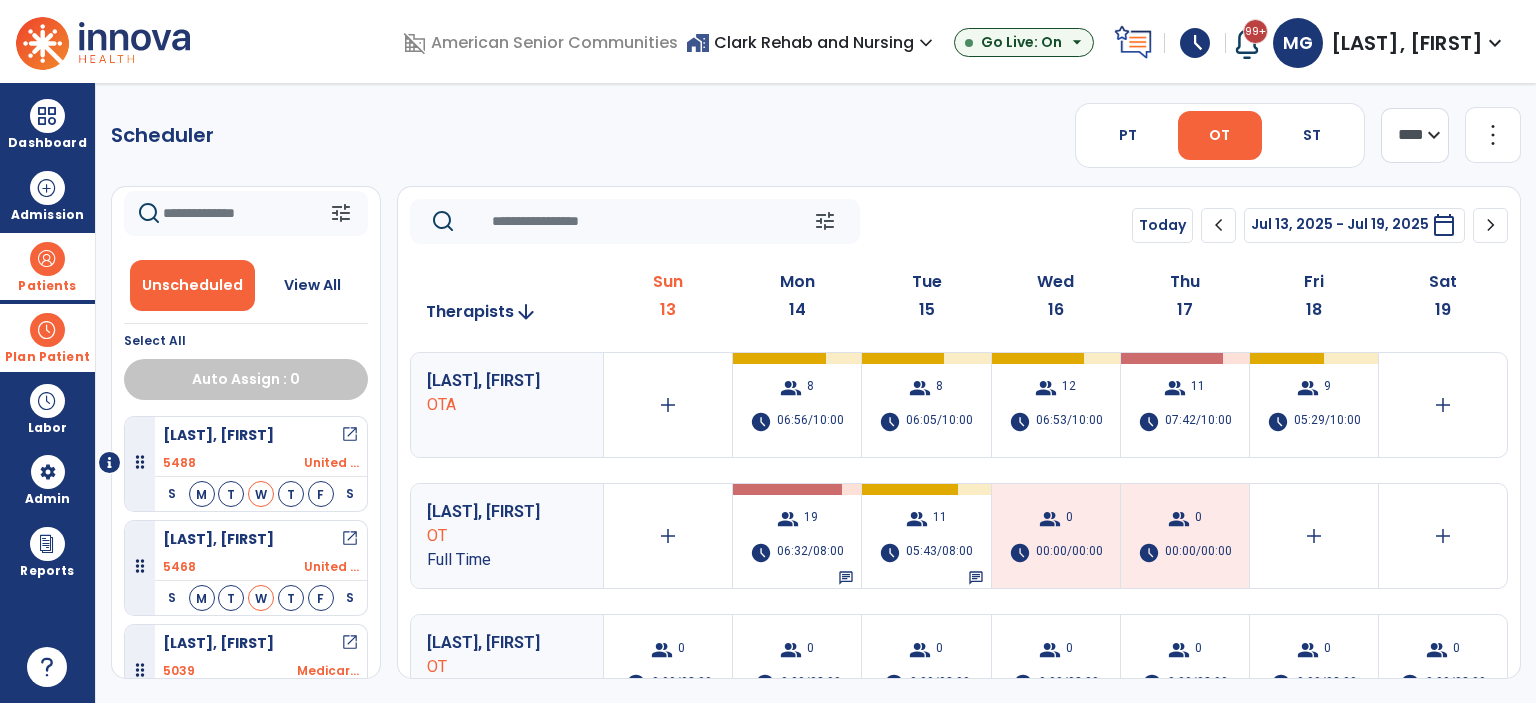 click on "Patients" at bounding box center (47, 266) 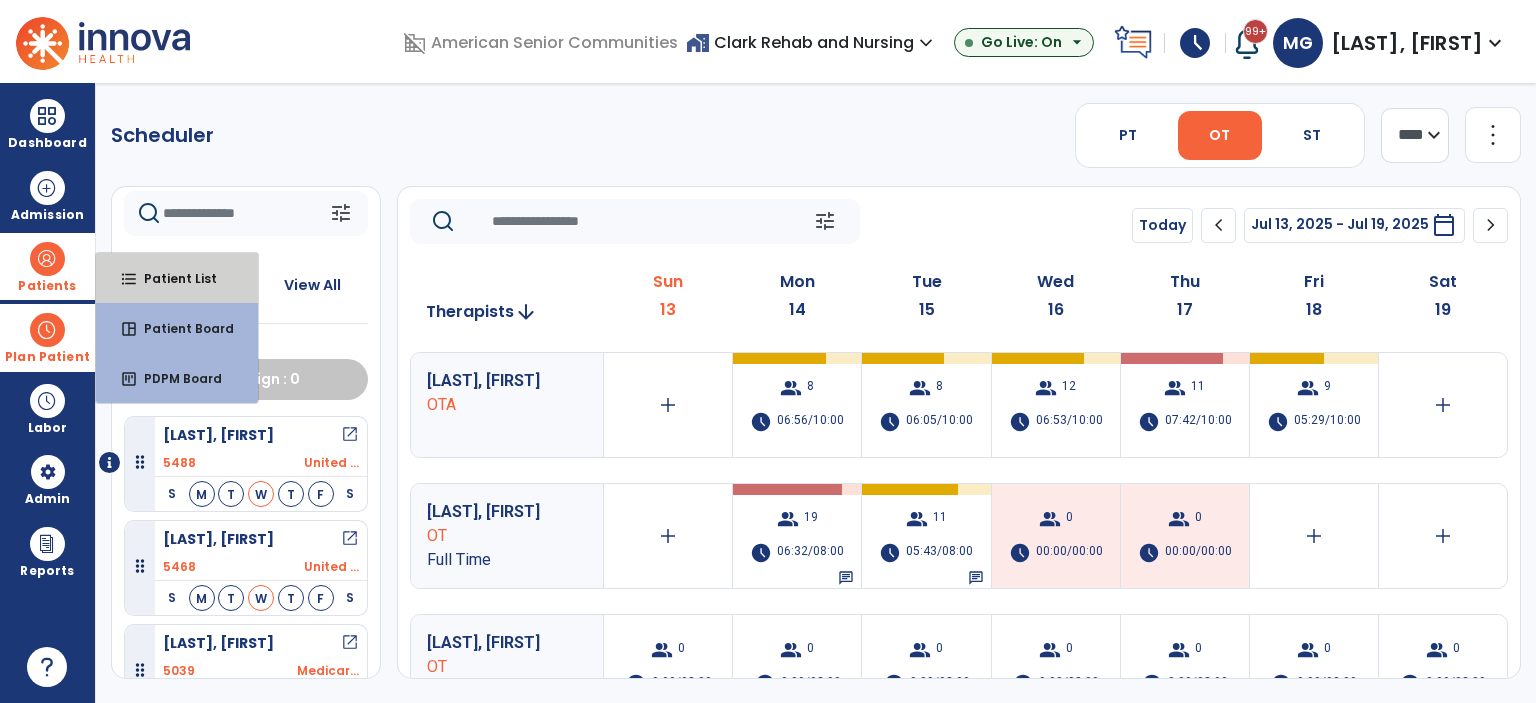 drag, startPoint x: 151, startPoint y: 267, endPoint x: 172, endPoint y: 252, distance: 25.806976 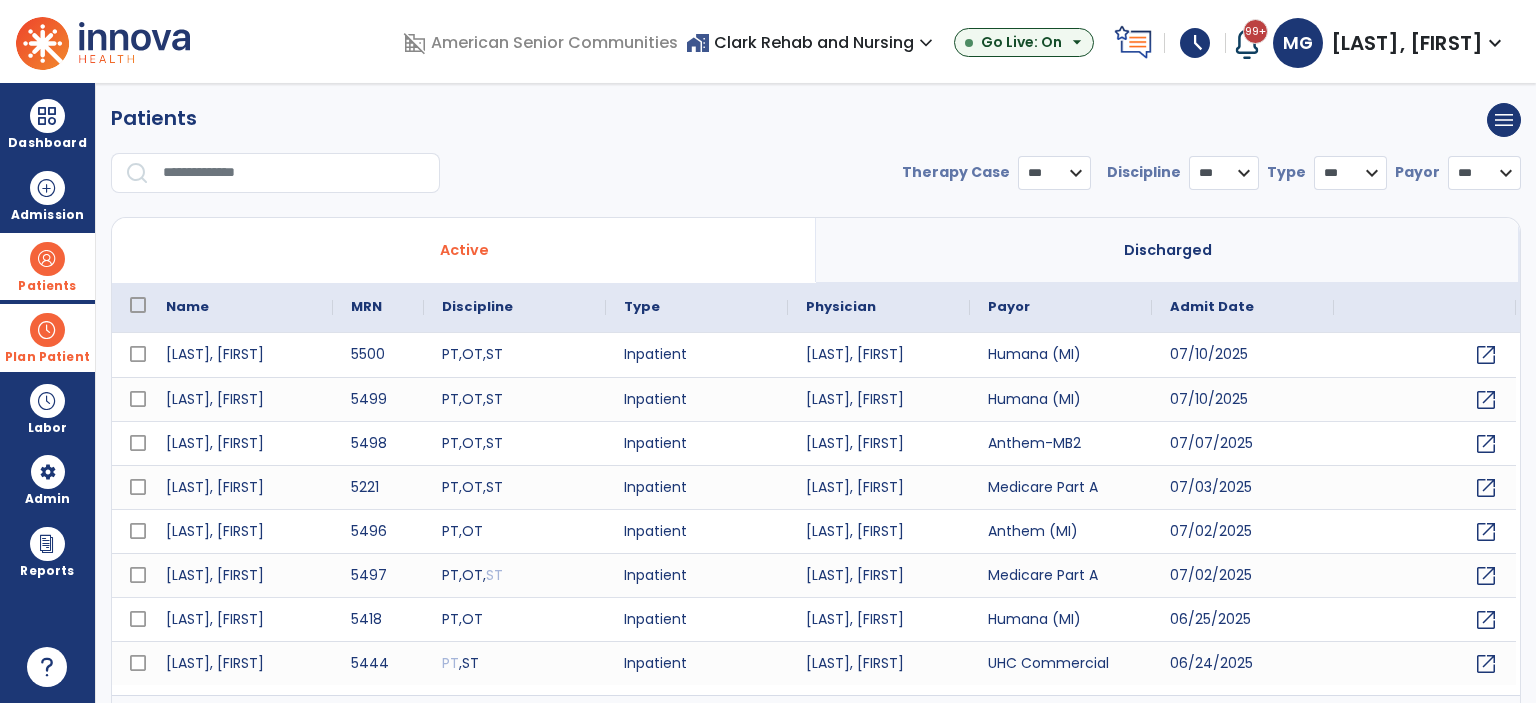 select on "***" 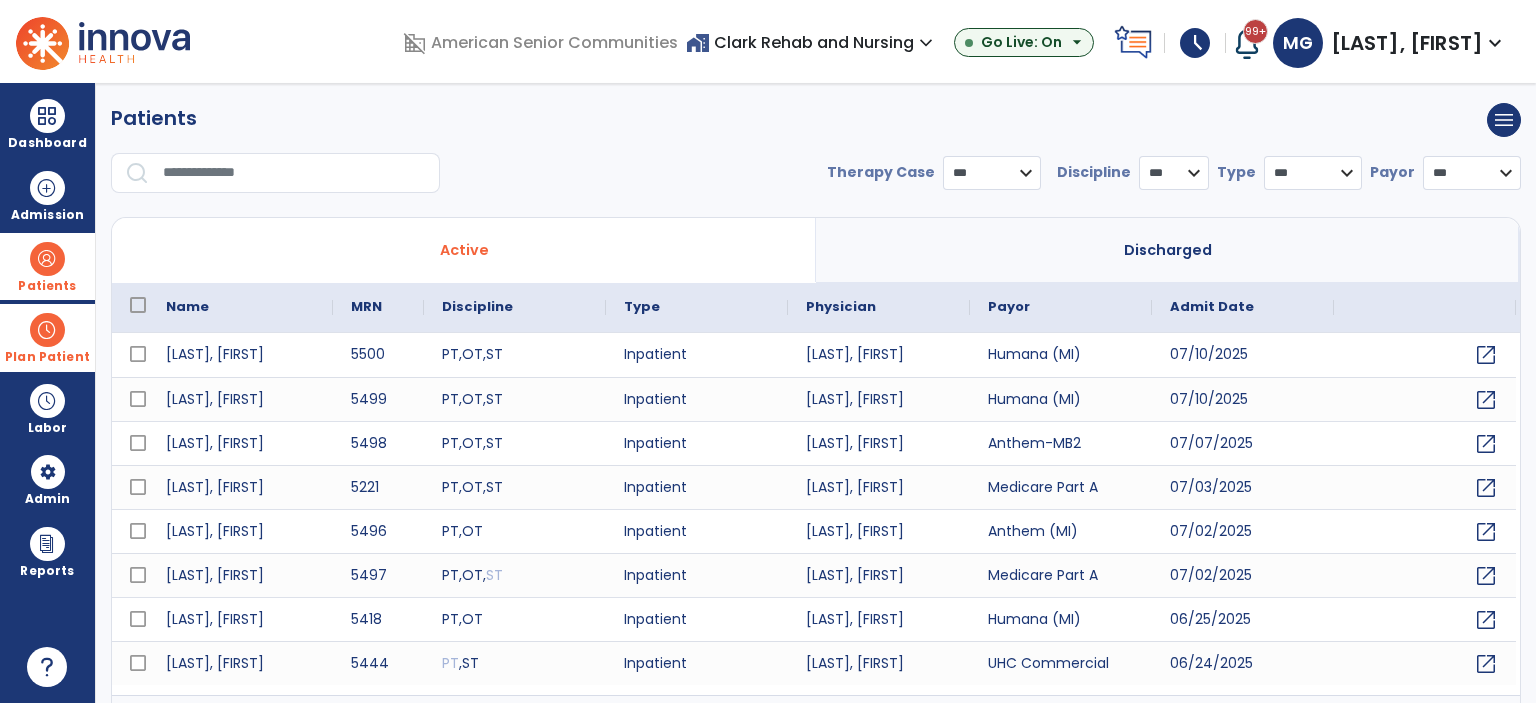 click at bounding box center (47, 330) 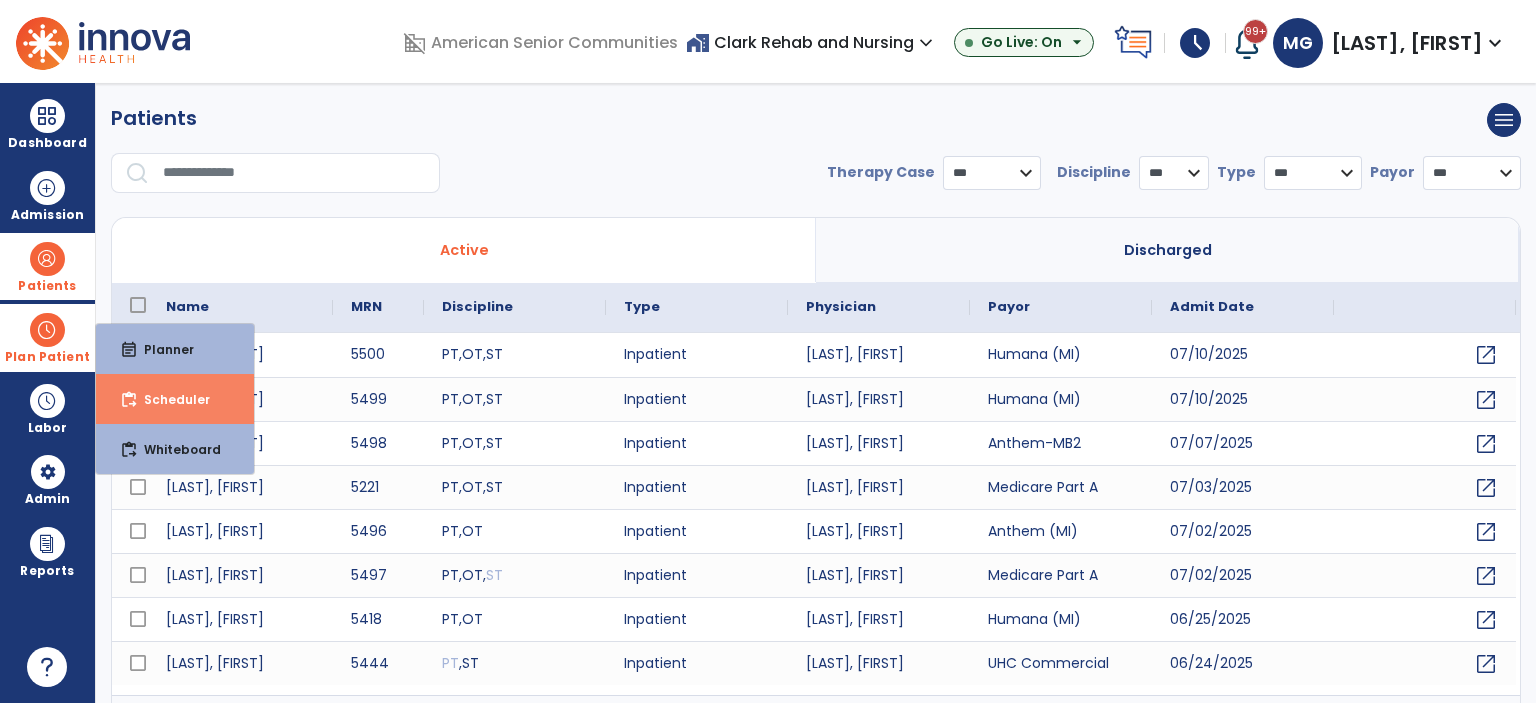 click on "Scheduler" at bounding box center [169, 399] 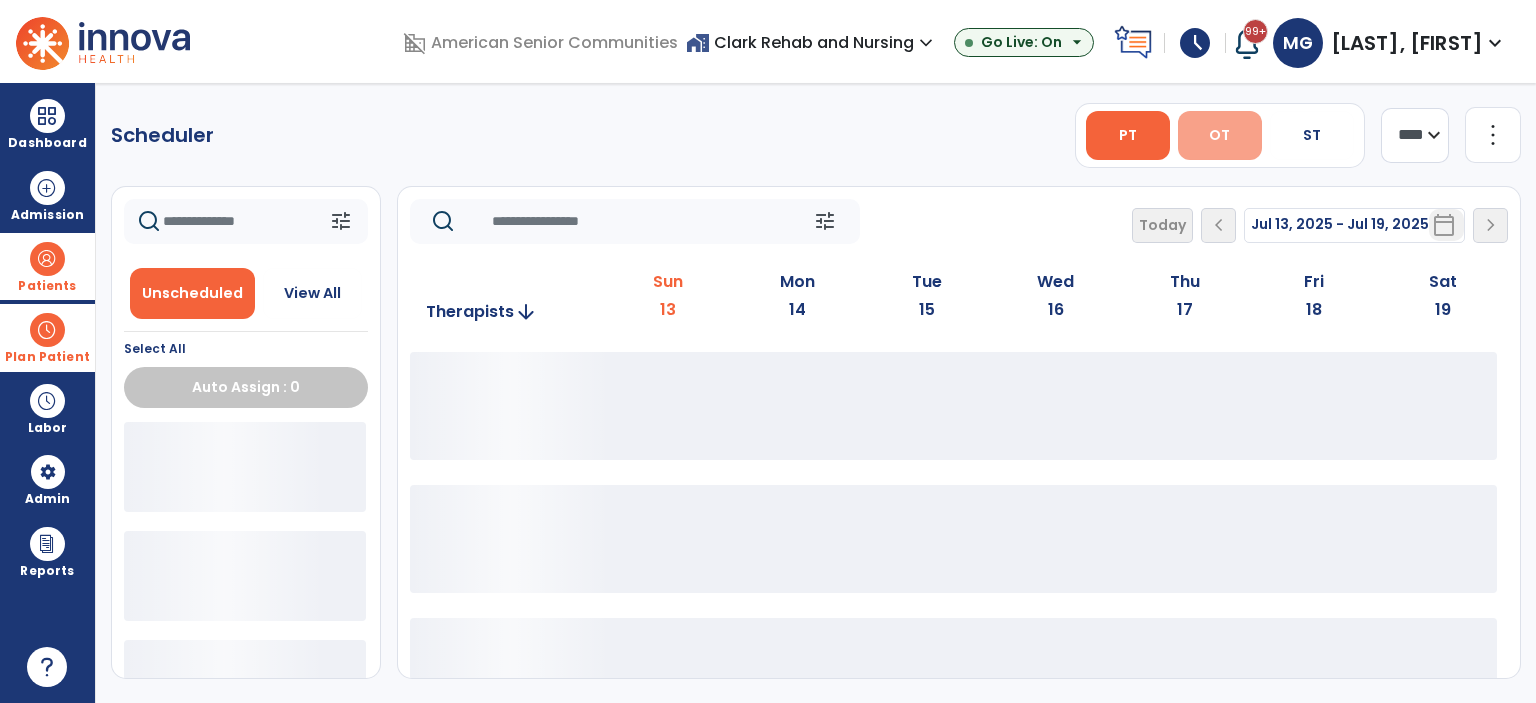 click on "OT" at bounding box center [1220, 135] 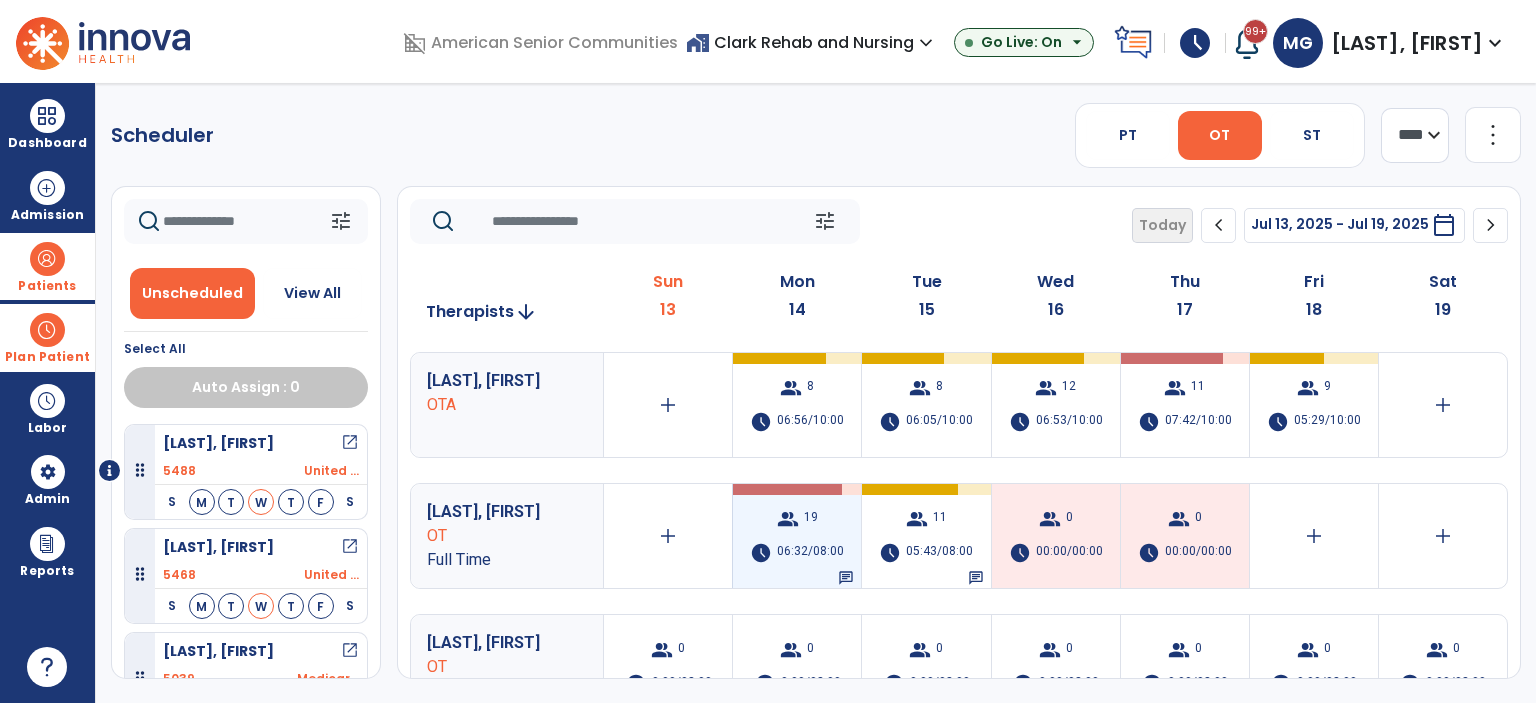 click on "group  19  schedule  06:32/08:00   chat" at bounding box center [797, 536] 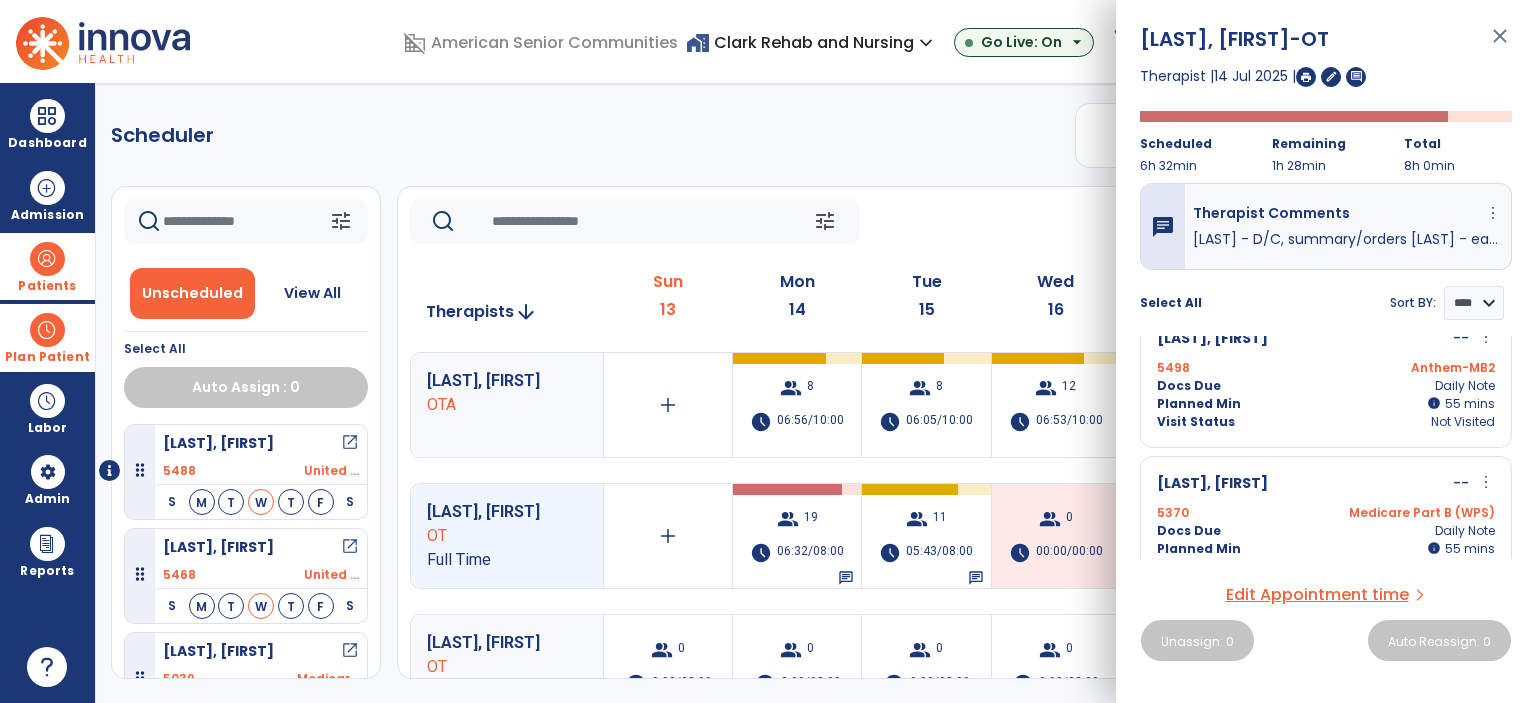 scroll, scrollTop: 0, scrollLeft: 0, axis: both 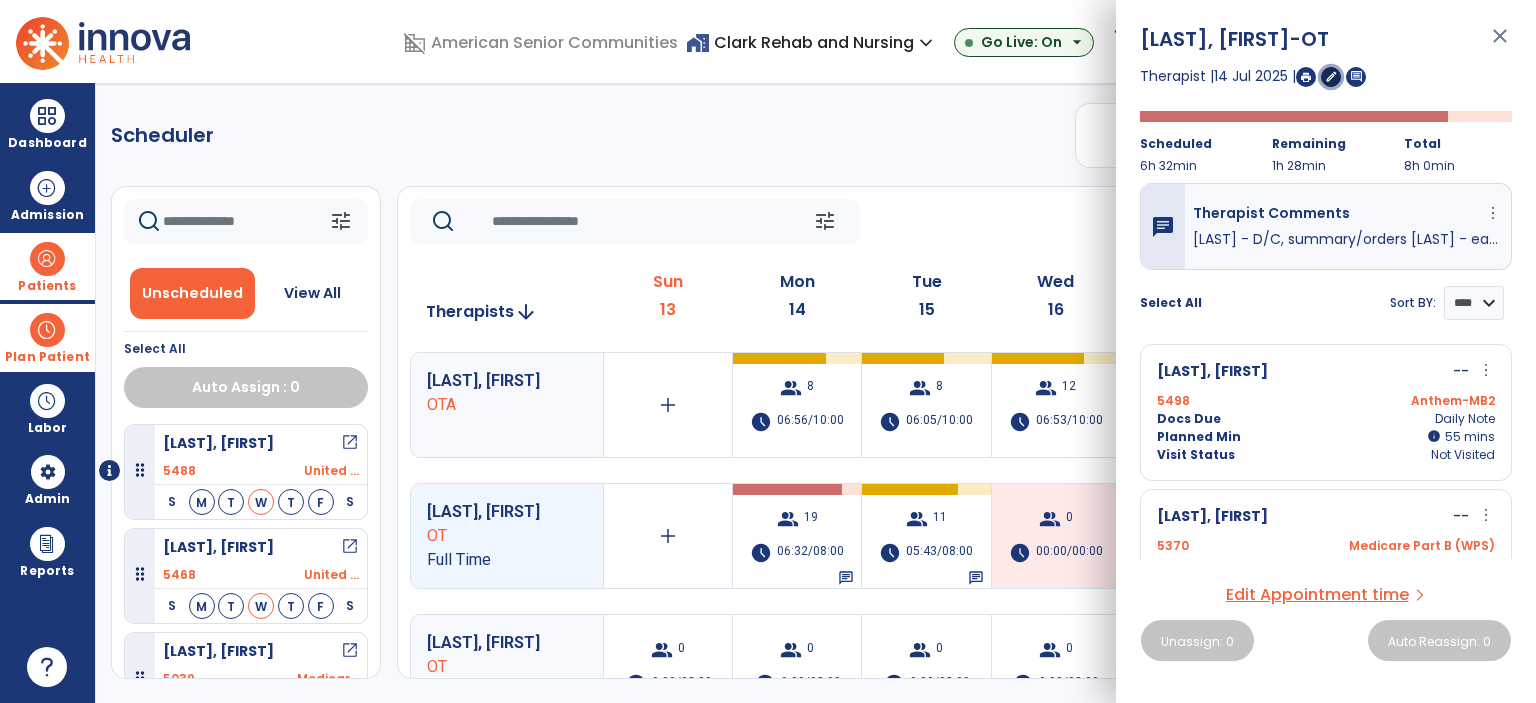 click on "edit" at bounding box center [1331, 76] 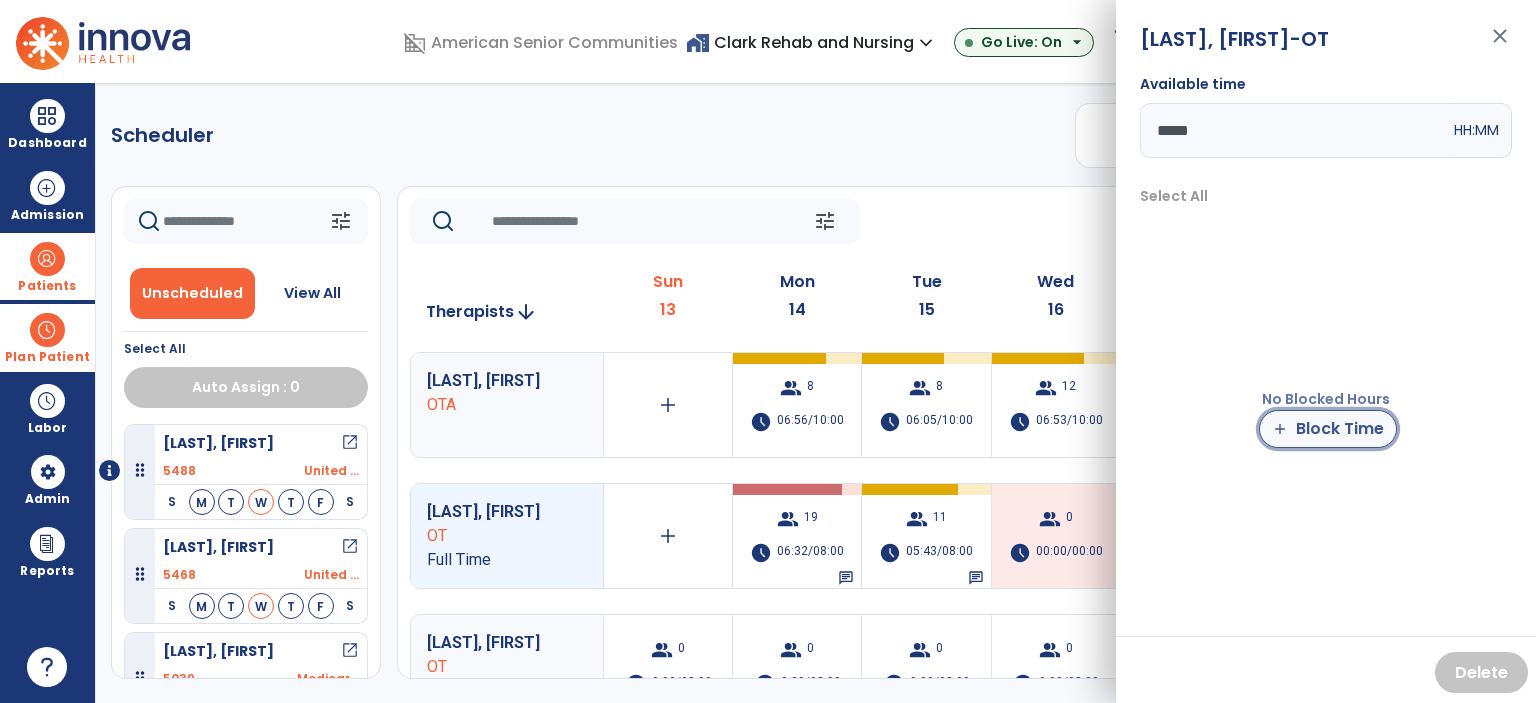 click on "add   Block Time" at bounding box center [1328, 429] 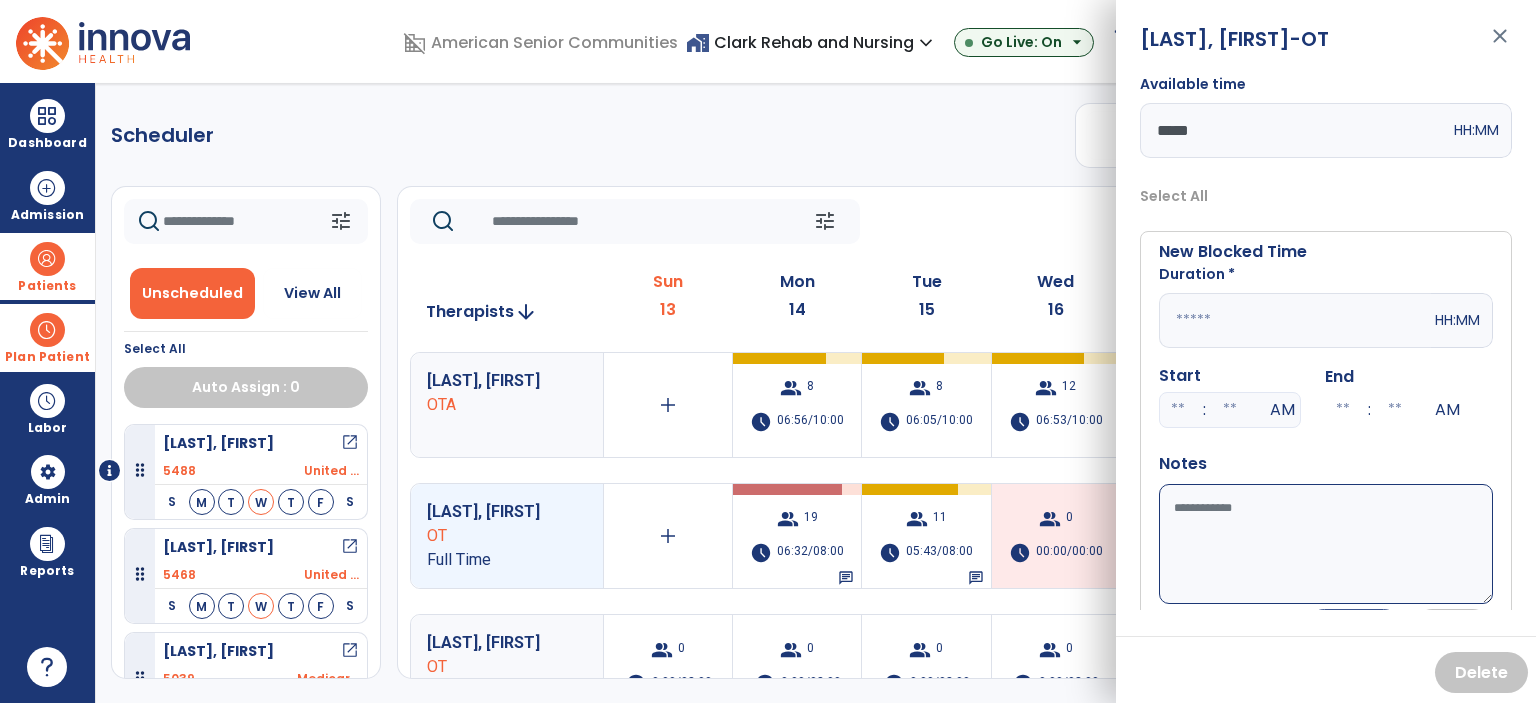 click at bounding box center [1295, 320] 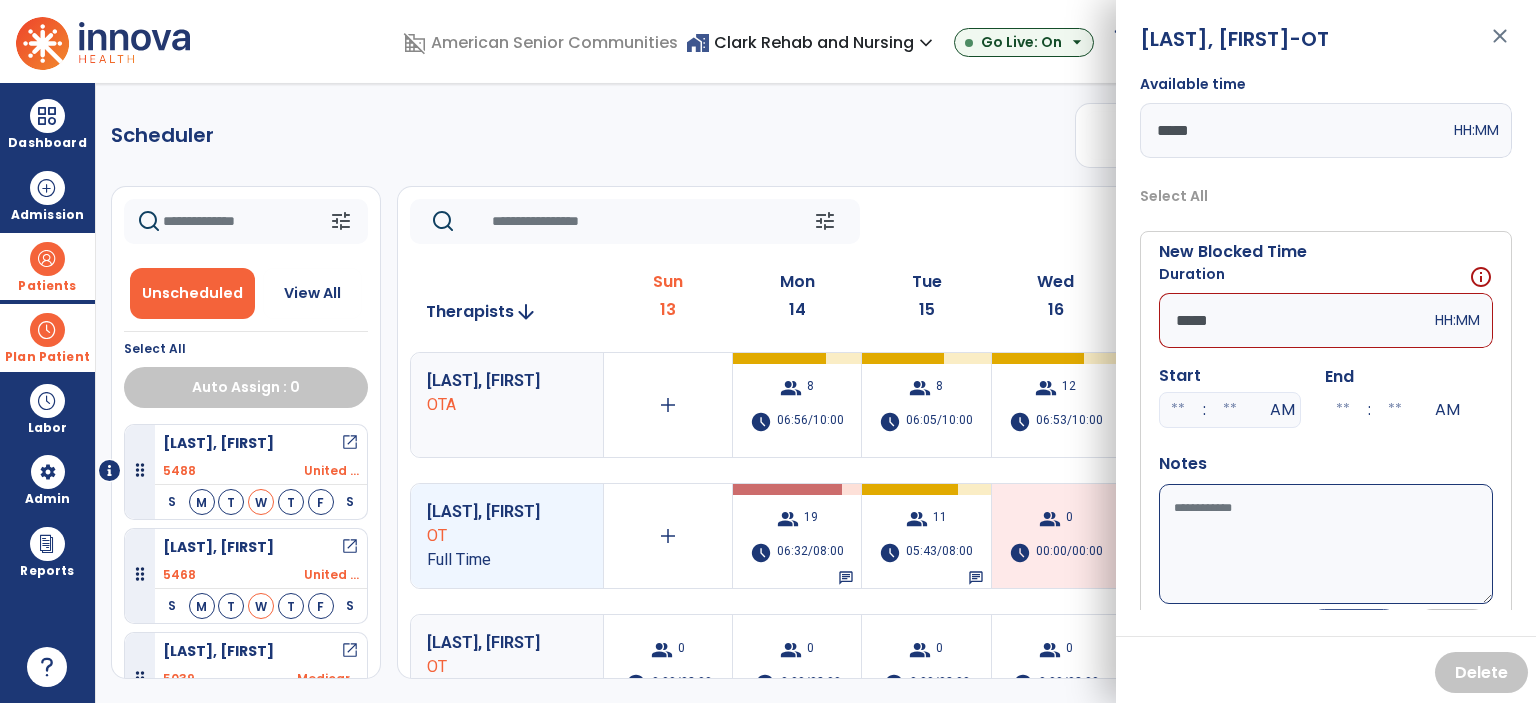 type on "*****" 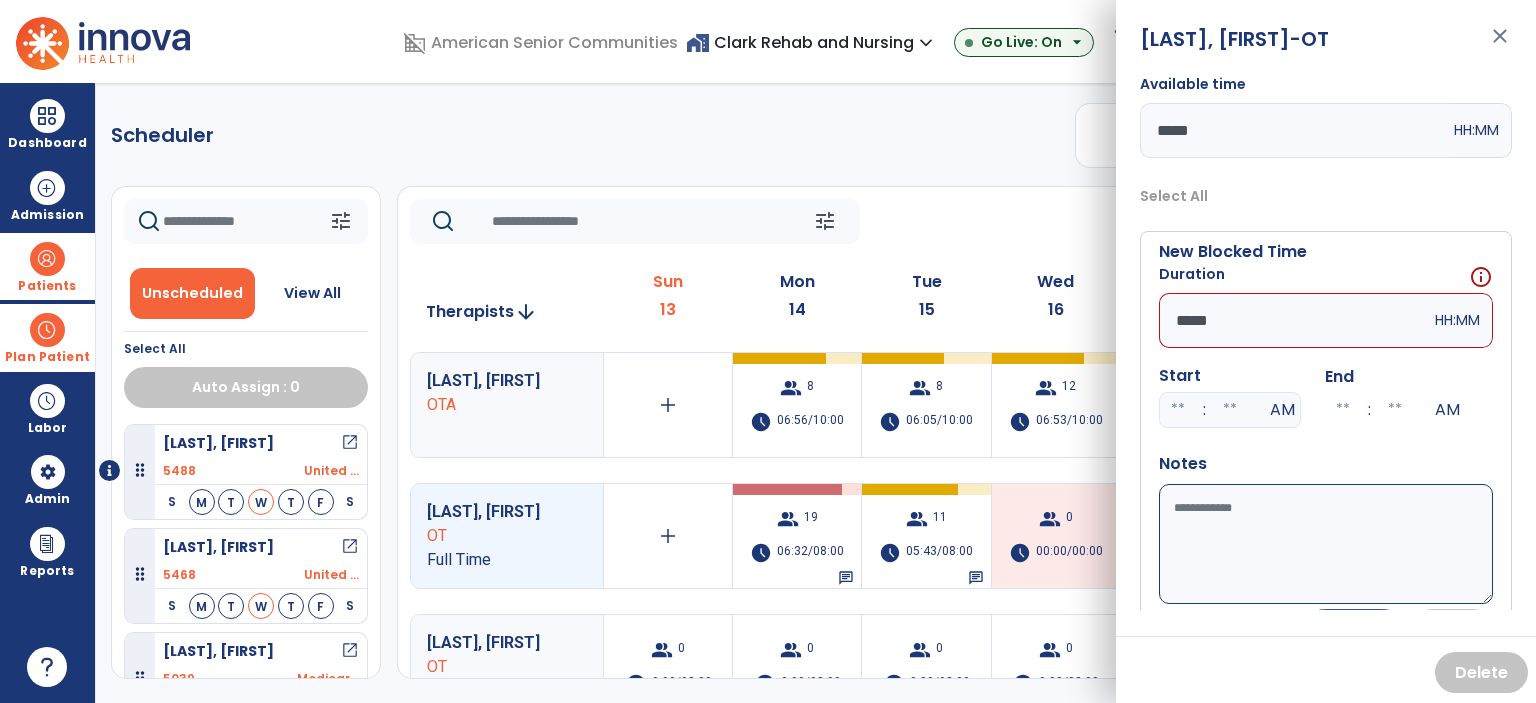 click at bounding box center (1178, 410) 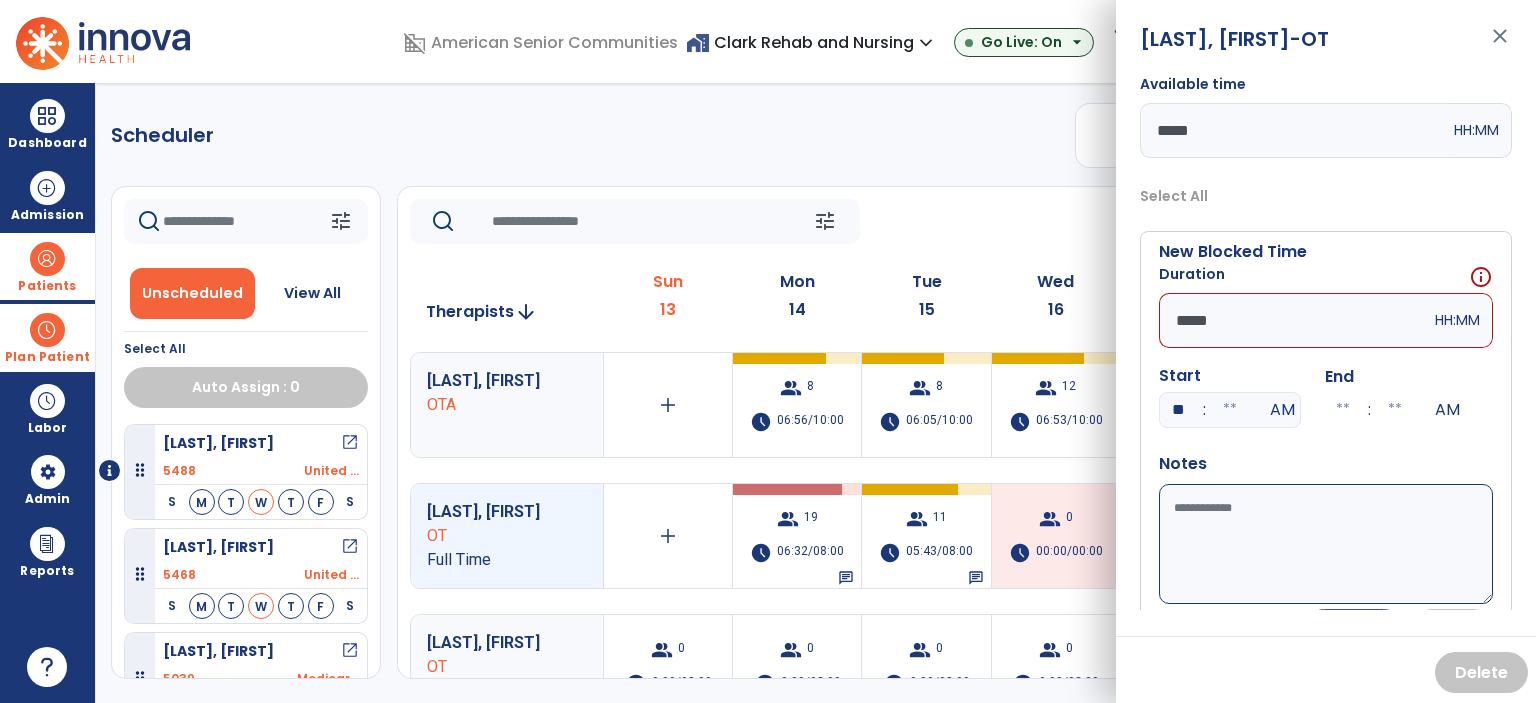 type on "**" 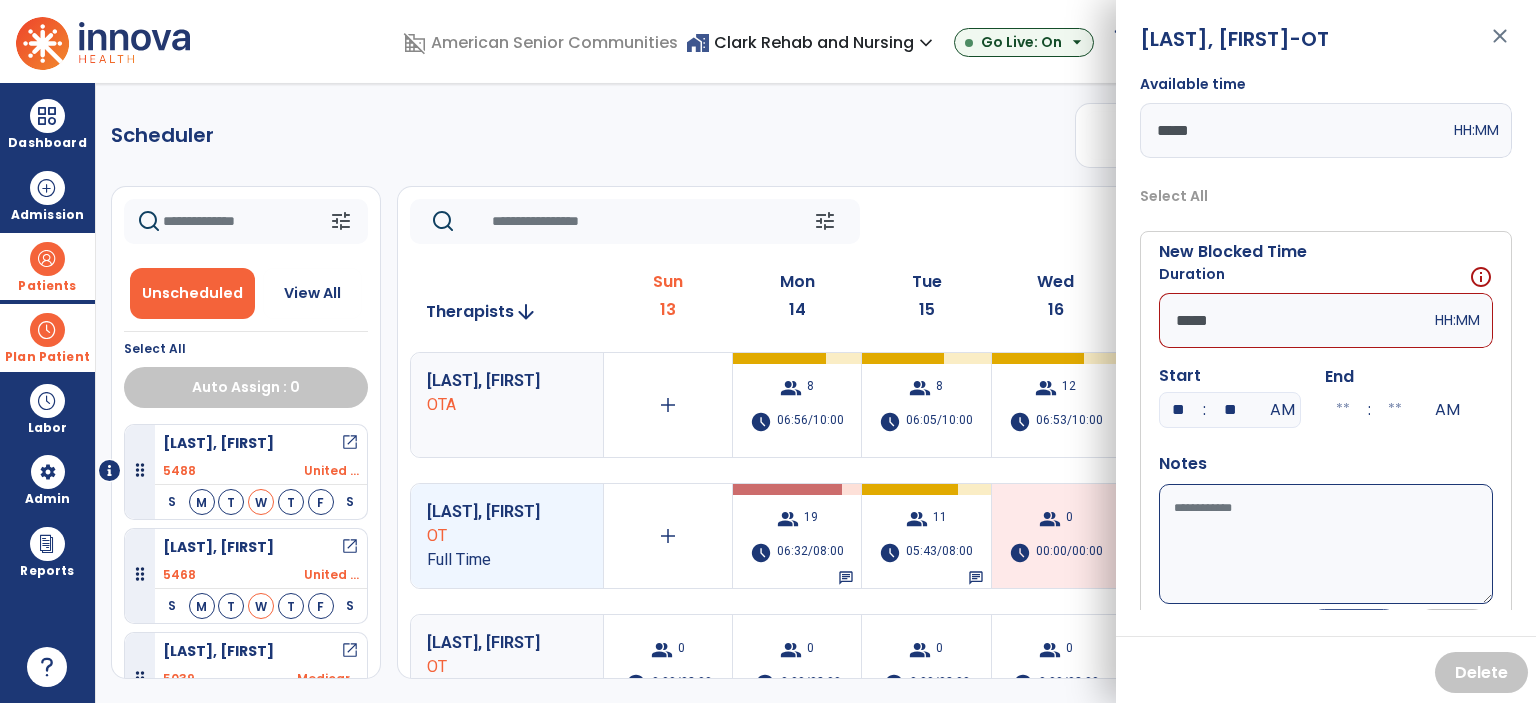 type on "**" 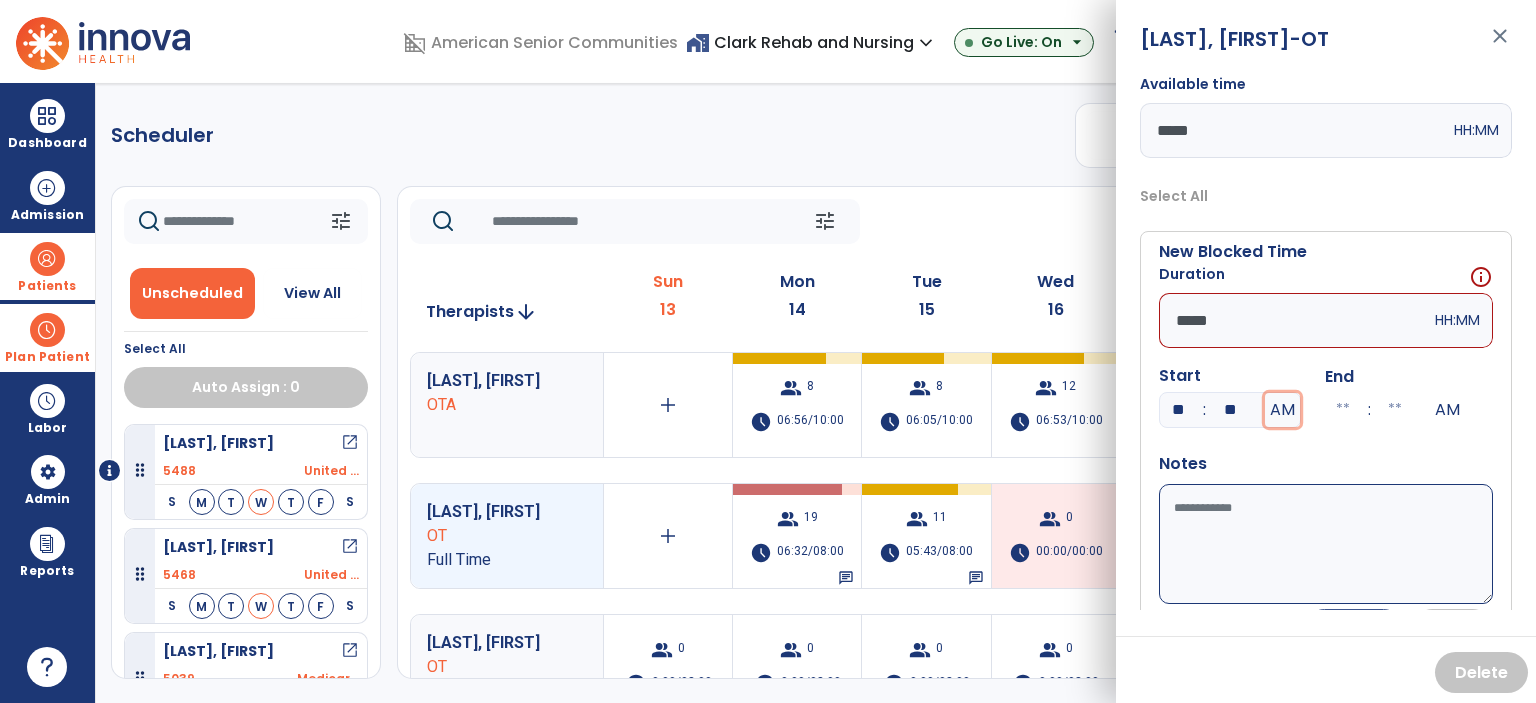 type on "**" 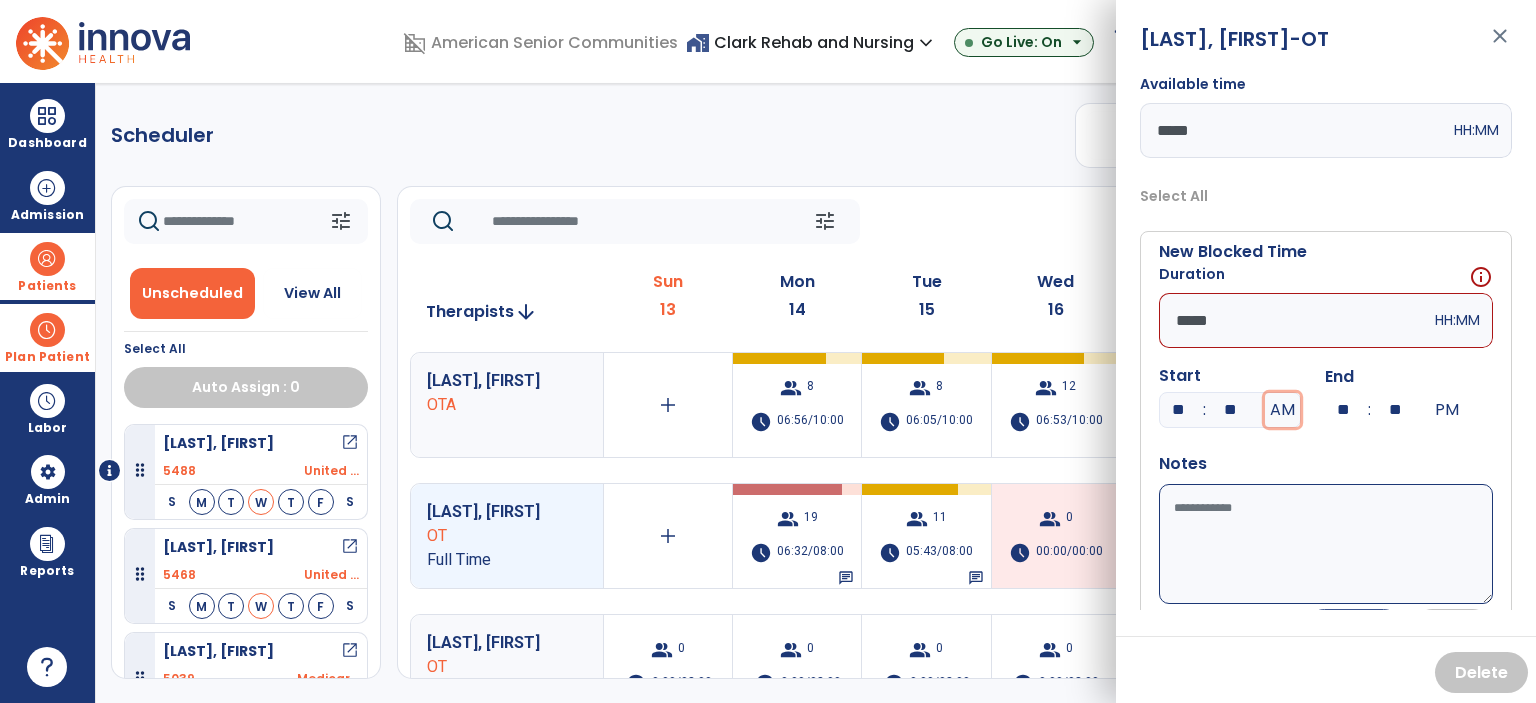 type 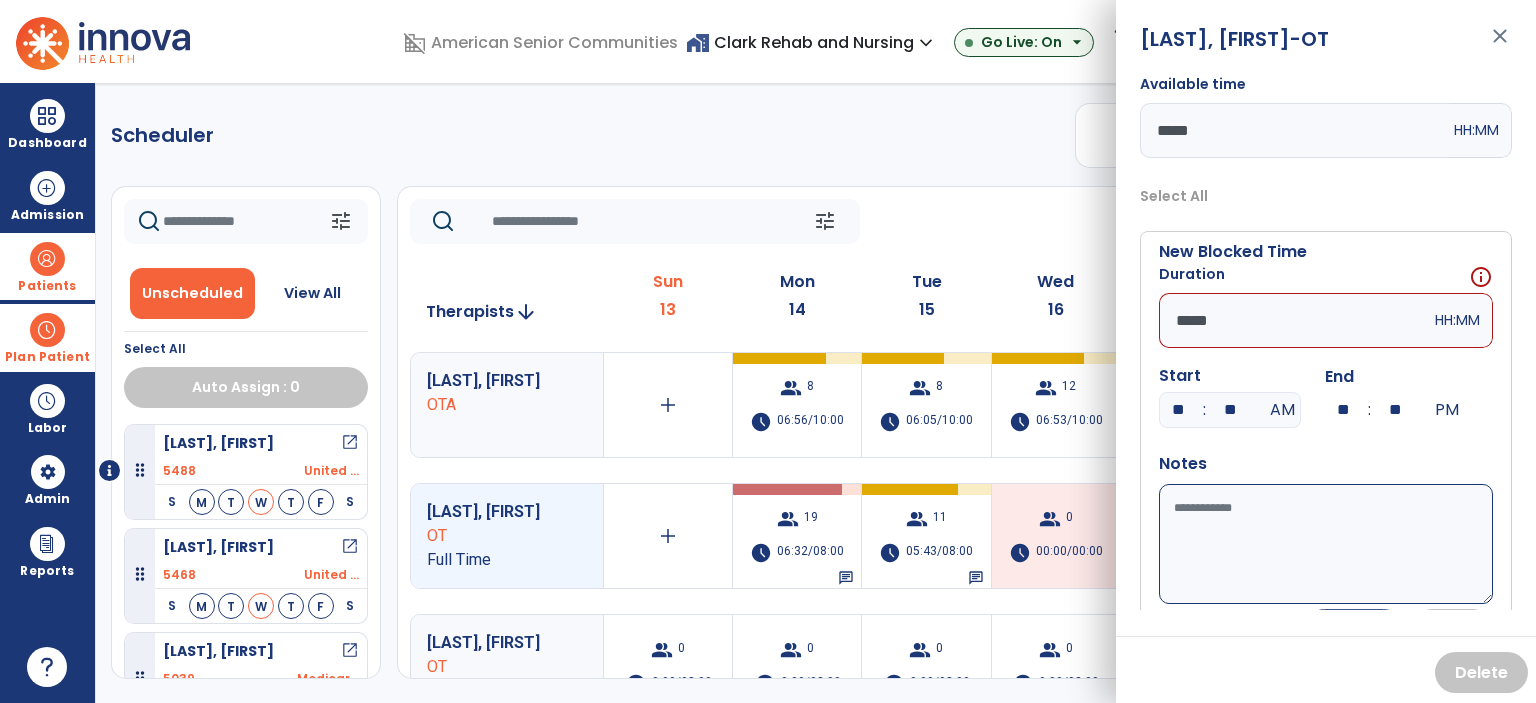 click on "*****" at bounding box center [1295, 320] 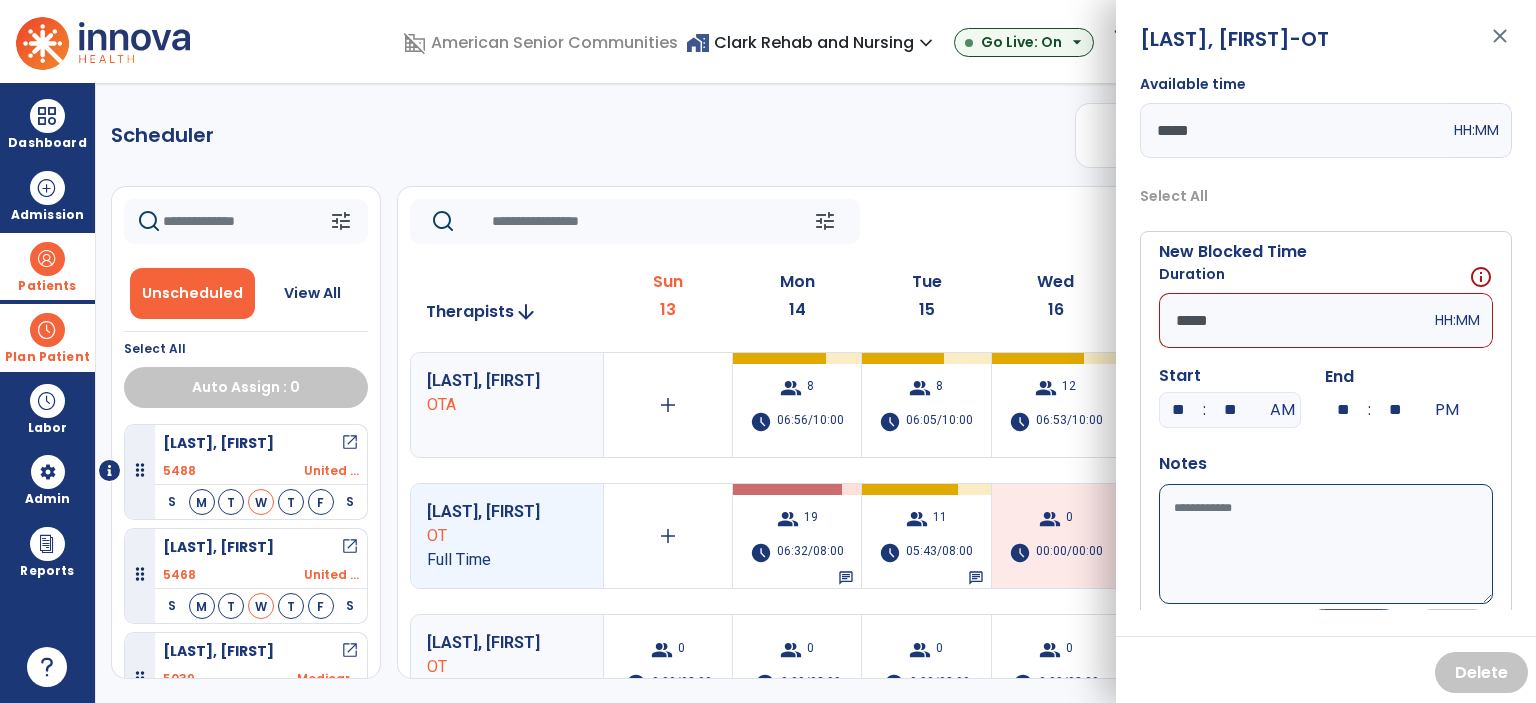 click on "*****" at bounding box center (1295, 320) 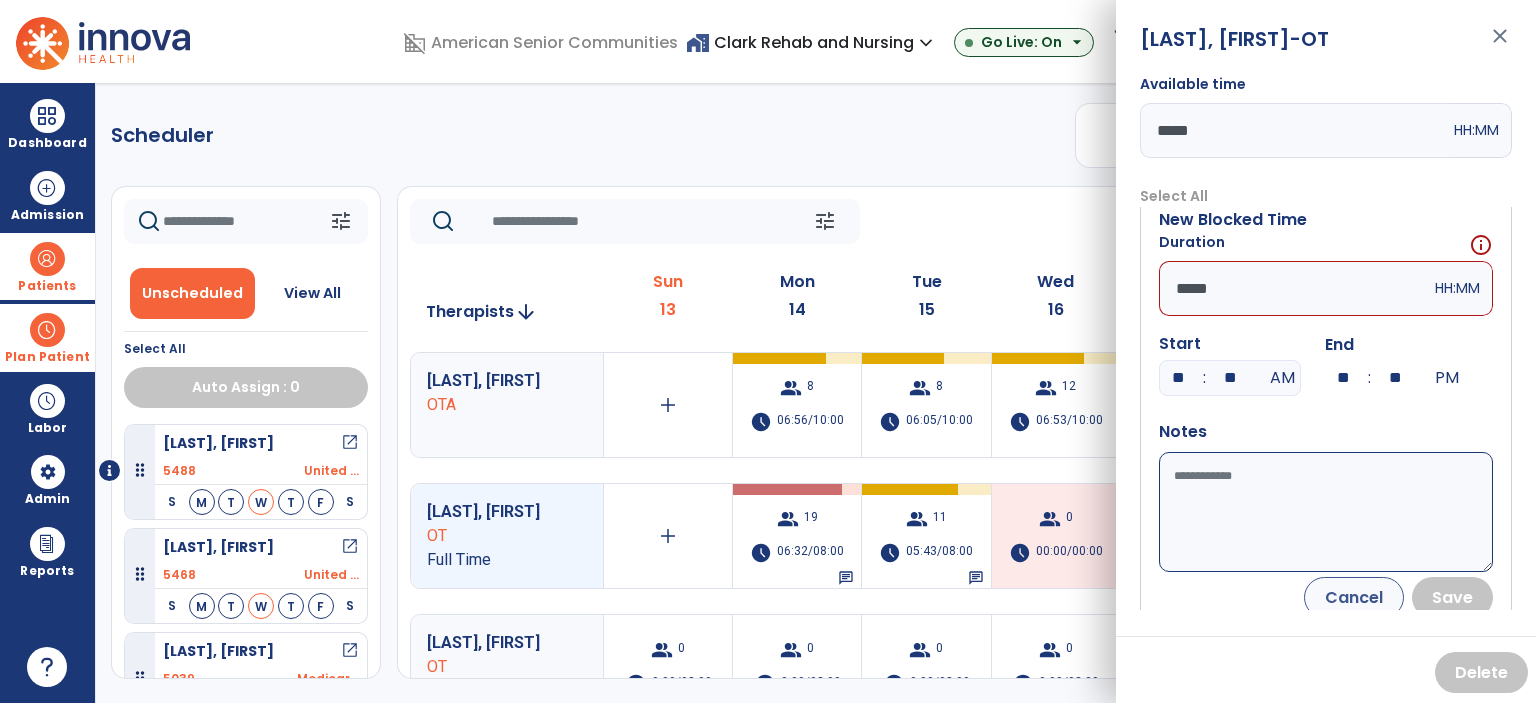 scroll, scrollTop: 48, scrollLeft: 0, axis: vertical 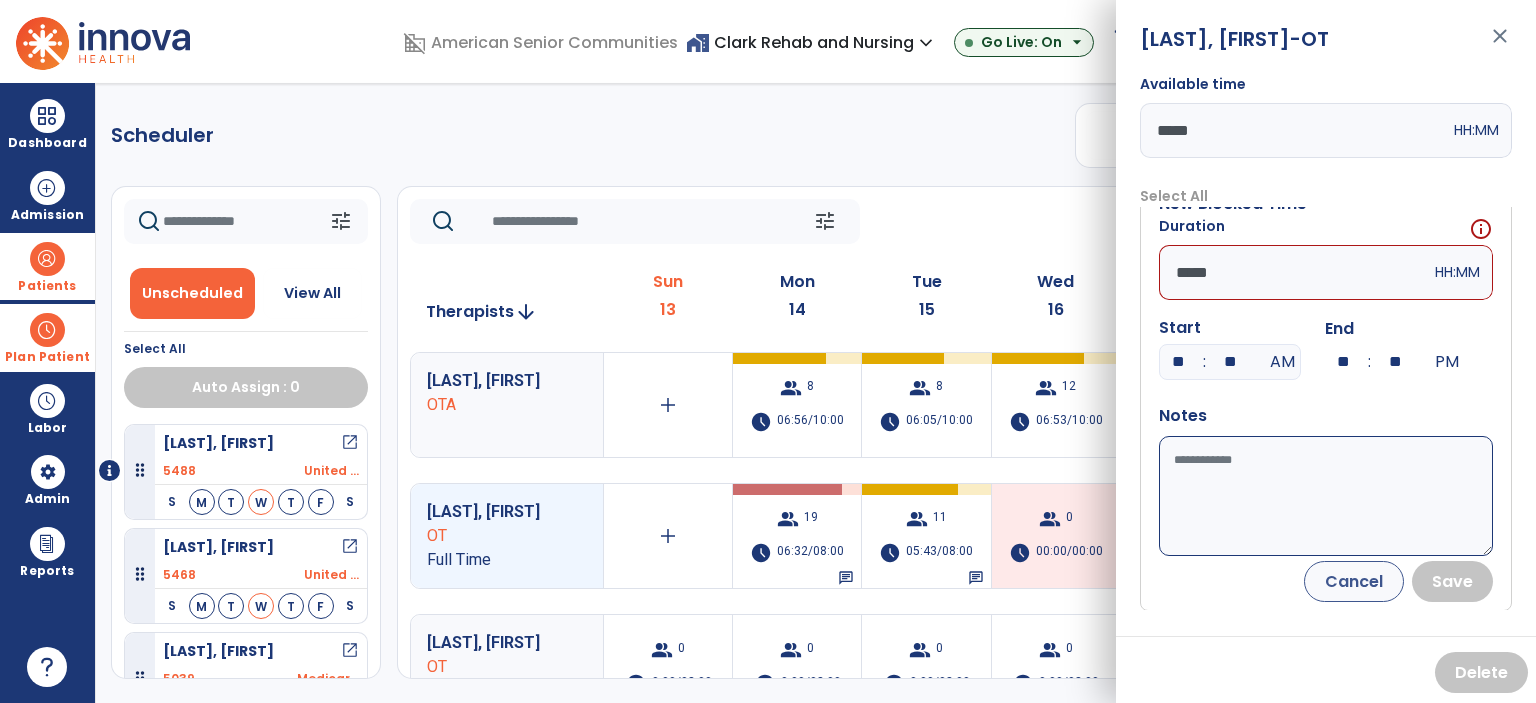 type on "*****" 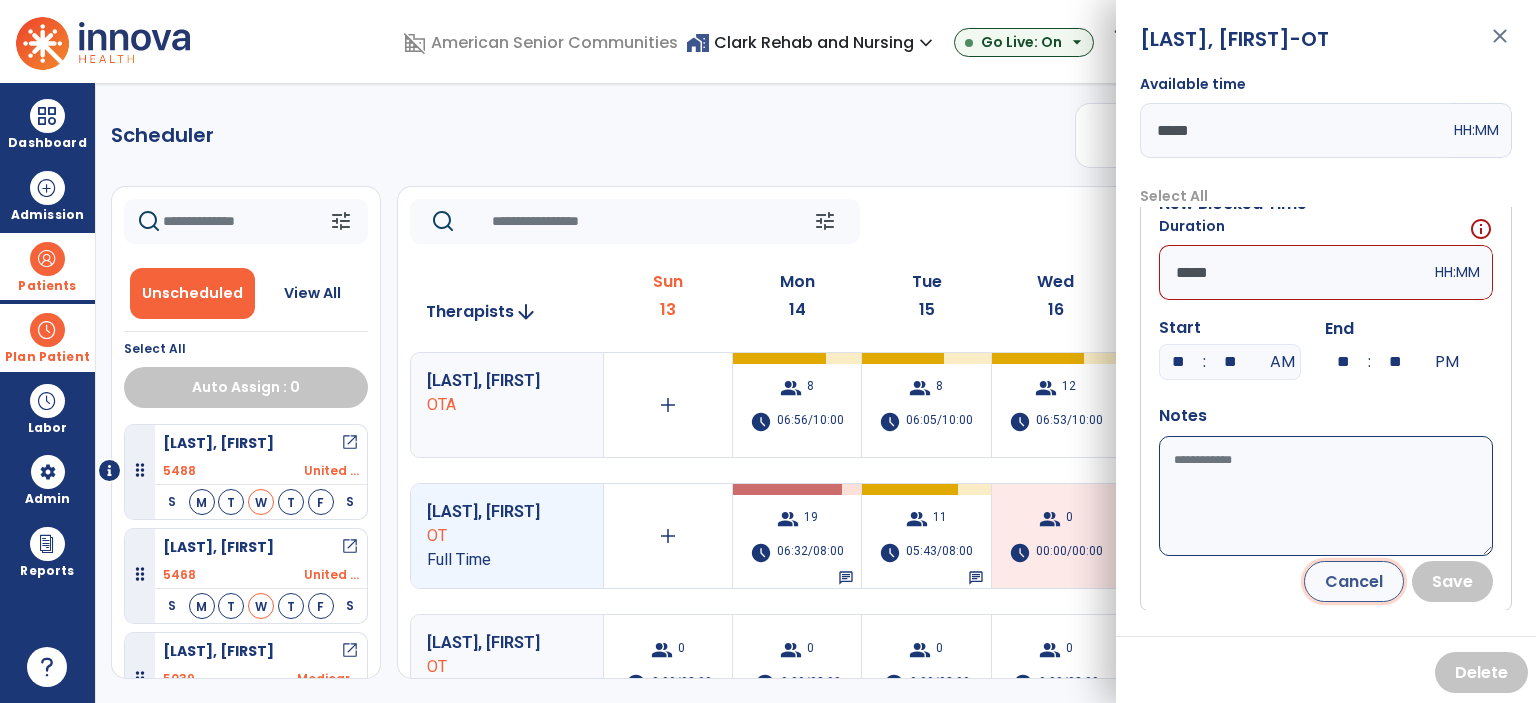 type on "**" 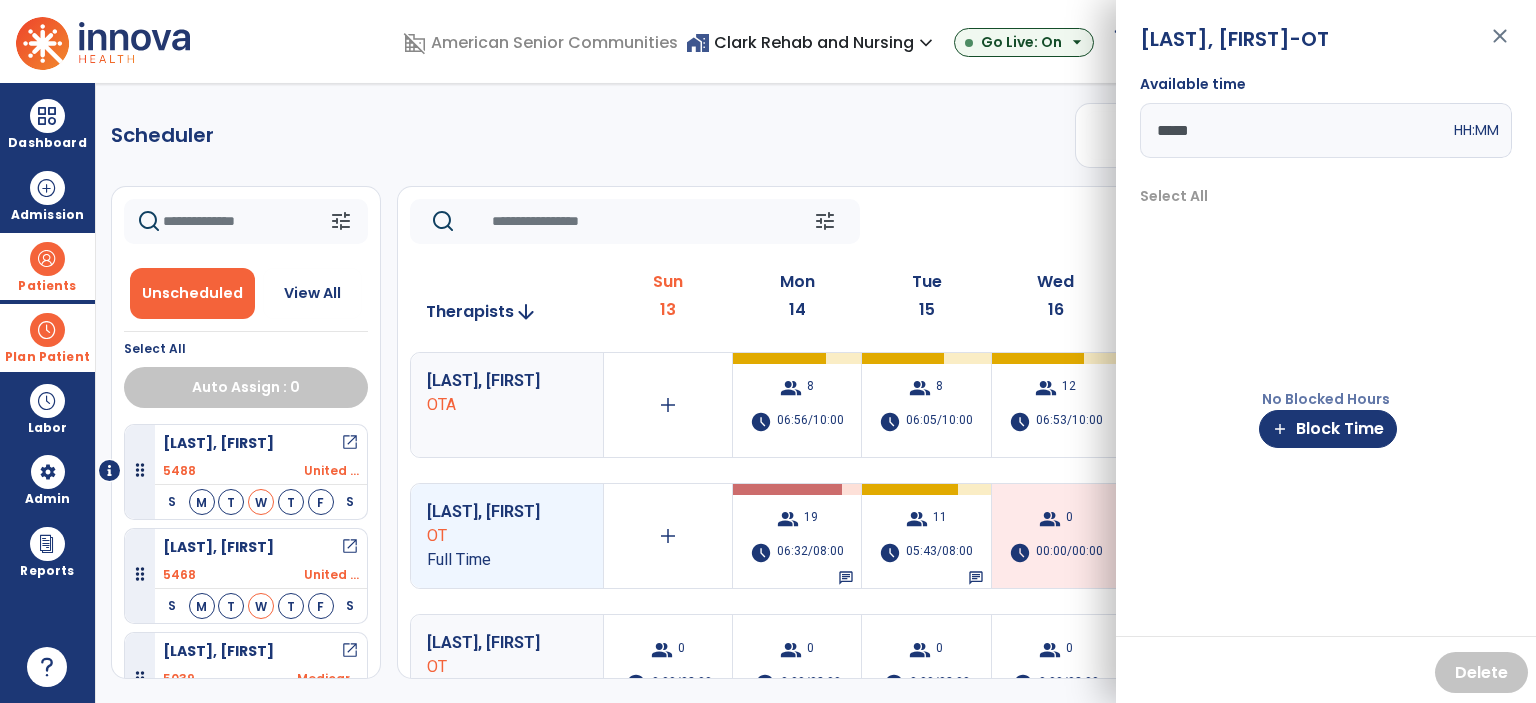 scroll, scrollTop: 0, scrollLeft: 0, axis: both 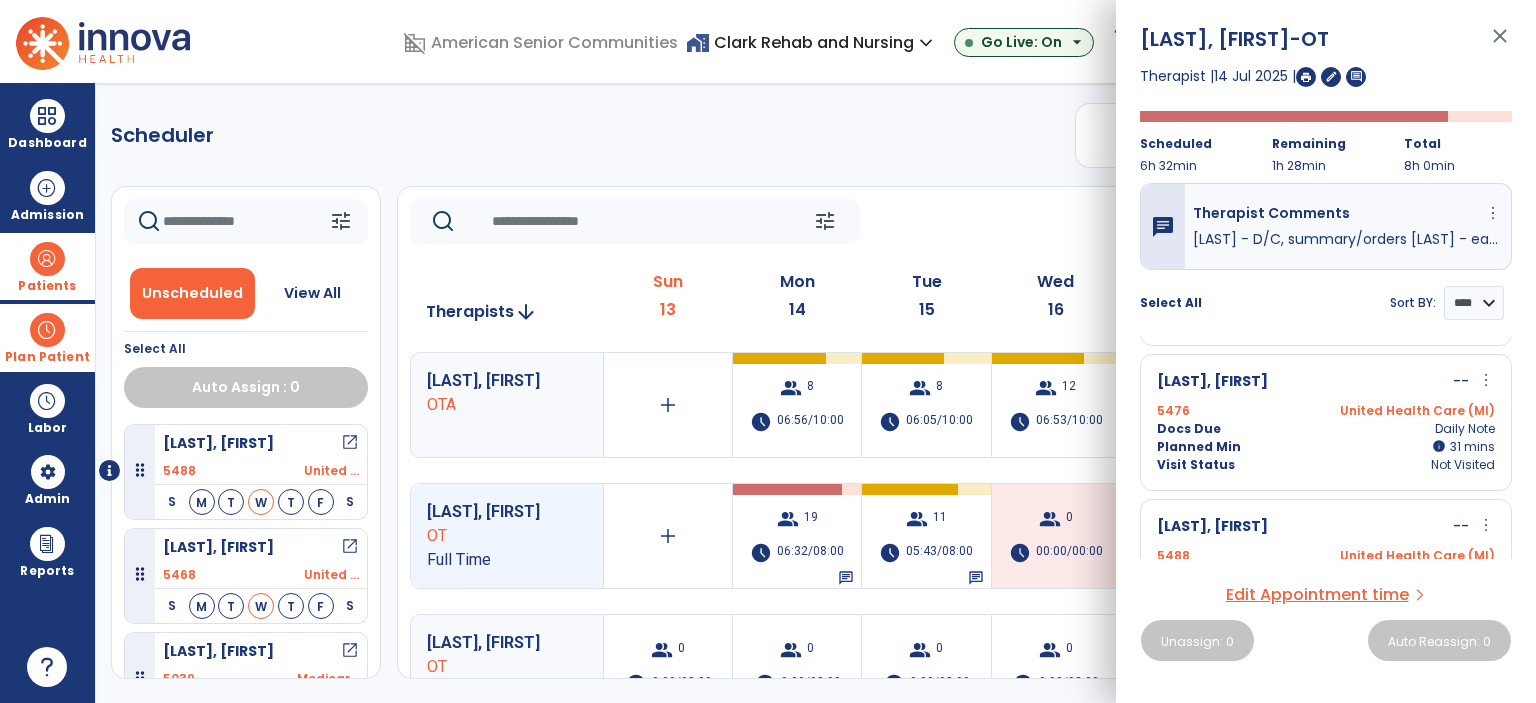 click on "Docs Due Daily Note" at bounding box center [1326, 429] 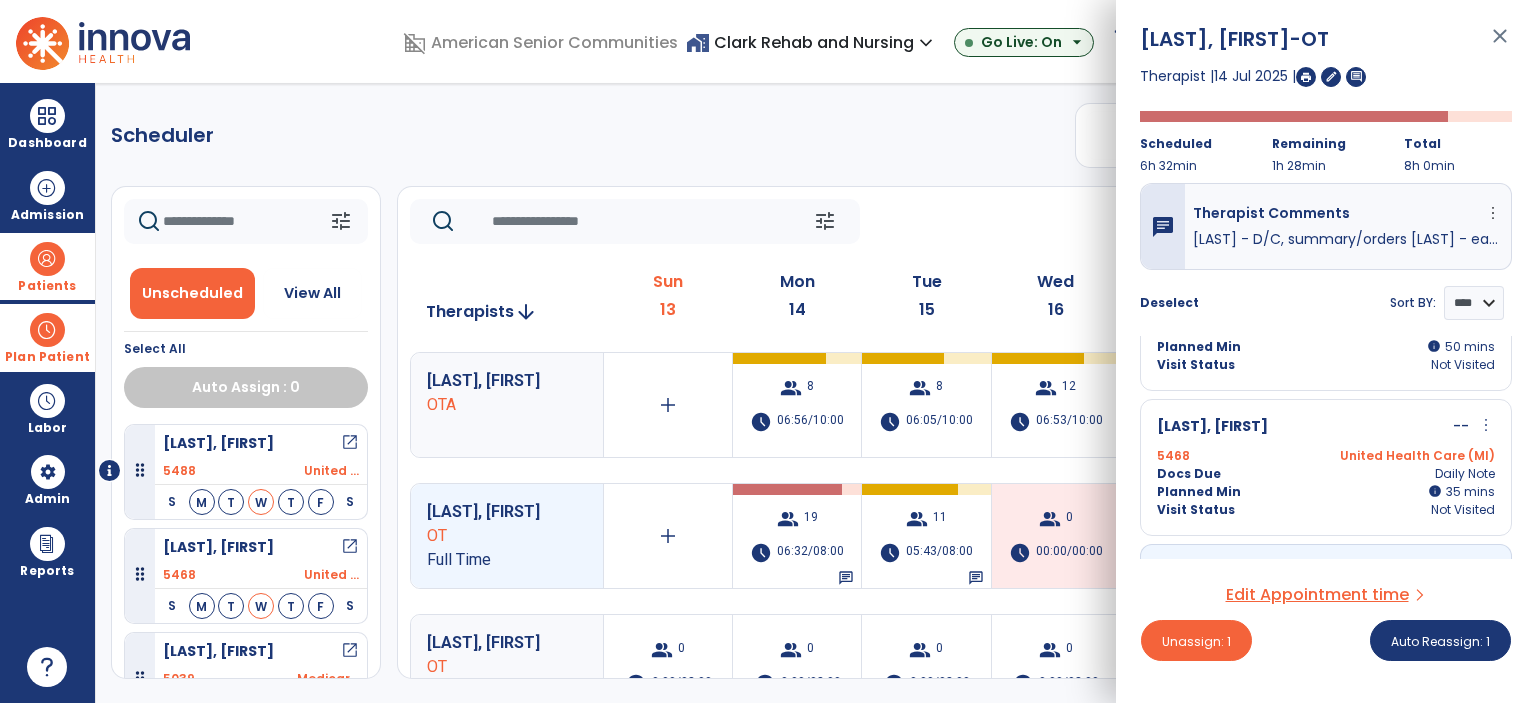 scroll, scrollTop: 805, scrollLeft: 0, axis: vertical 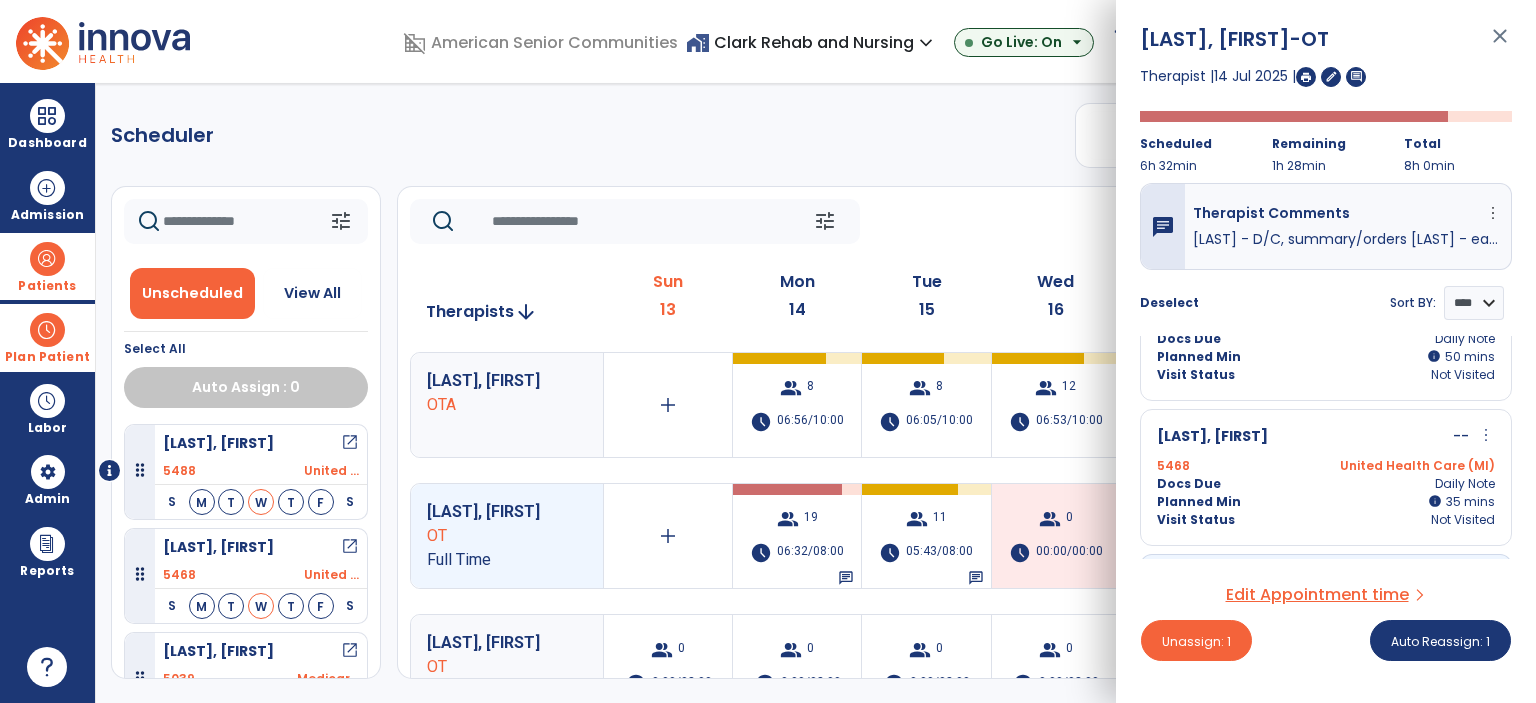 drag, startPoint x: 1310, startPoint y: 490, endPoint x: 1317, endPoint y: 461, distance: 29.832869 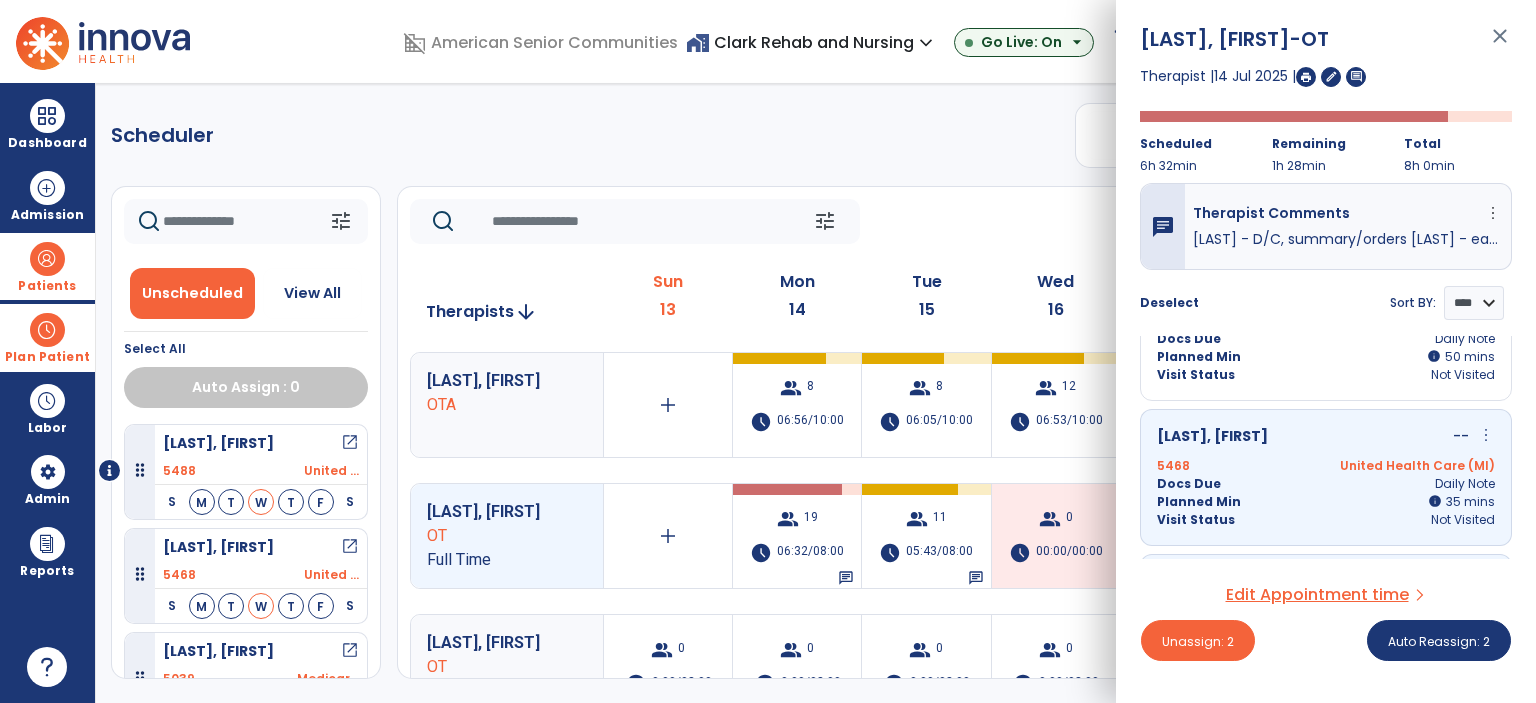 scroll, scrollTop: 705, scrollLeft: 0, axis: vertical 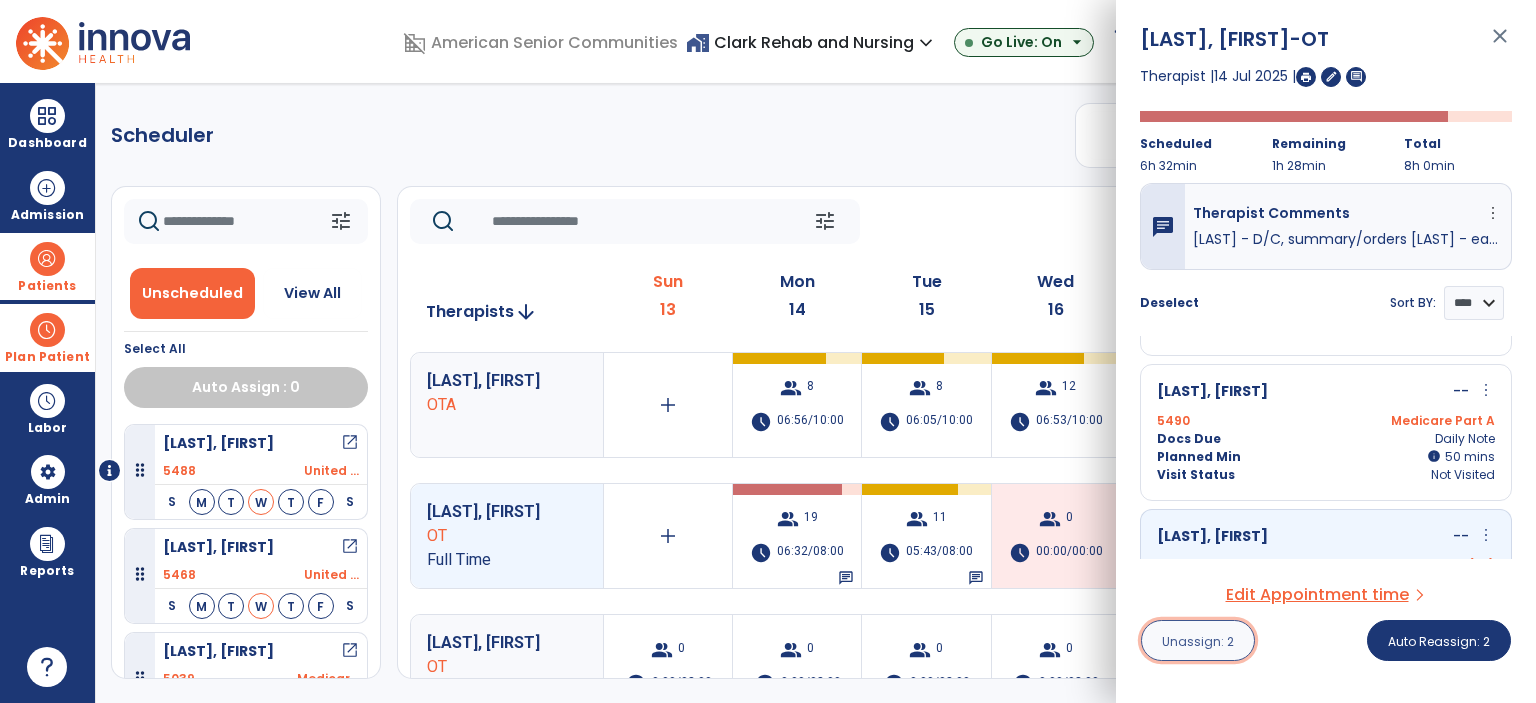 drag, startPoint x: 1224, startPoint y: 642, endPoint x: 1223, endPoint y: 623, distance: 19.026299 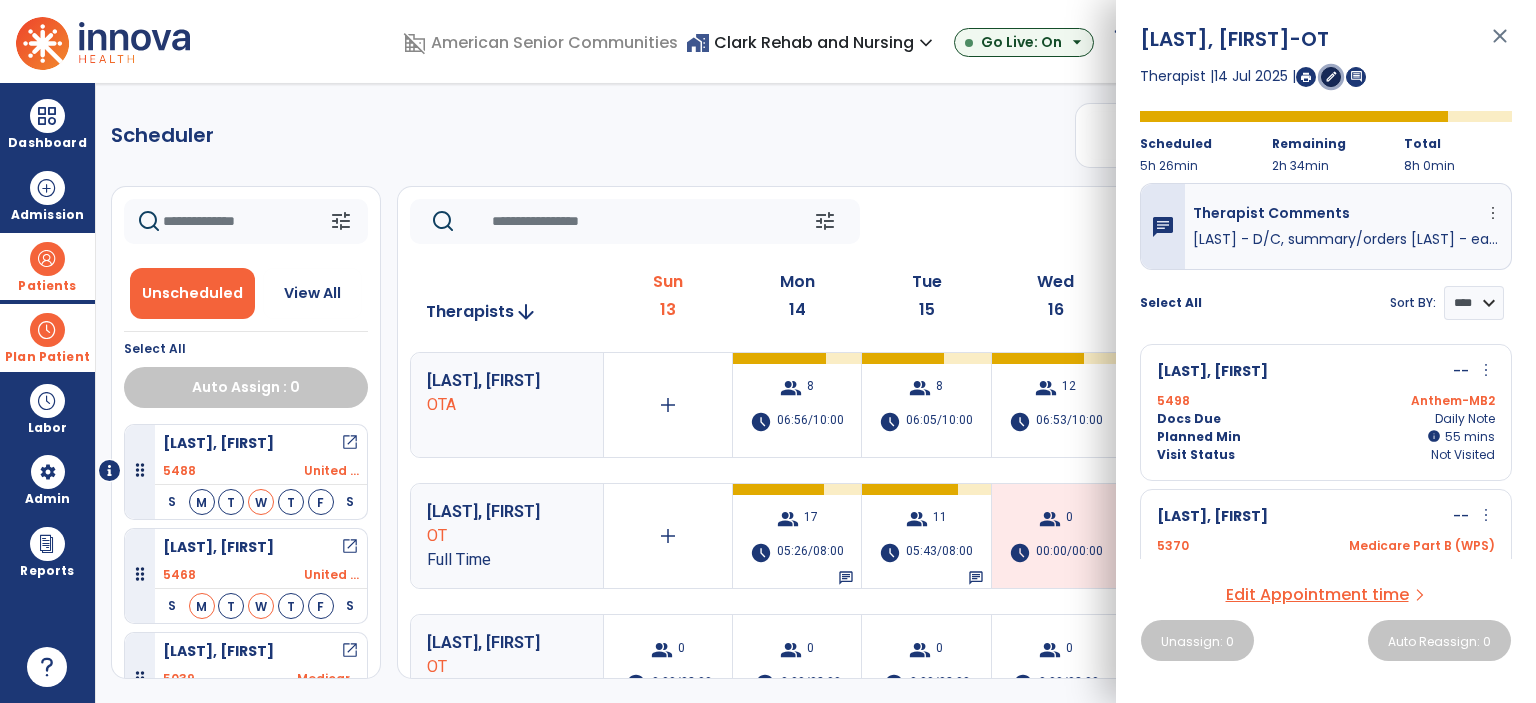 click on "edit" at bounding box center (1331, 76) 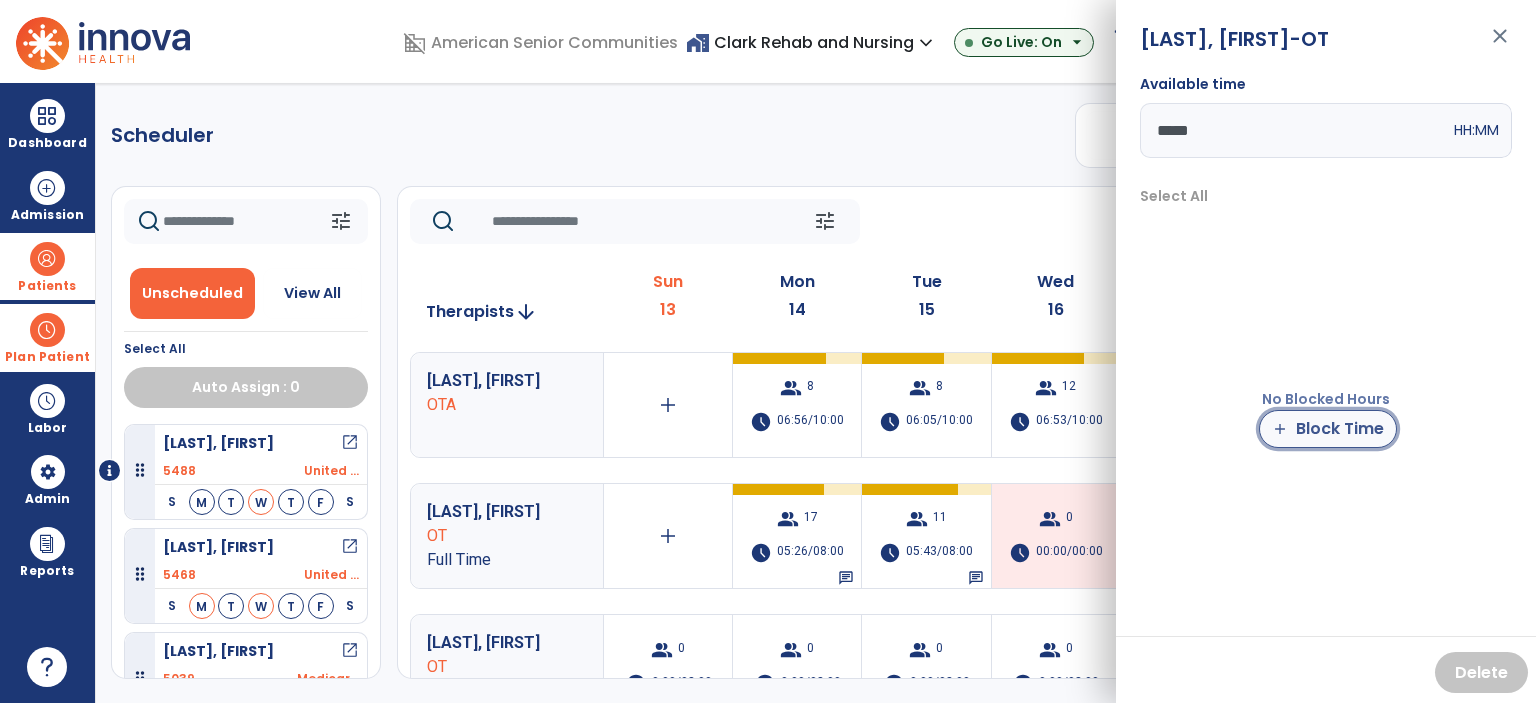 click on "add   Block Time" at bounding box center (1328, 429) 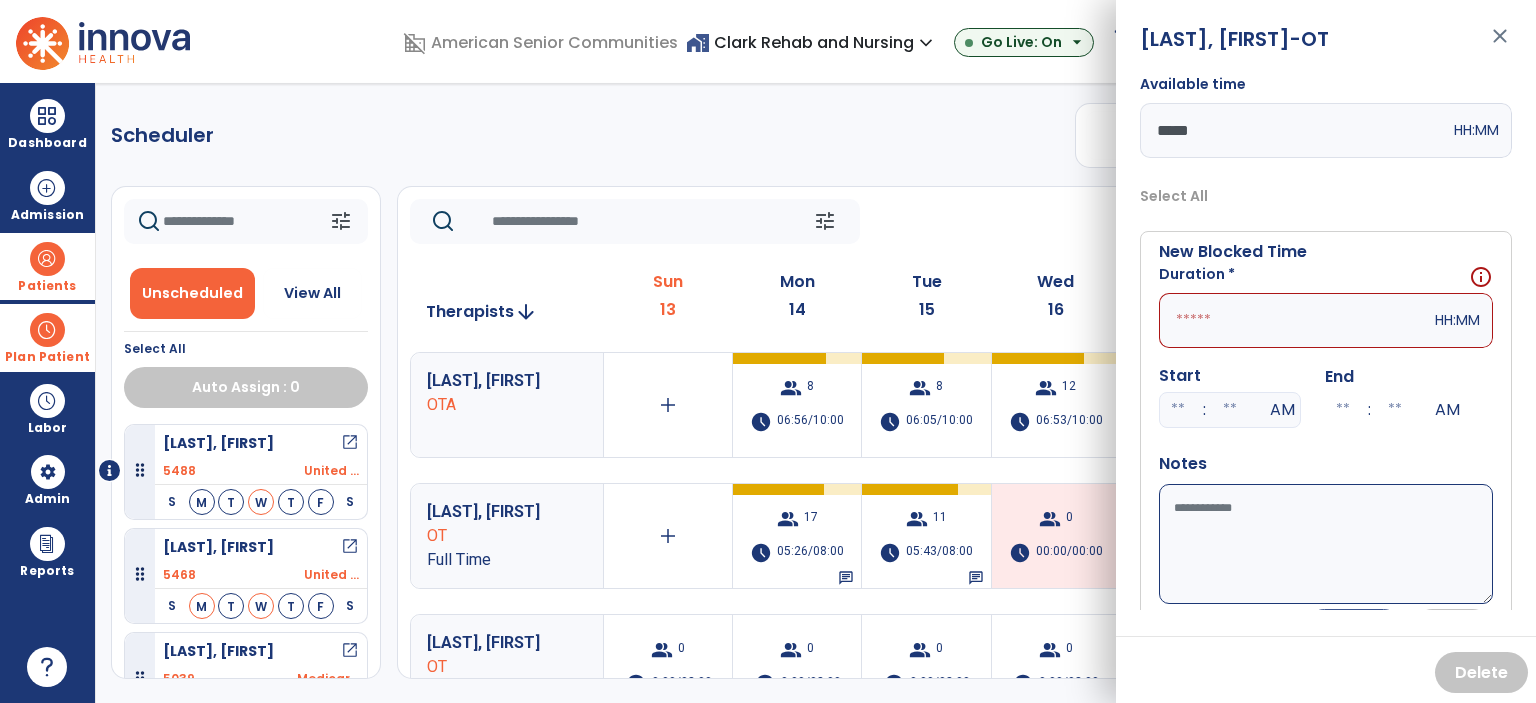 click at bounding box center (1295, 320) 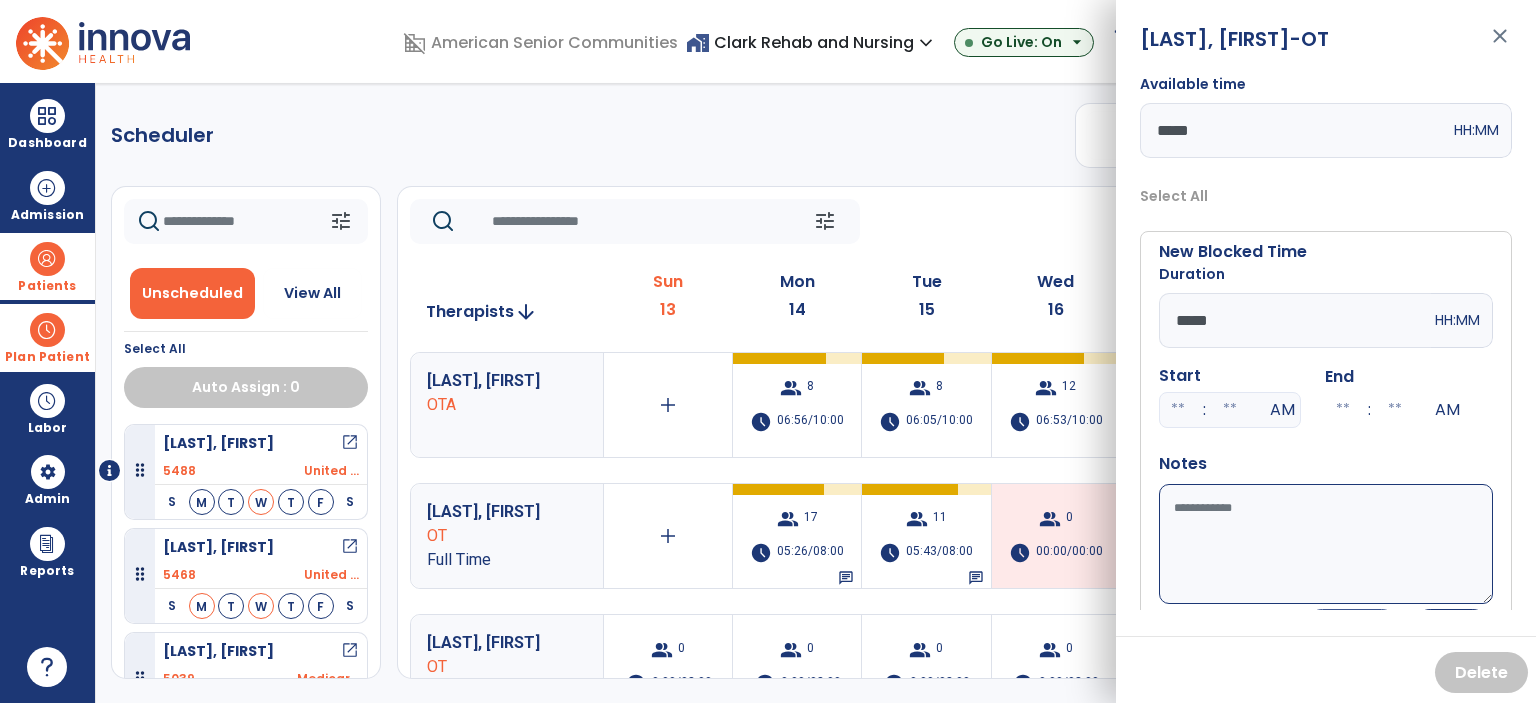 type on "*****" 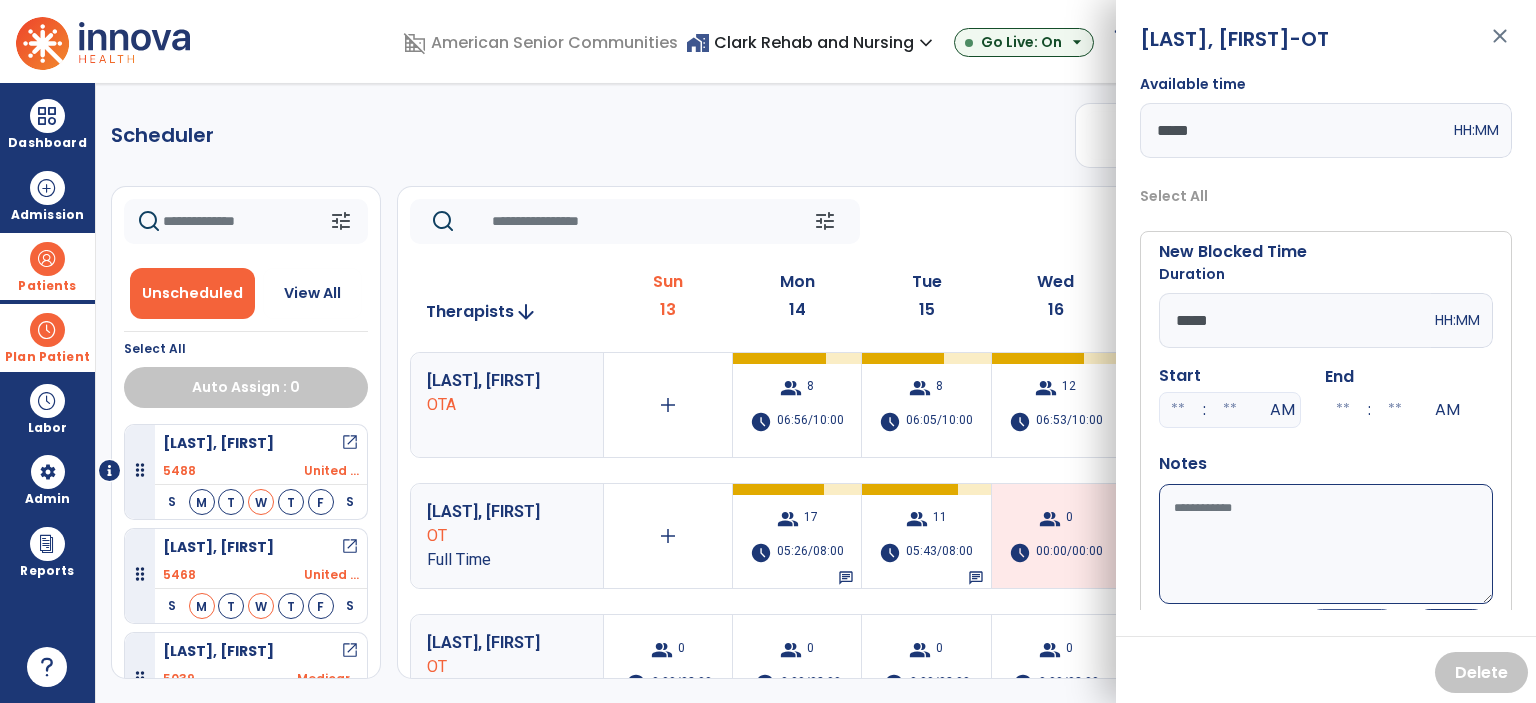 click at bounding box center (1178, 410) 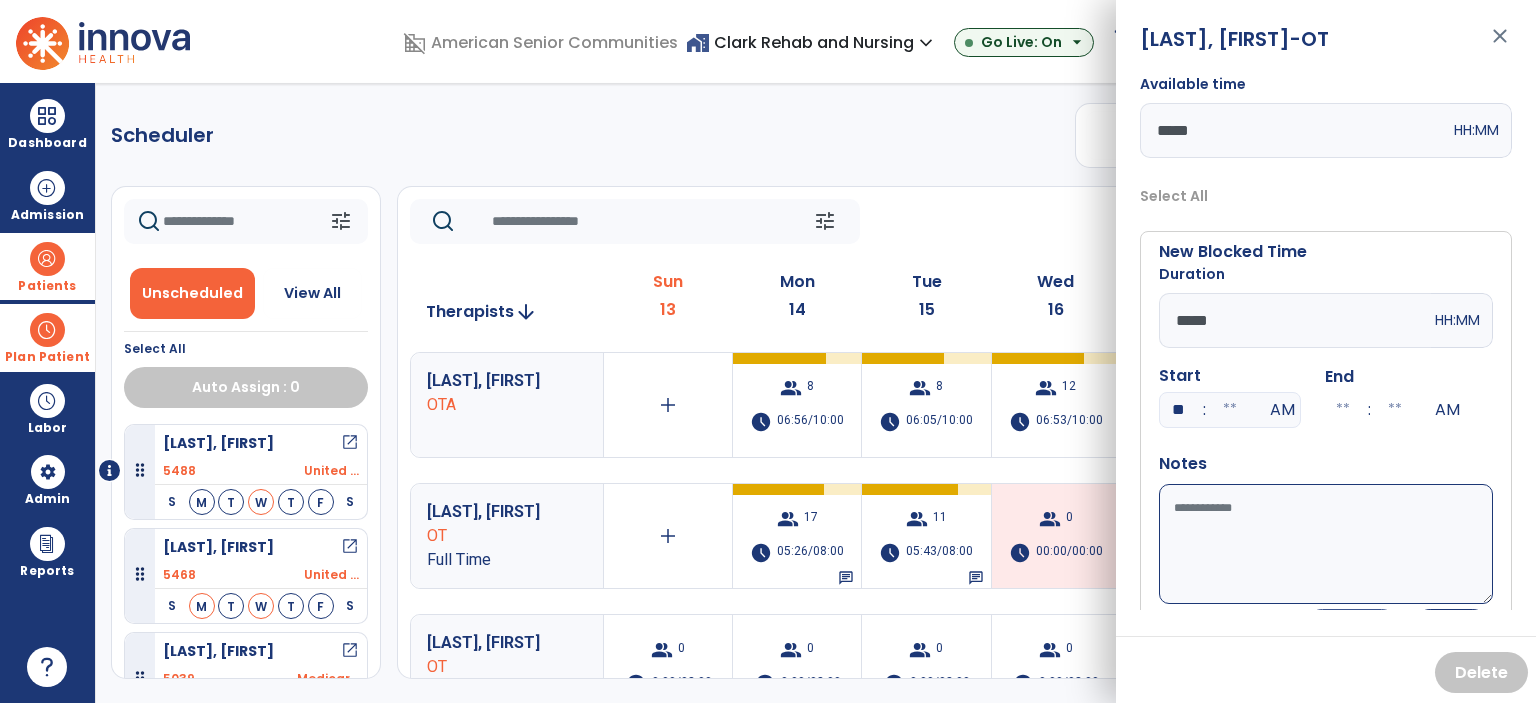 type on "**" 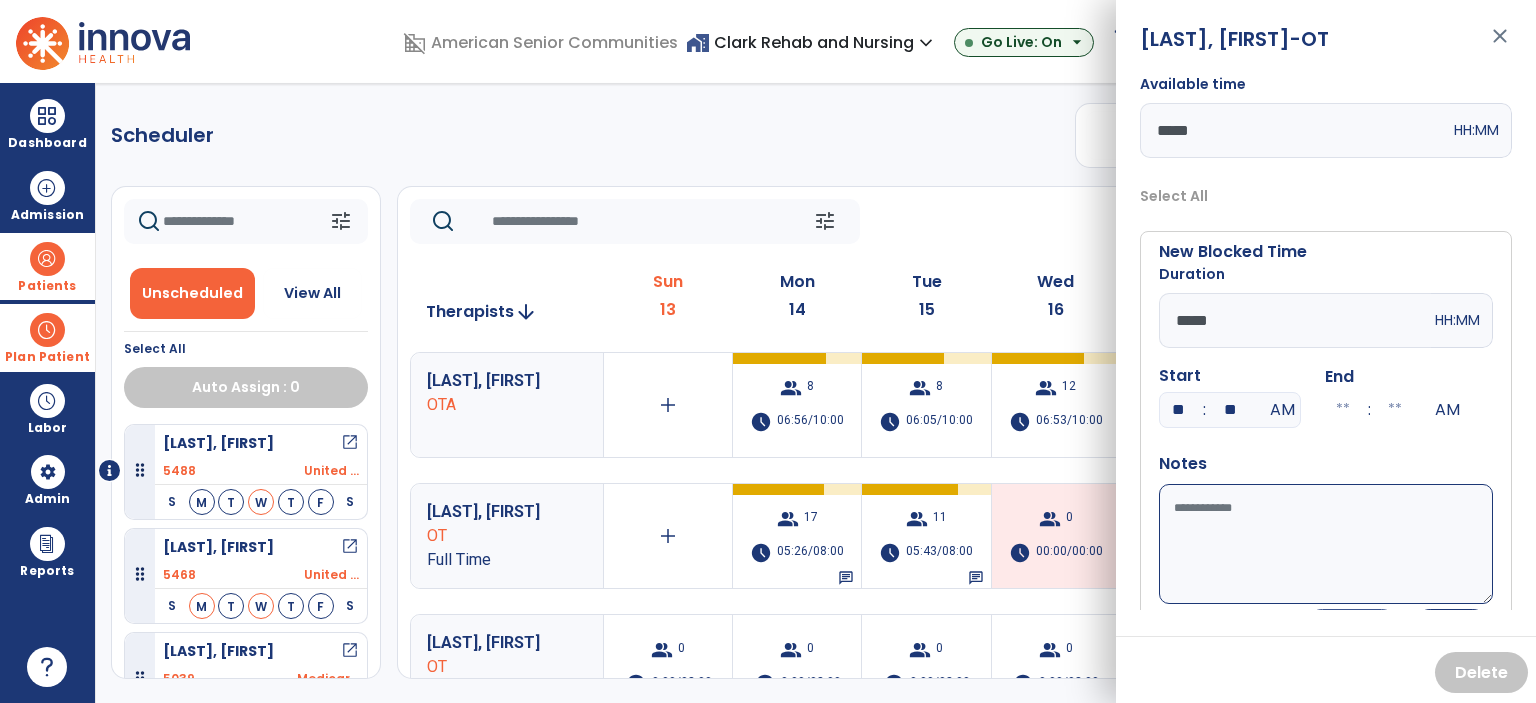 type on "**" 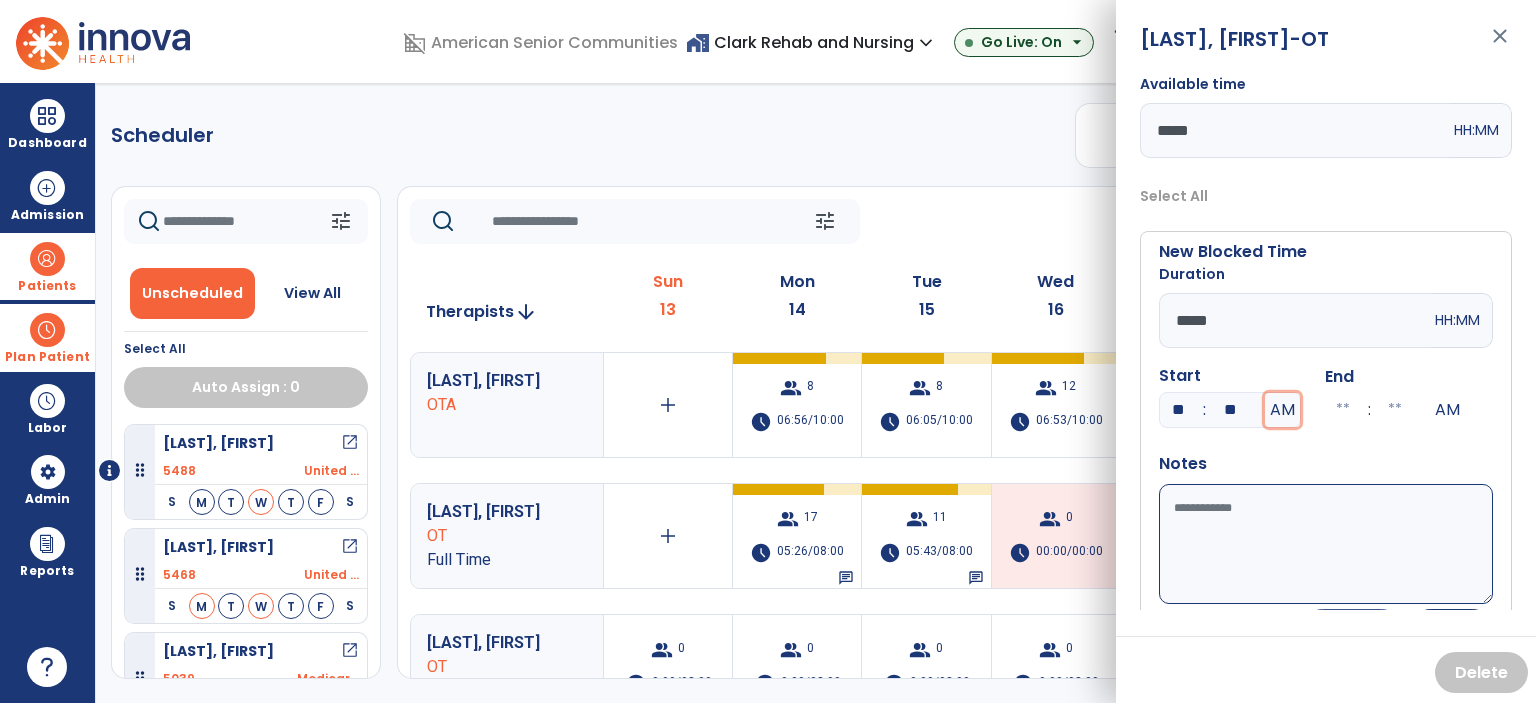 type on "**" 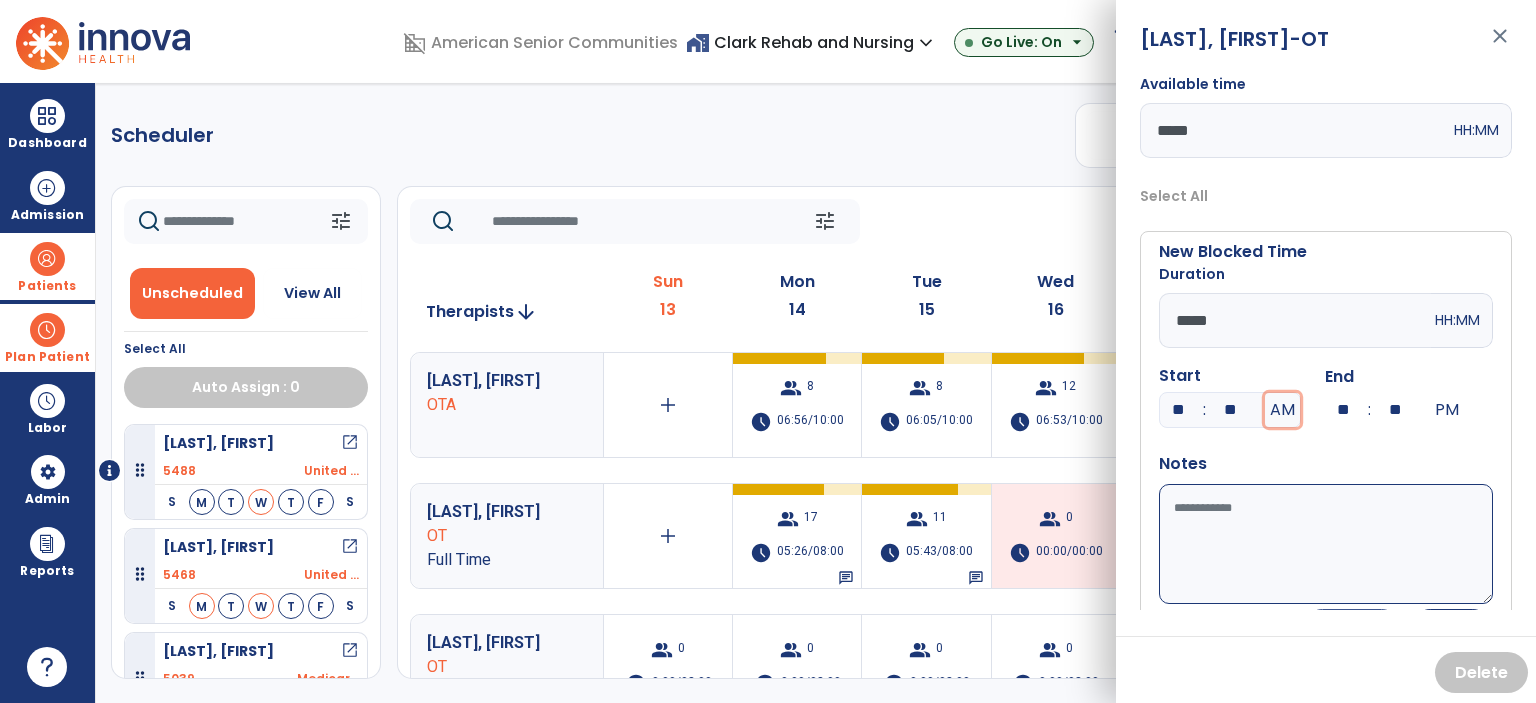 type 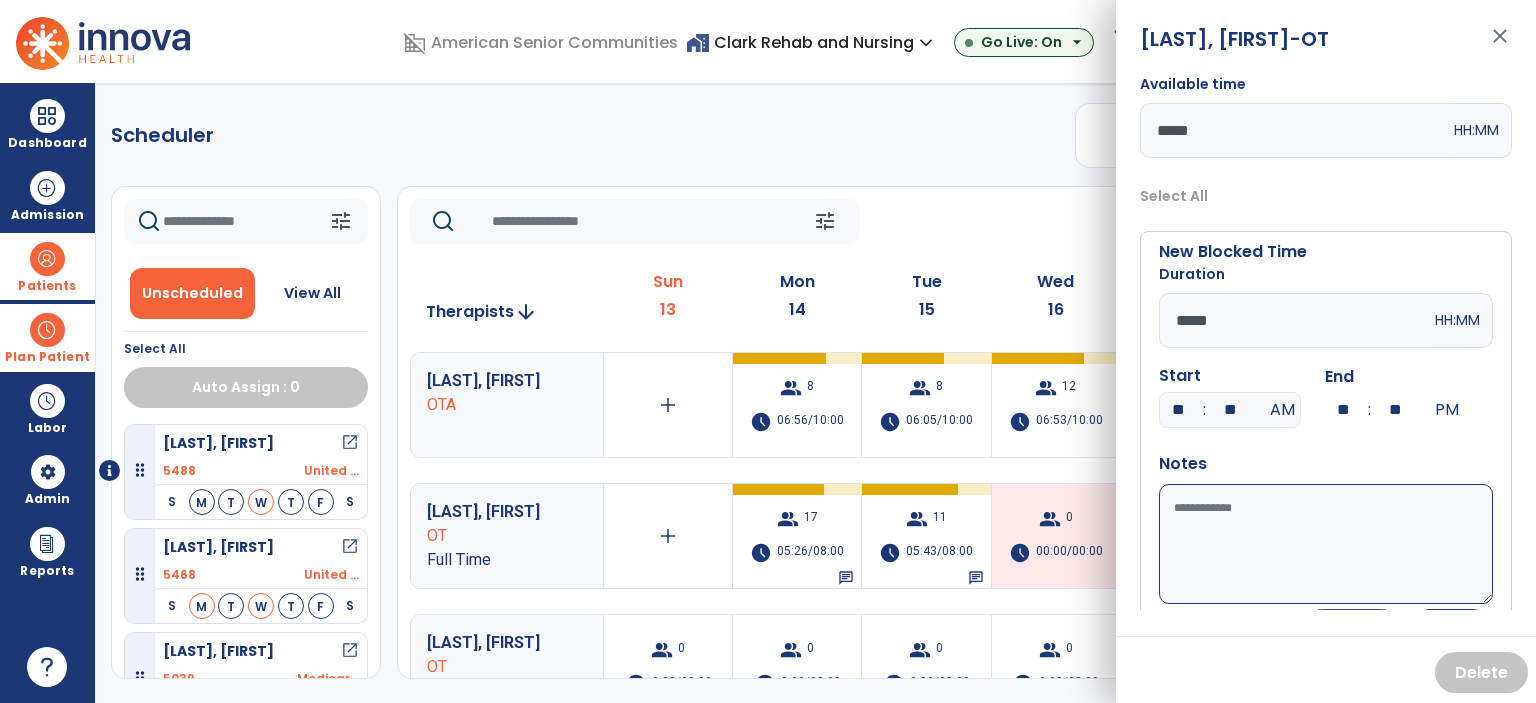 click on "Available time" at bounding box center [1326, 544] 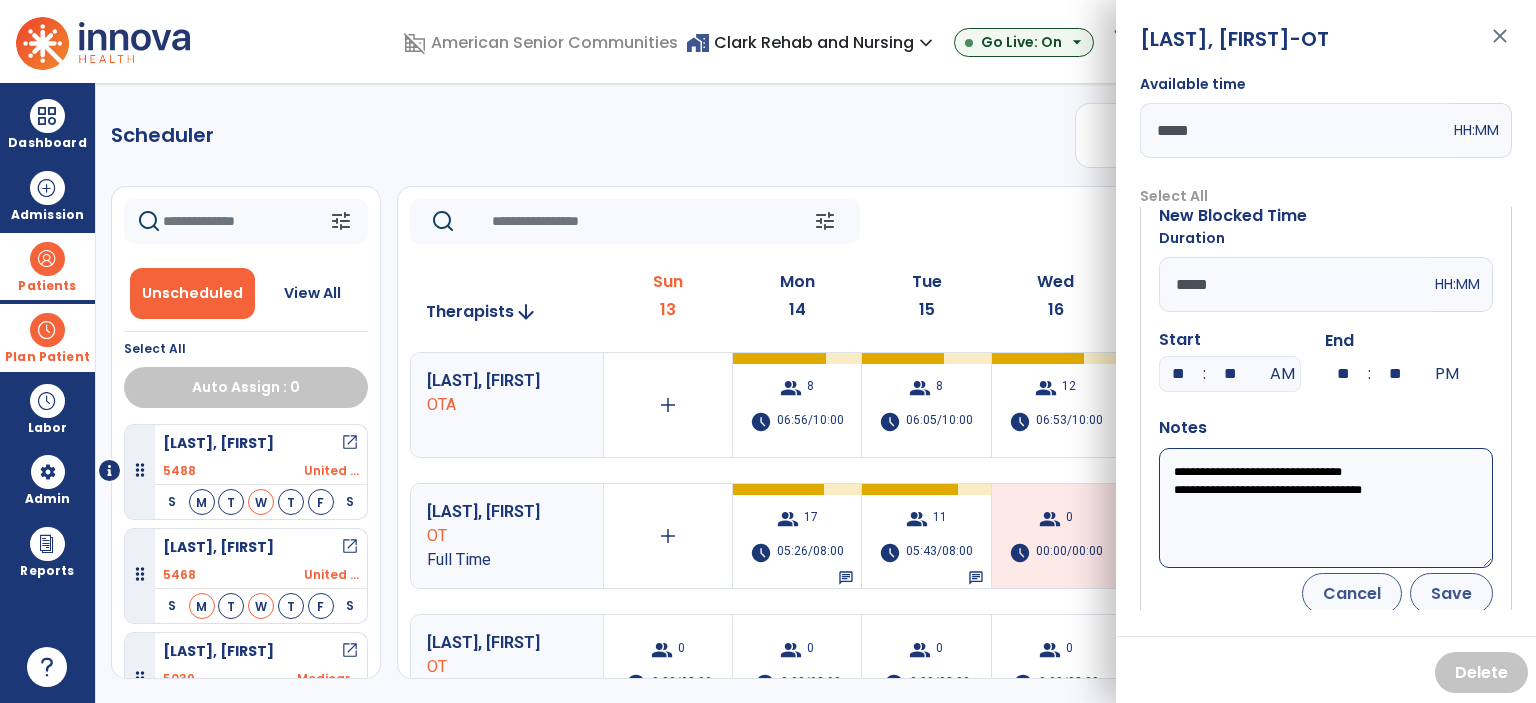 scroll, scrollTop: 48, scrollLeft: 0, axis: vertical 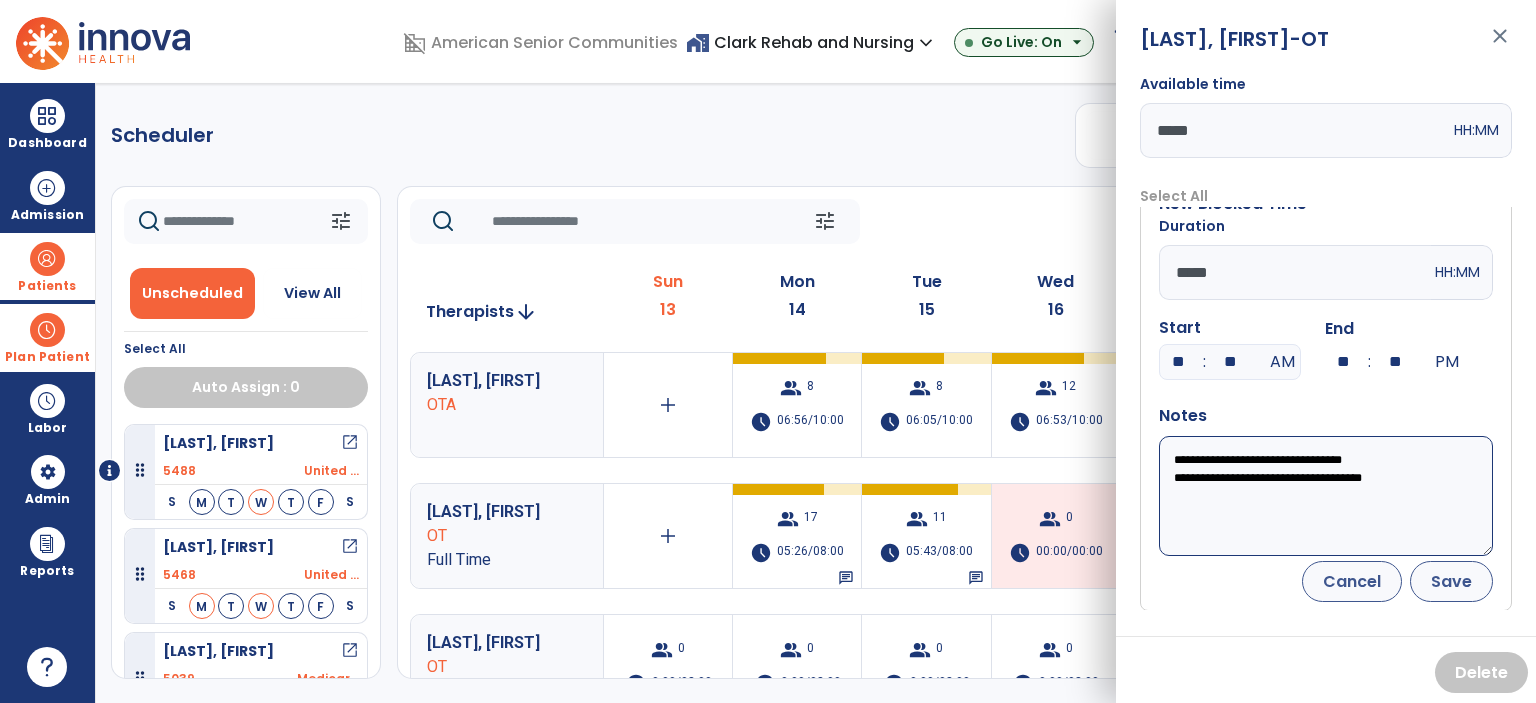 type on "**********" 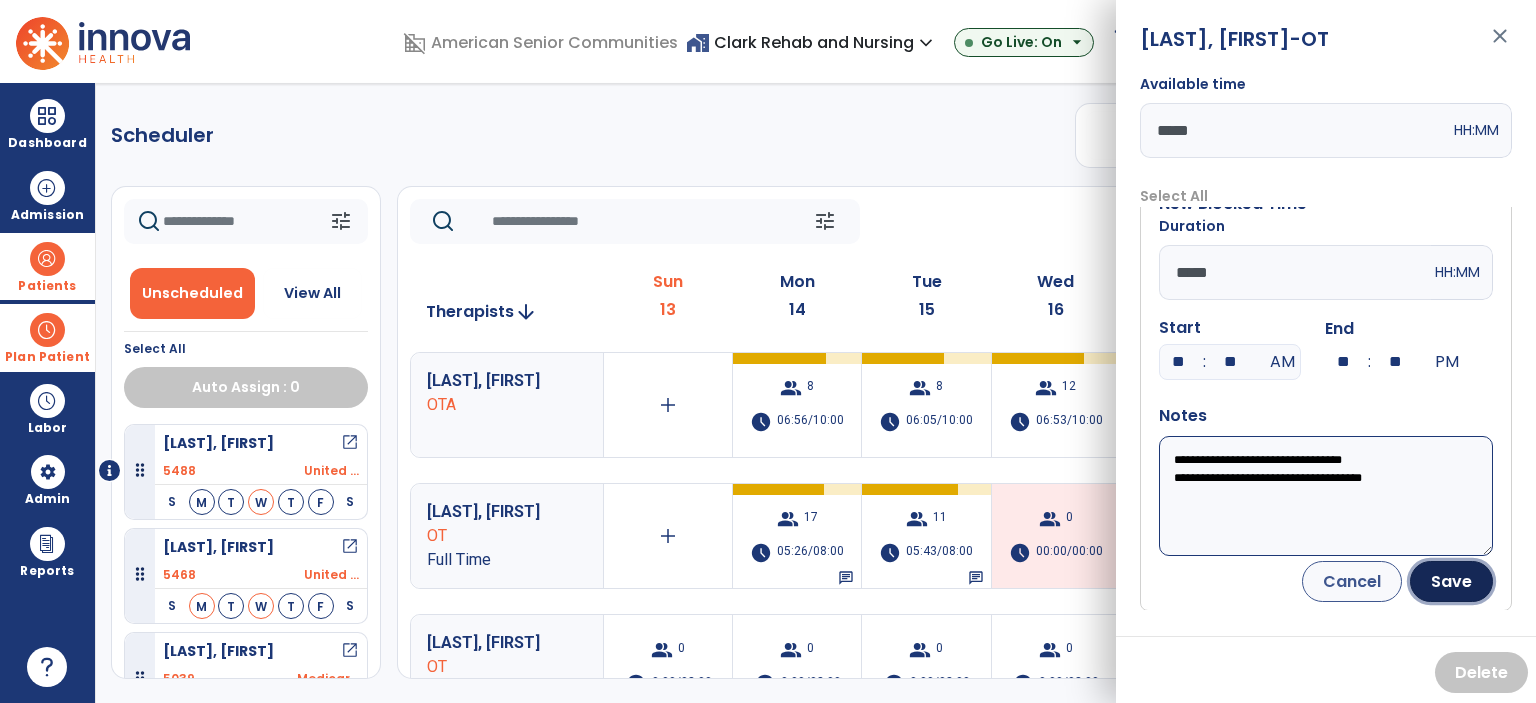 drag, startPoint x: 1447, startPoint y: 580, endPoint x: 1448, endPoint y: 559, distance: 21.023796 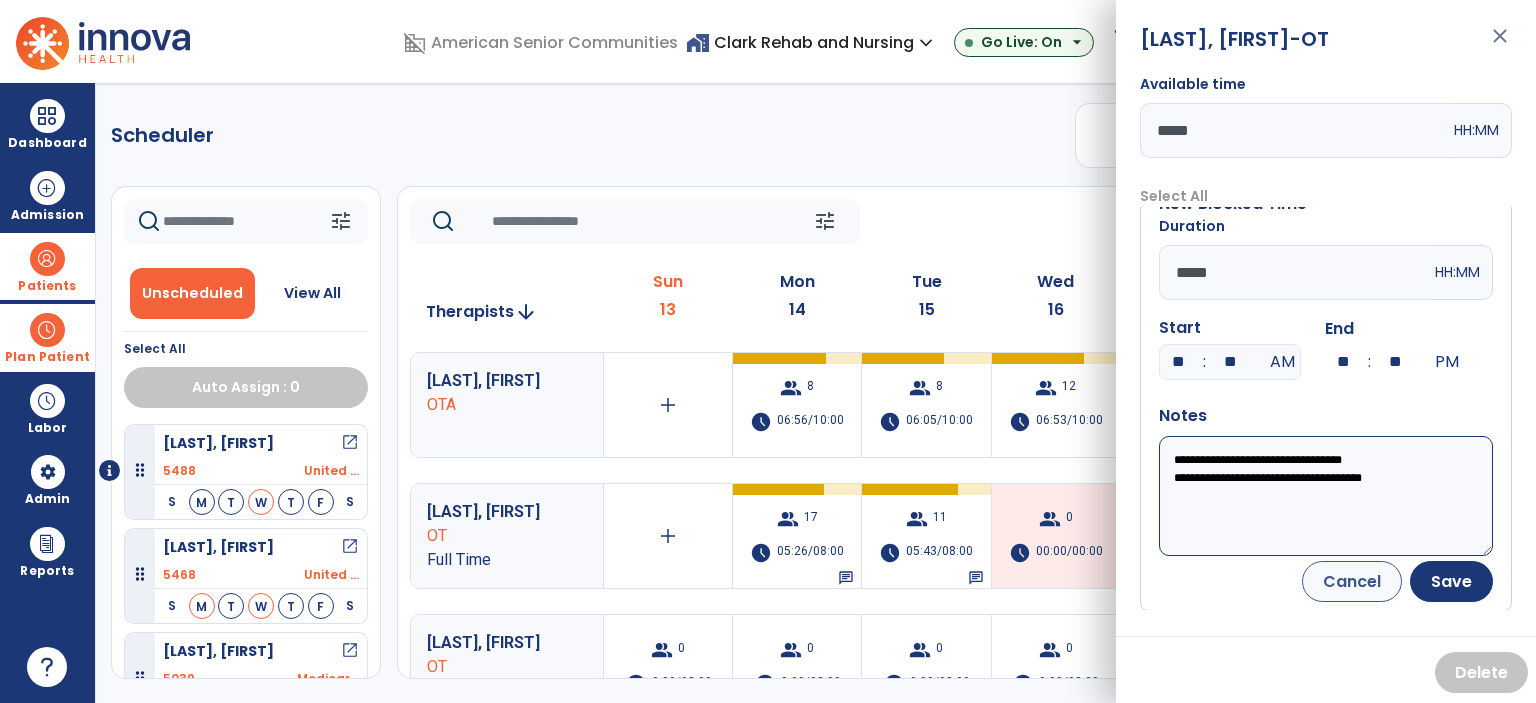 scroll, scrollTop: 0, scrollLeft: 0, axis: both 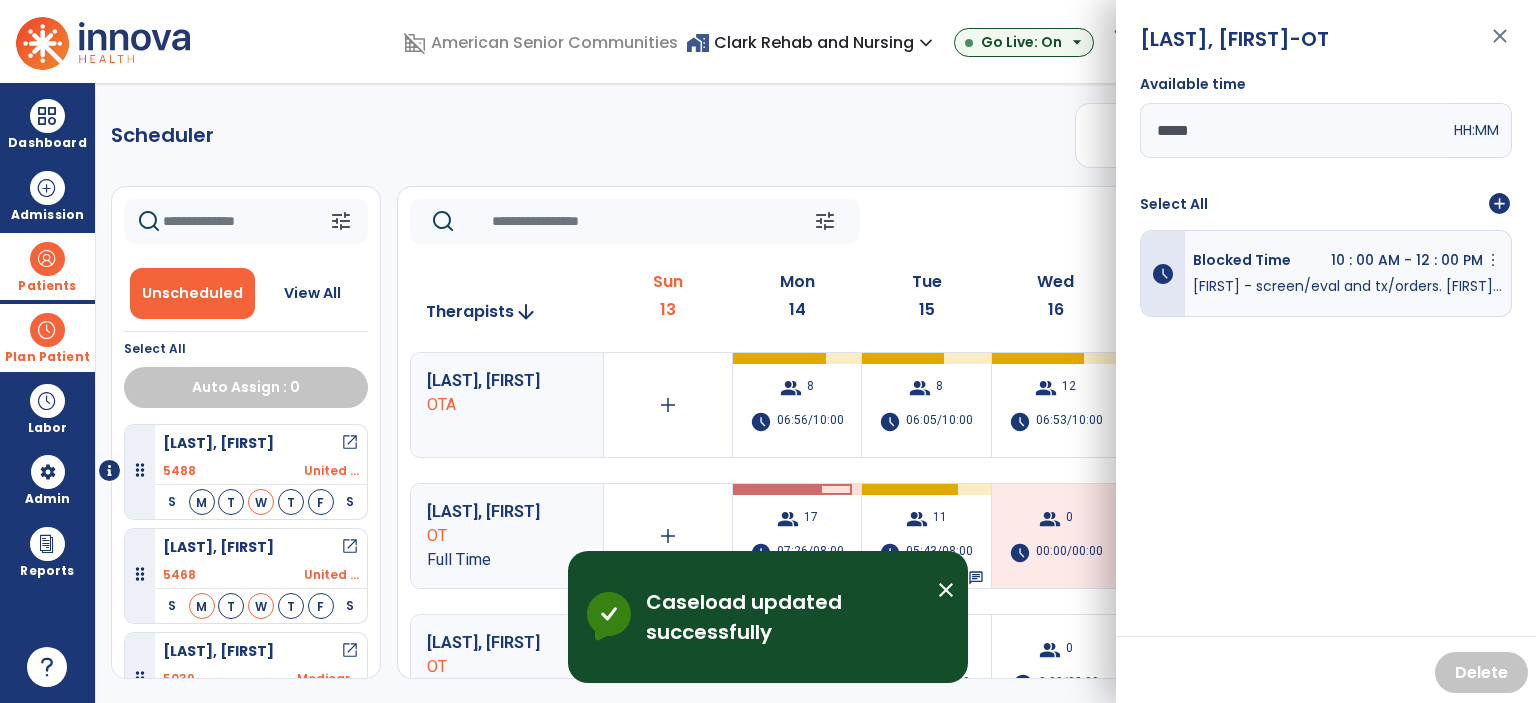 click on "close" at bounding box center (1500, 45) 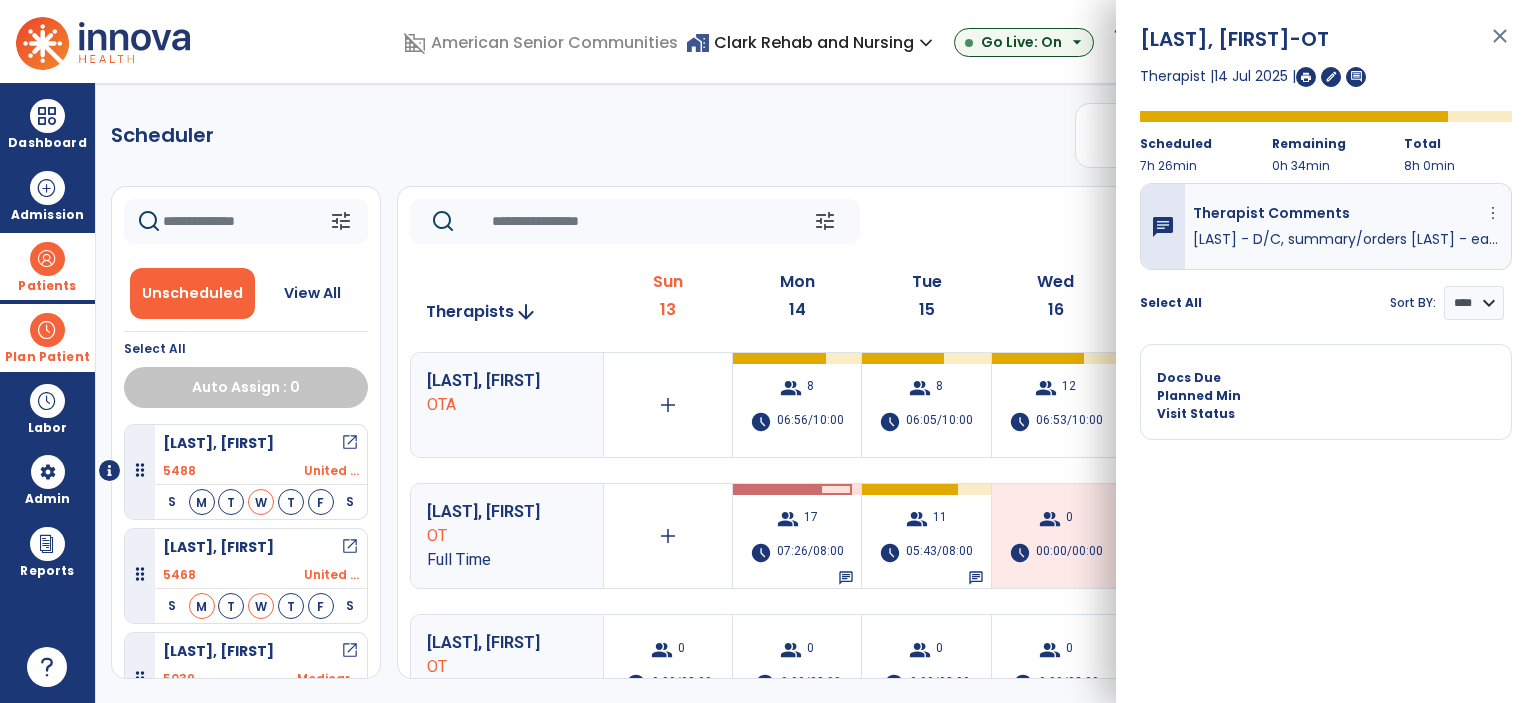 click on "close" at bounding box center (1500, 45) 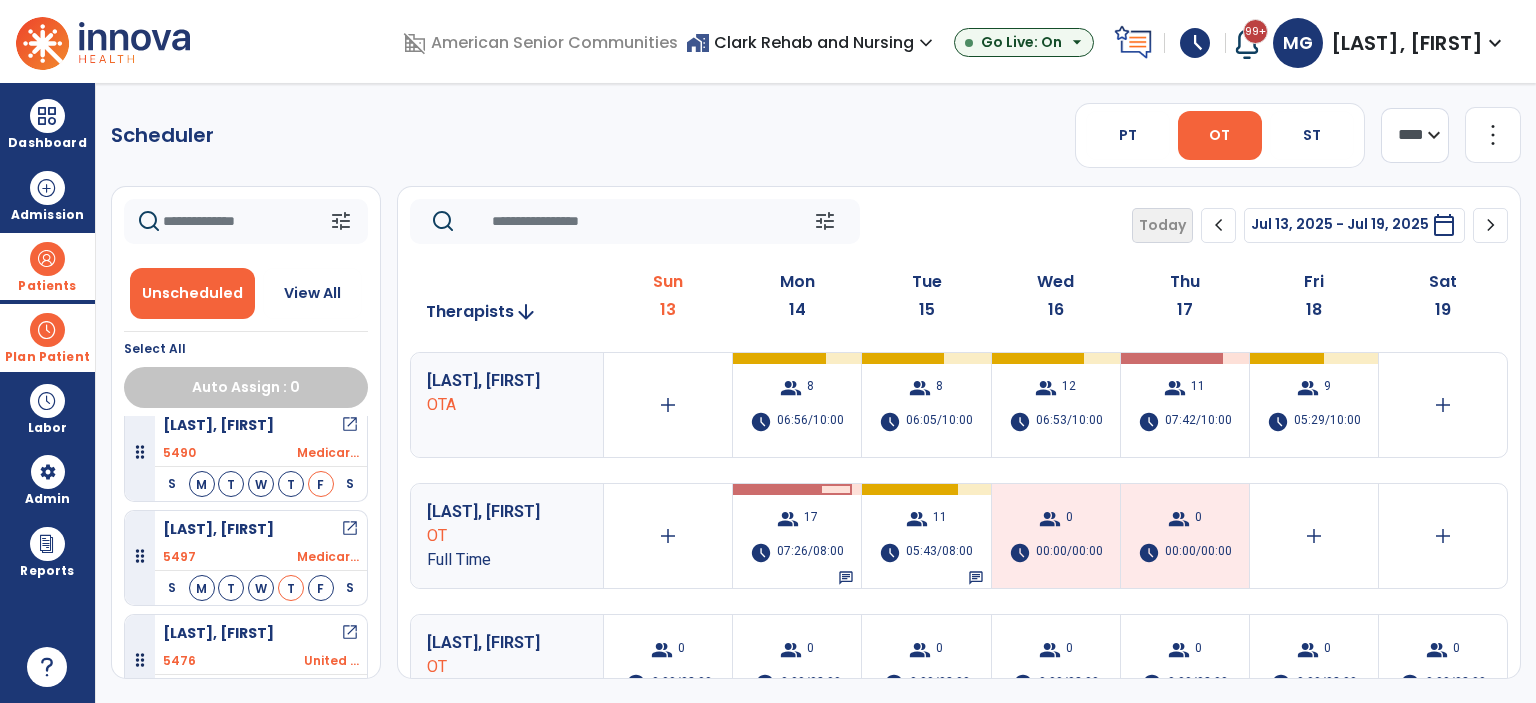 scroll, scrollTop: 452, scrollLeft: 0, axis: vertical 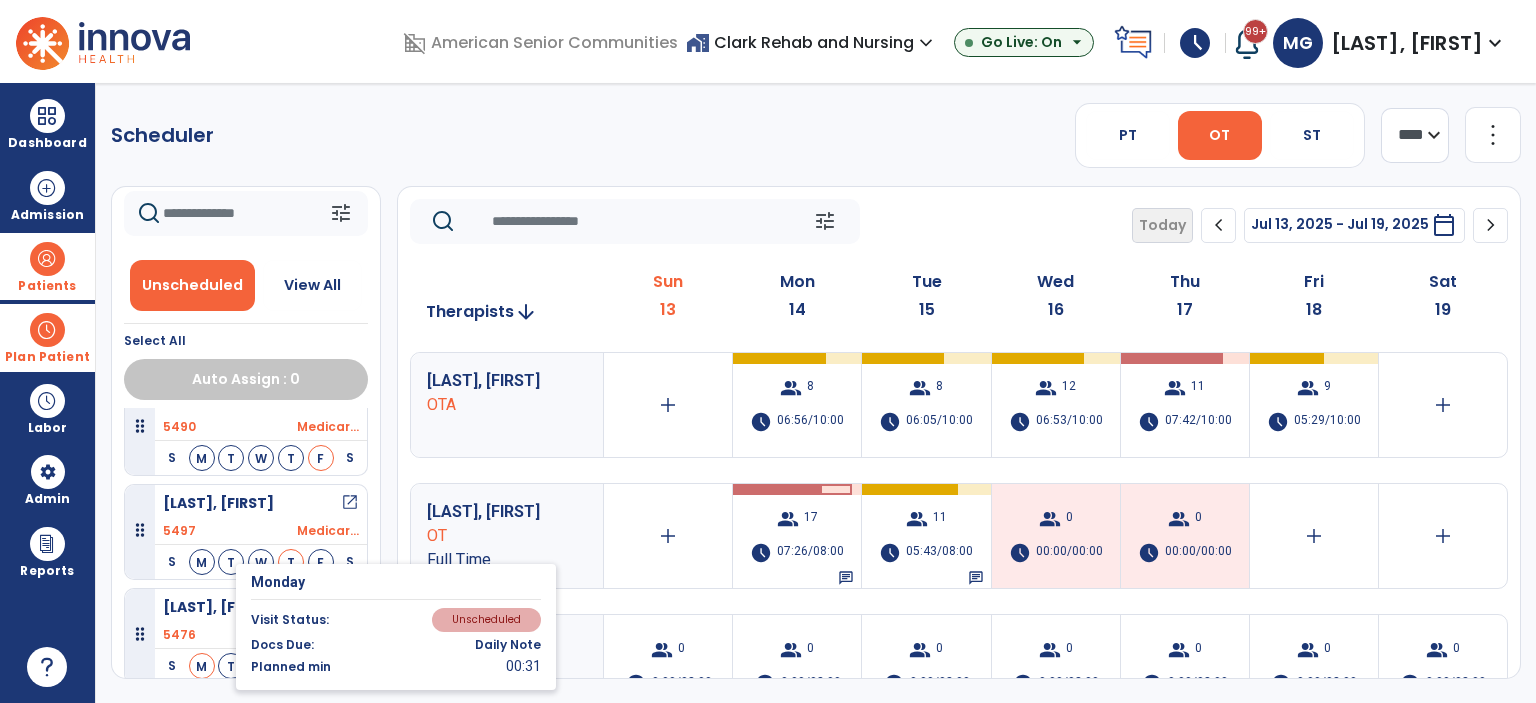 click on "M" at bounding box center [202, 666] 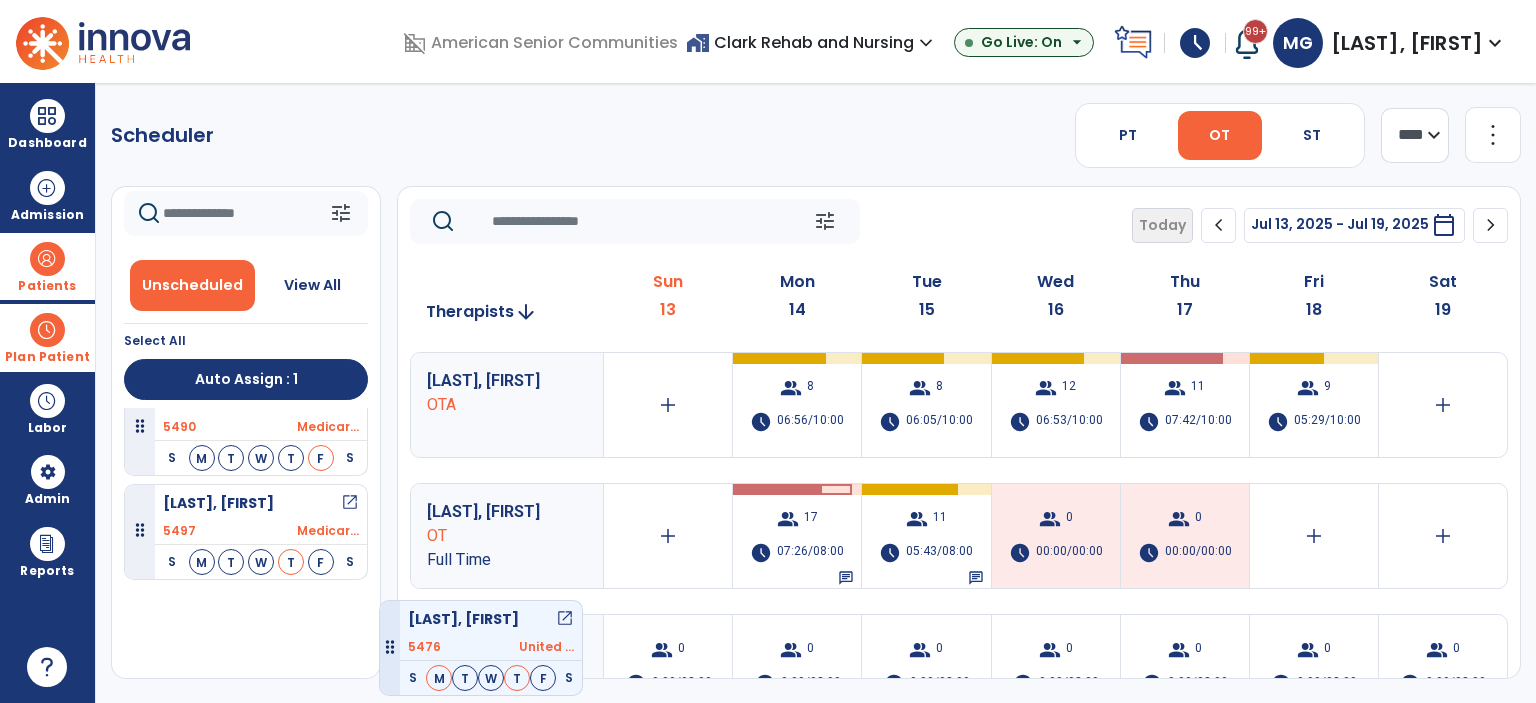 scroll, scrollTop: 348, scrollLeft: 0, axis: vertical 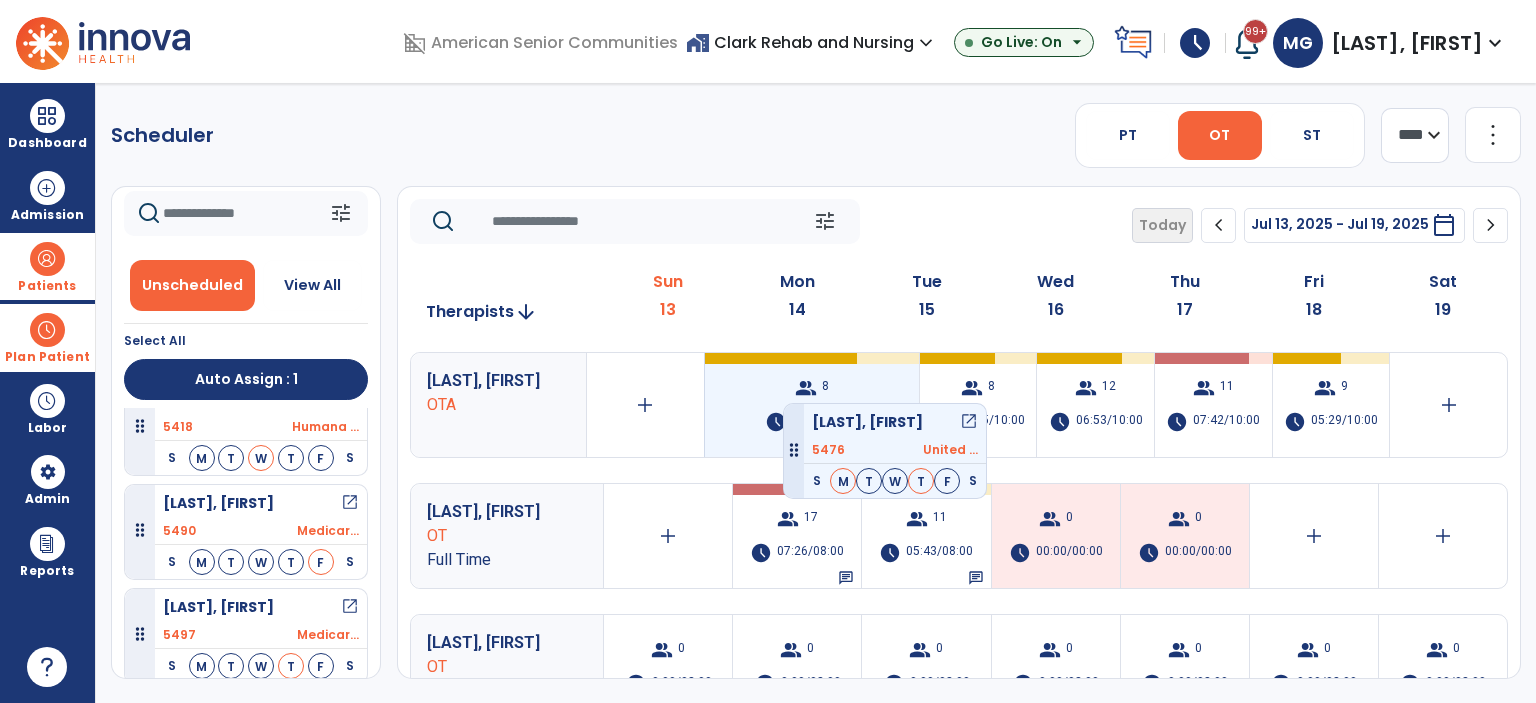 drag, startPoint x: 253, startPoint y: 632, endPoint x: 783, endPoint y: 395, distance: 580.5764 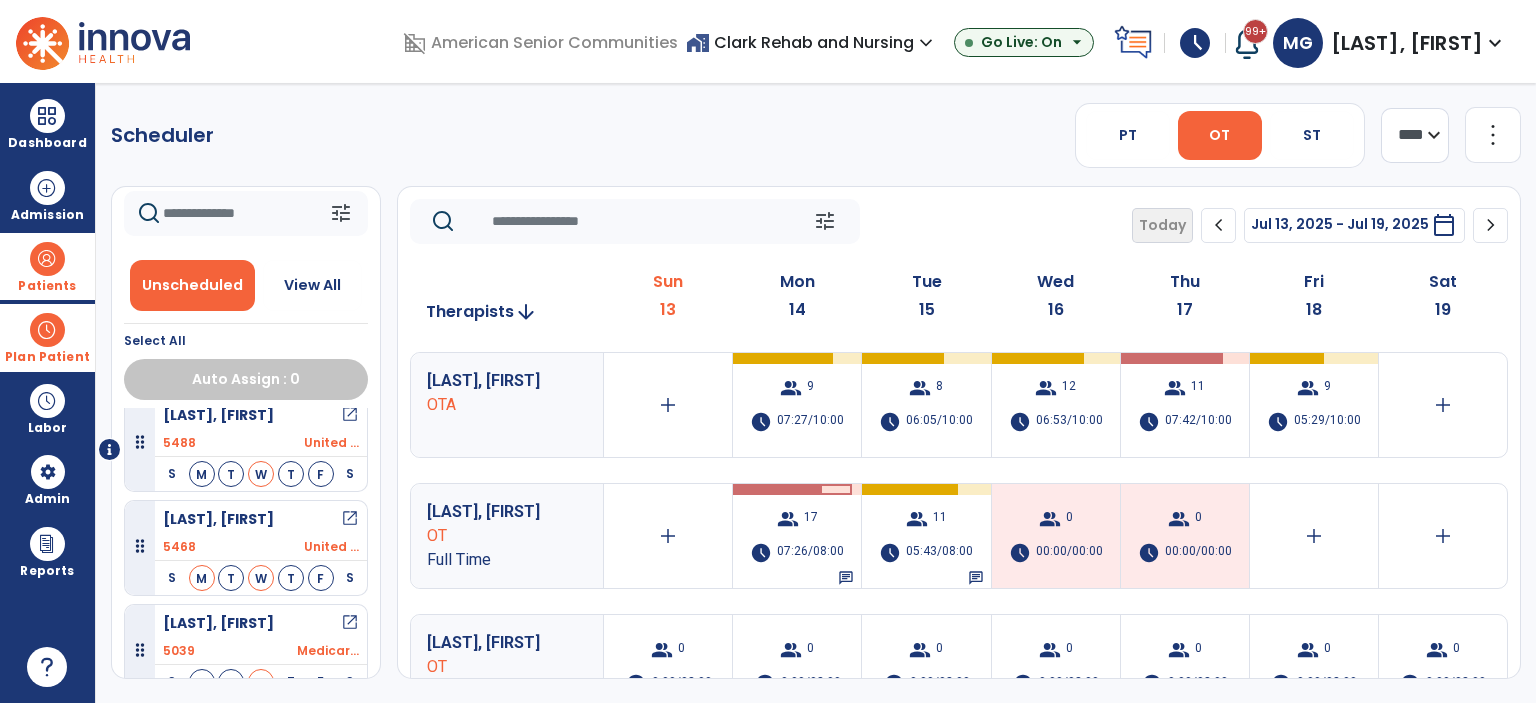 scroll, scrollTop: 0, scrollLeft: 0, axis: both 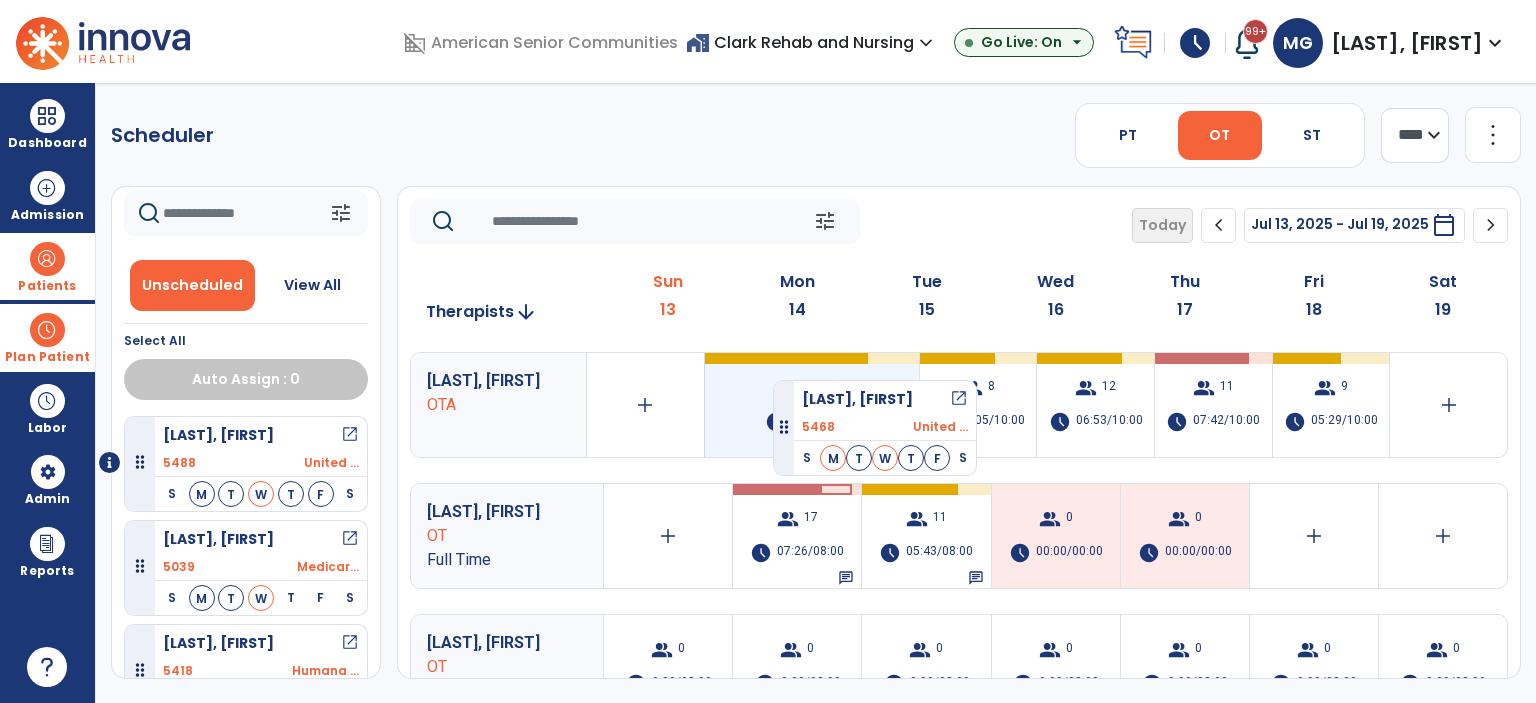 drag, startPoint x: 260, startPoint y: 567, endPoint x: 773, endPoint y: 372, distance: 548.81146 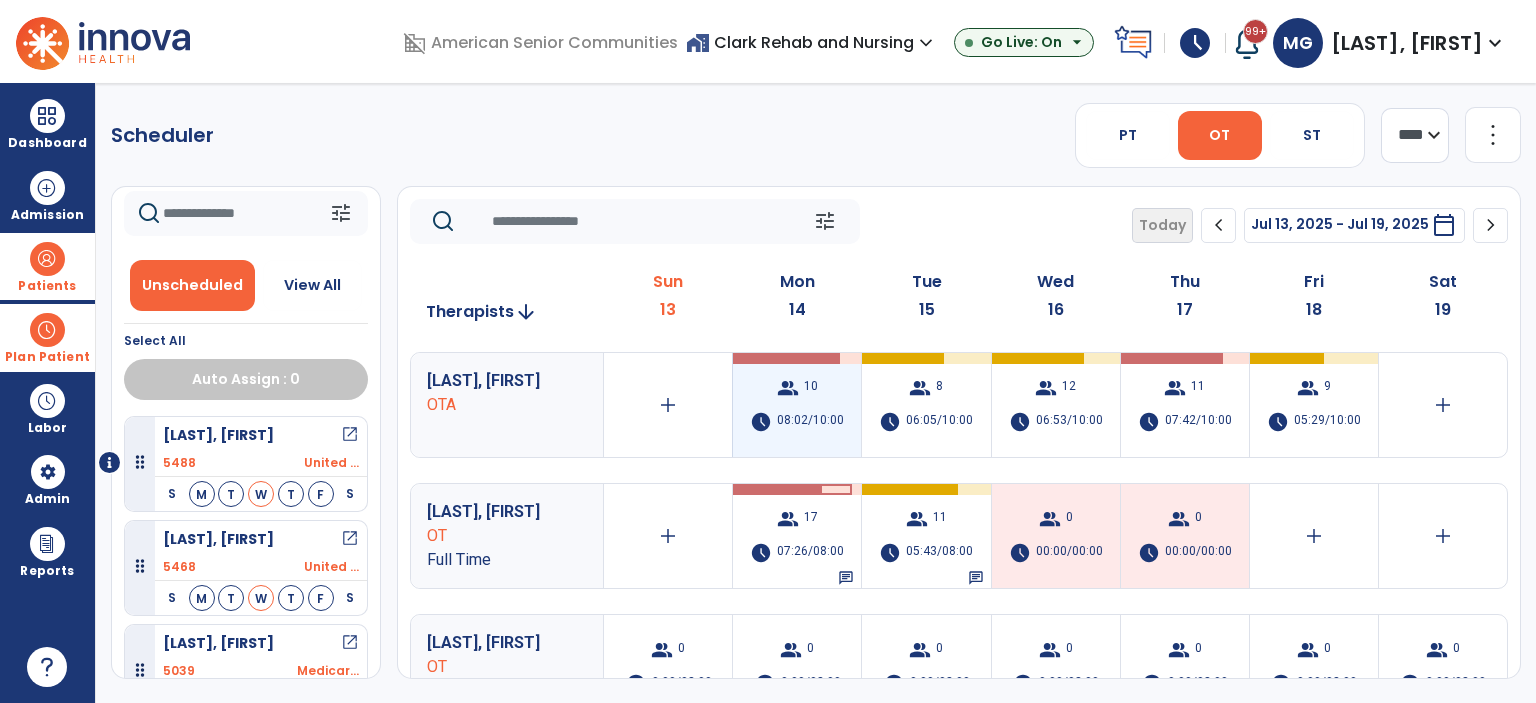 click on "group  10  schedule  08:02/10:00" at bounding box center (797, 405) 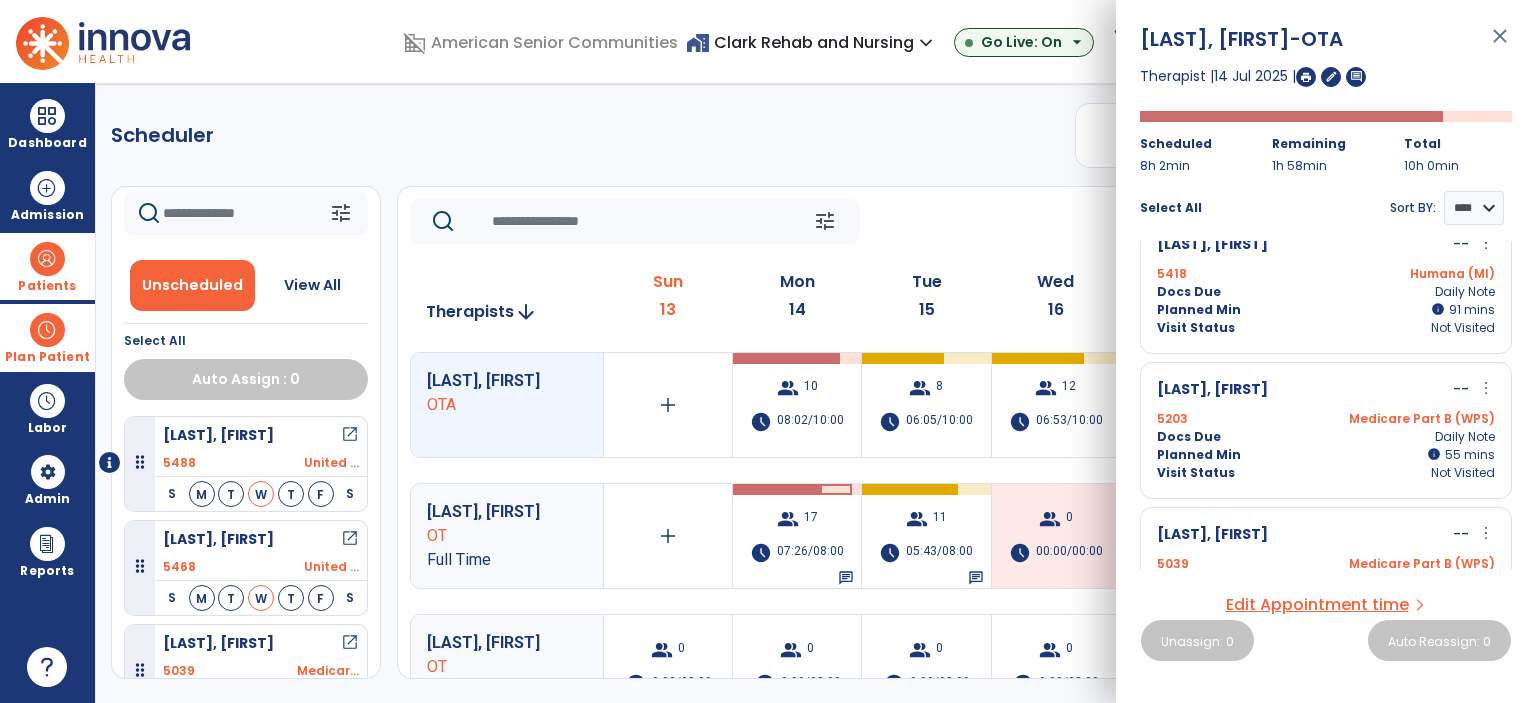 scroll, scrollTop: 0, scrollLeft: 0, axis: both 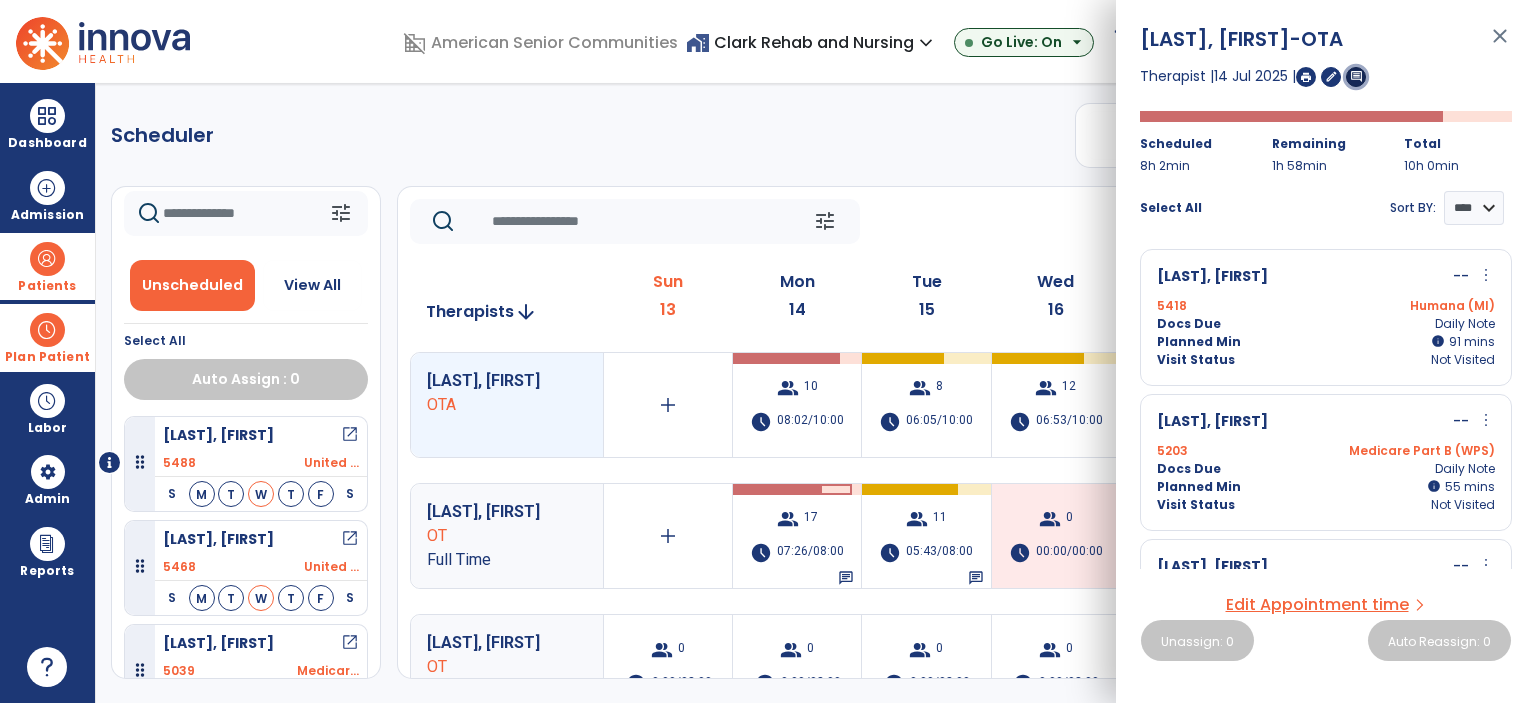 click on "comment" at bounding box center [1356, 76] 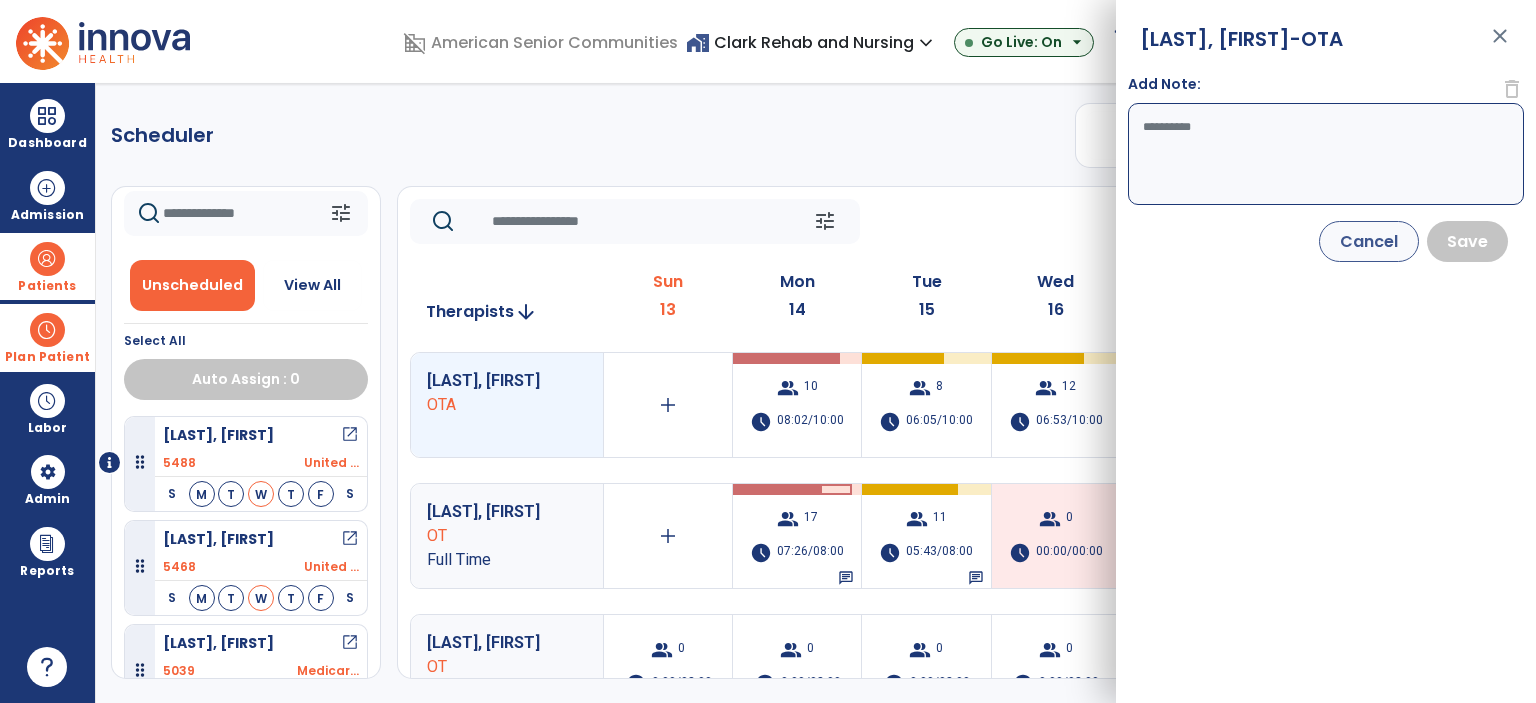 click on "Add Note:" at bounding box center [1326, 154] 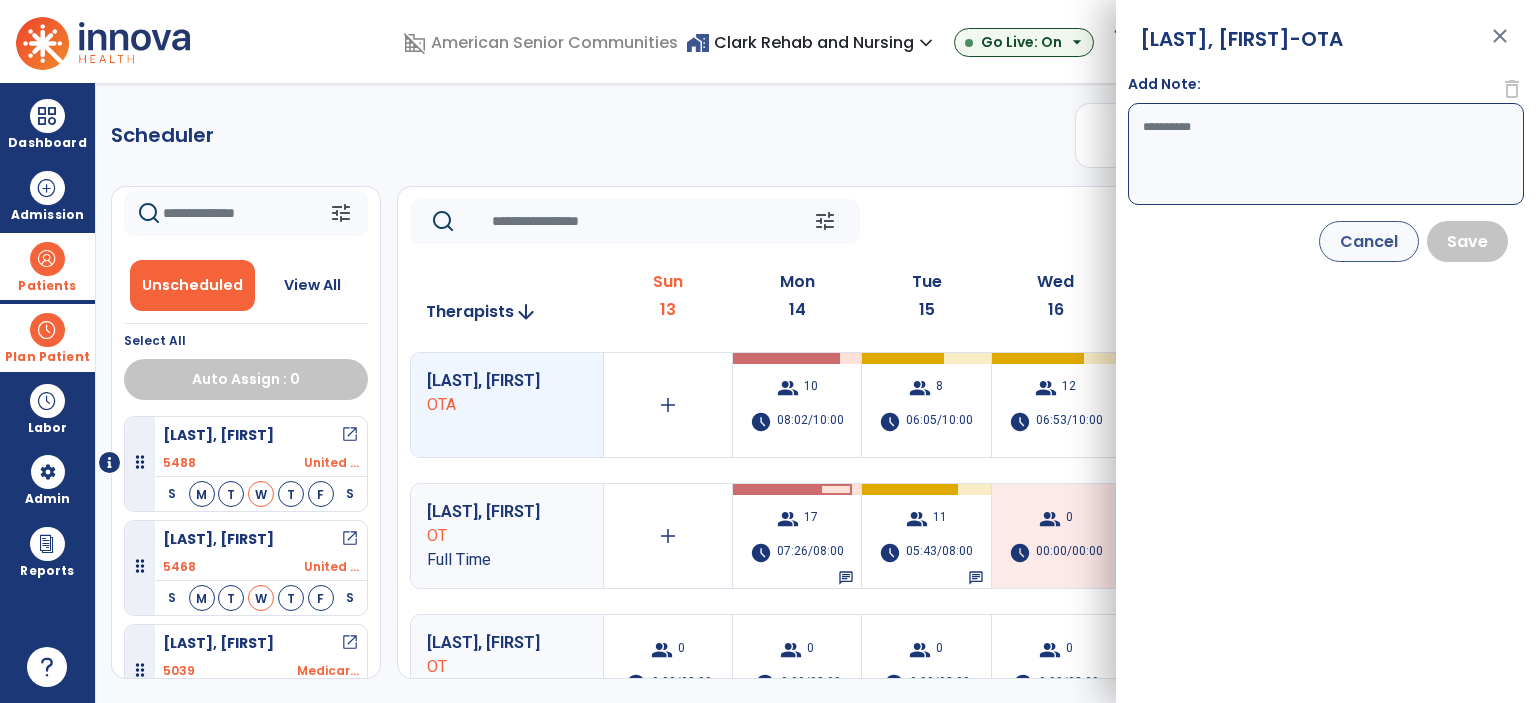 click on "close" at bounding box center [1500, 45] 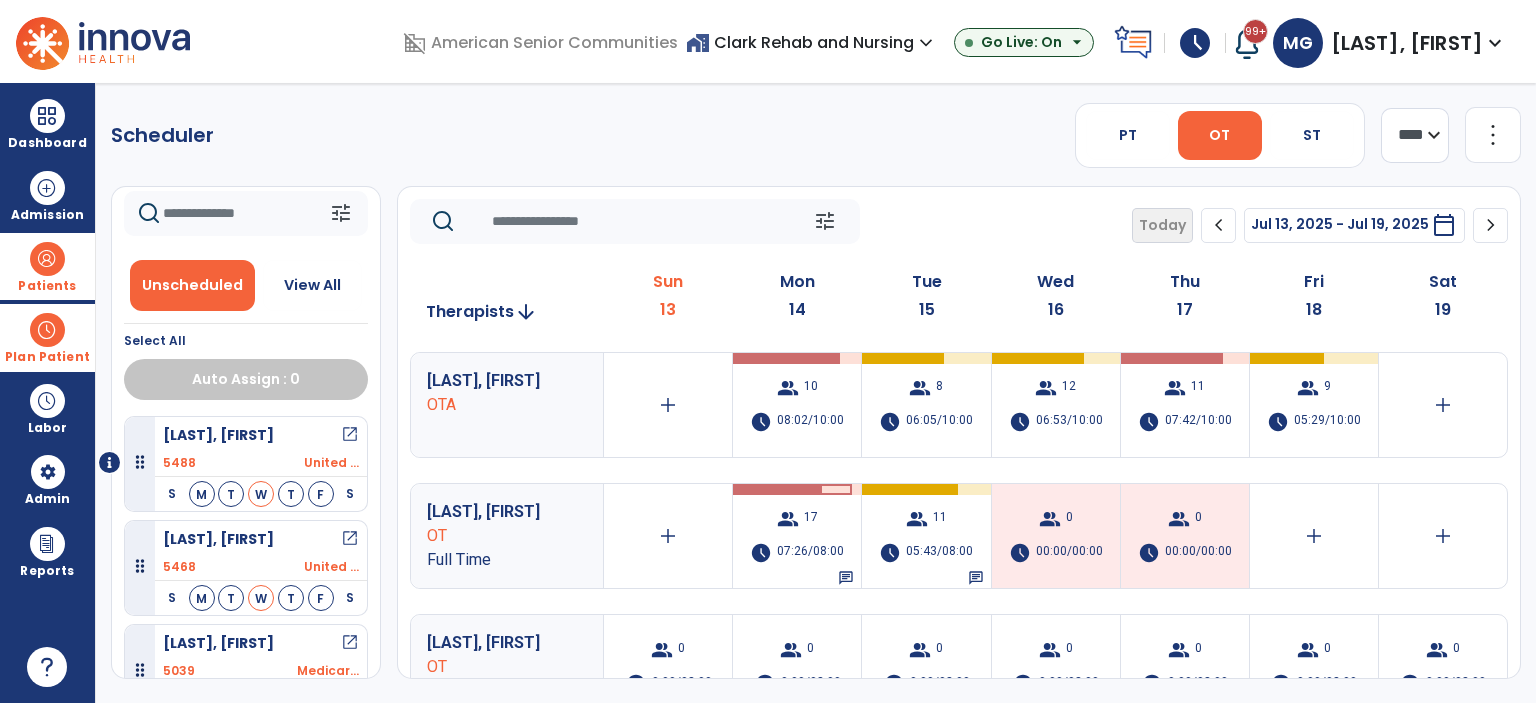 click on "Scheduler   PT   OT   ST  **** *** more_vert  Manage Labor   View All Therapists   Print" 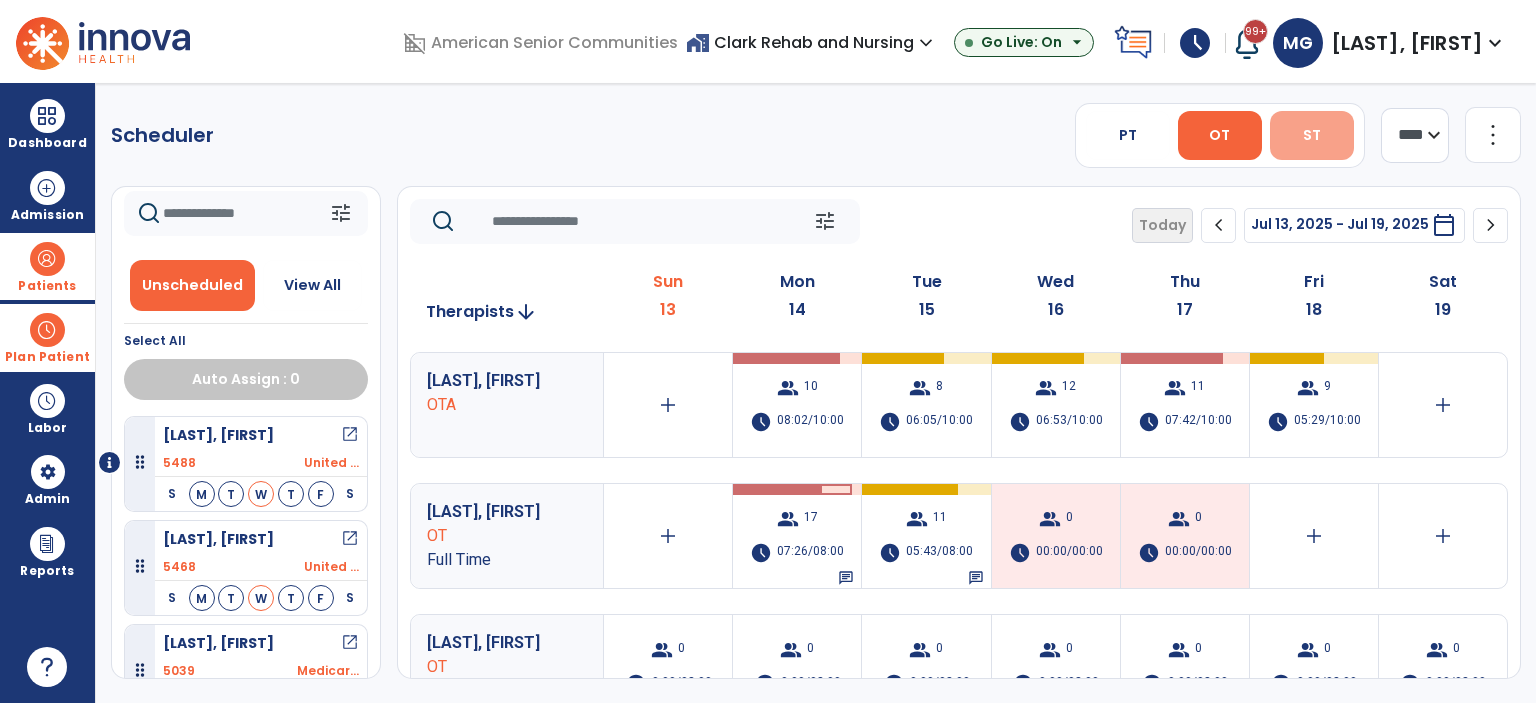 click on "ST" at bounding box center (1312, 135) 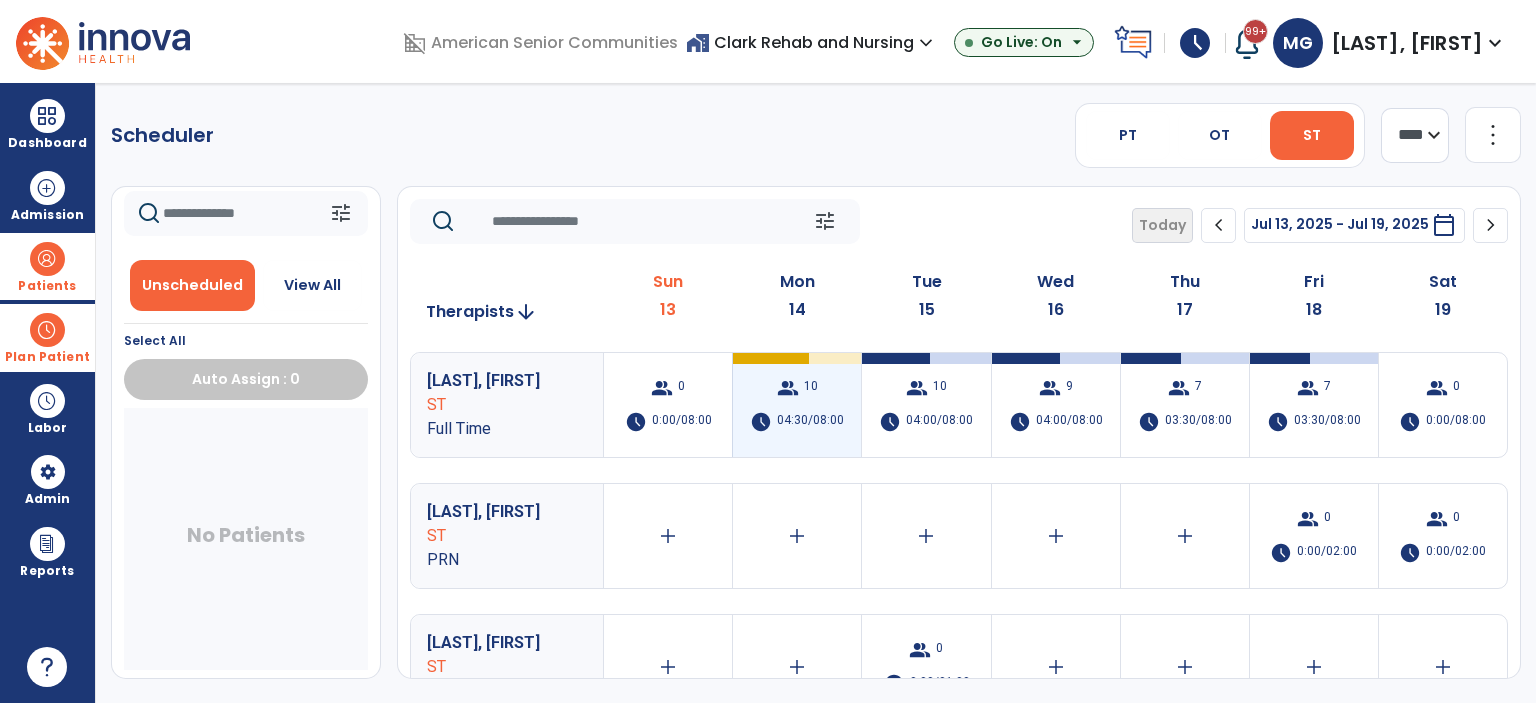 click on "group  10  schedule  04:30/08:00" at bounding box center (797, 405) 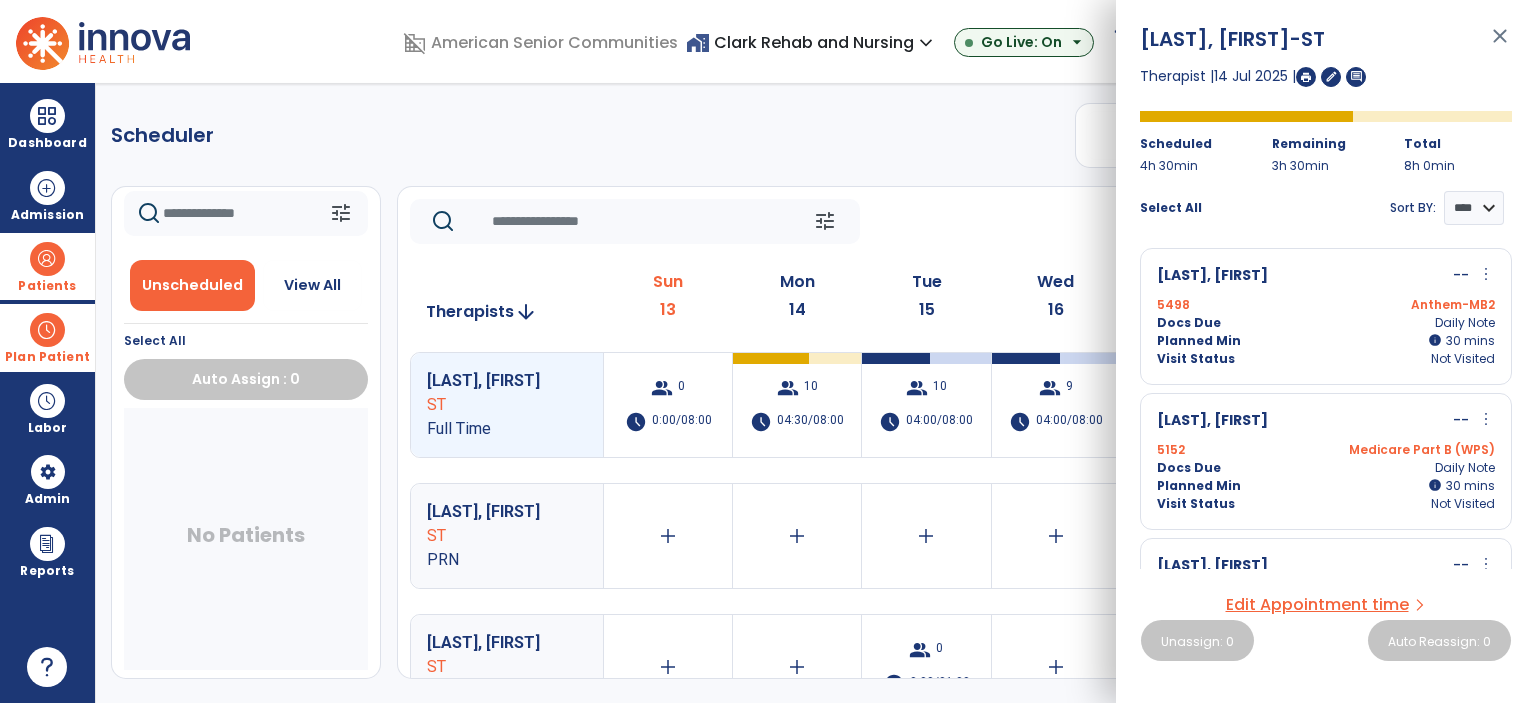 scroll, scrollTop: 0, scrollLeft: 0, axis: both 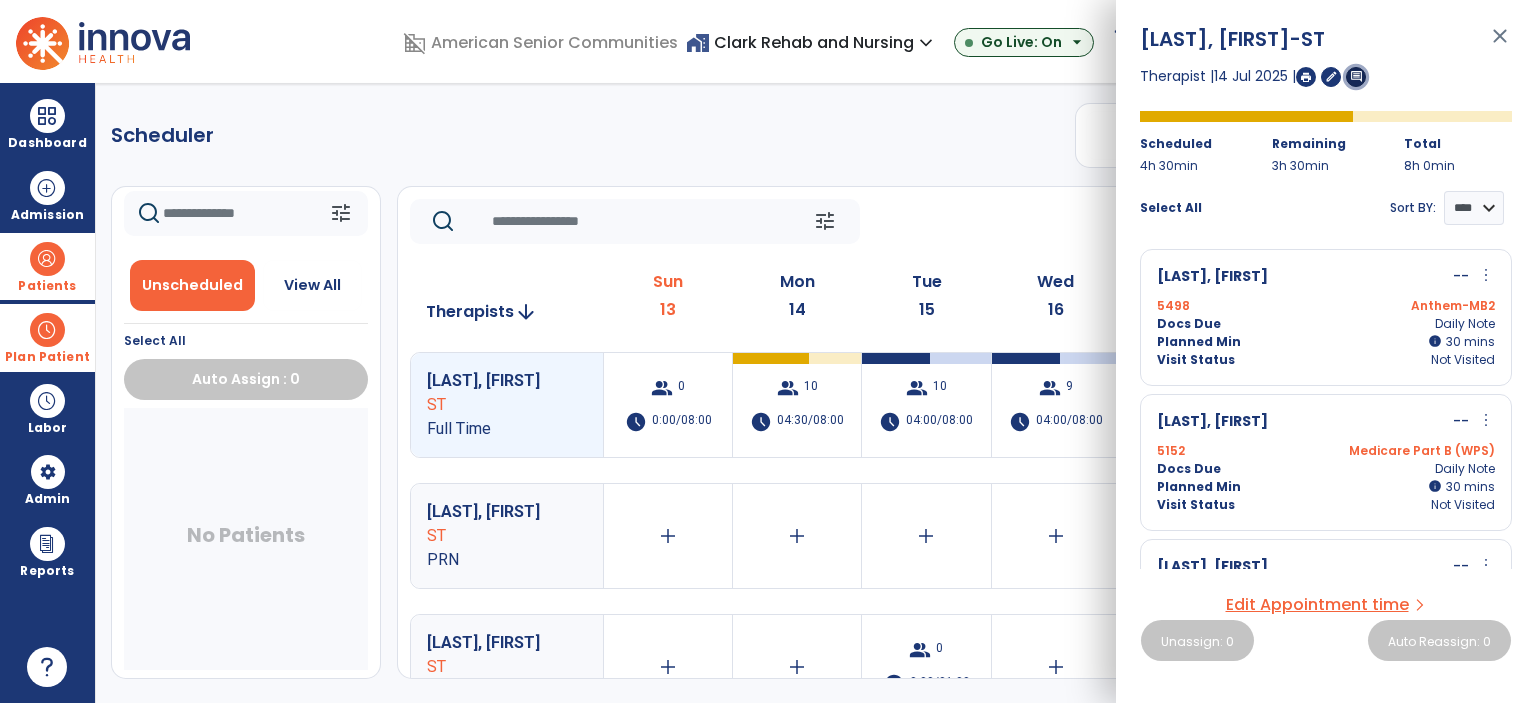 click on "comment" at bounding box center (1356, 77) 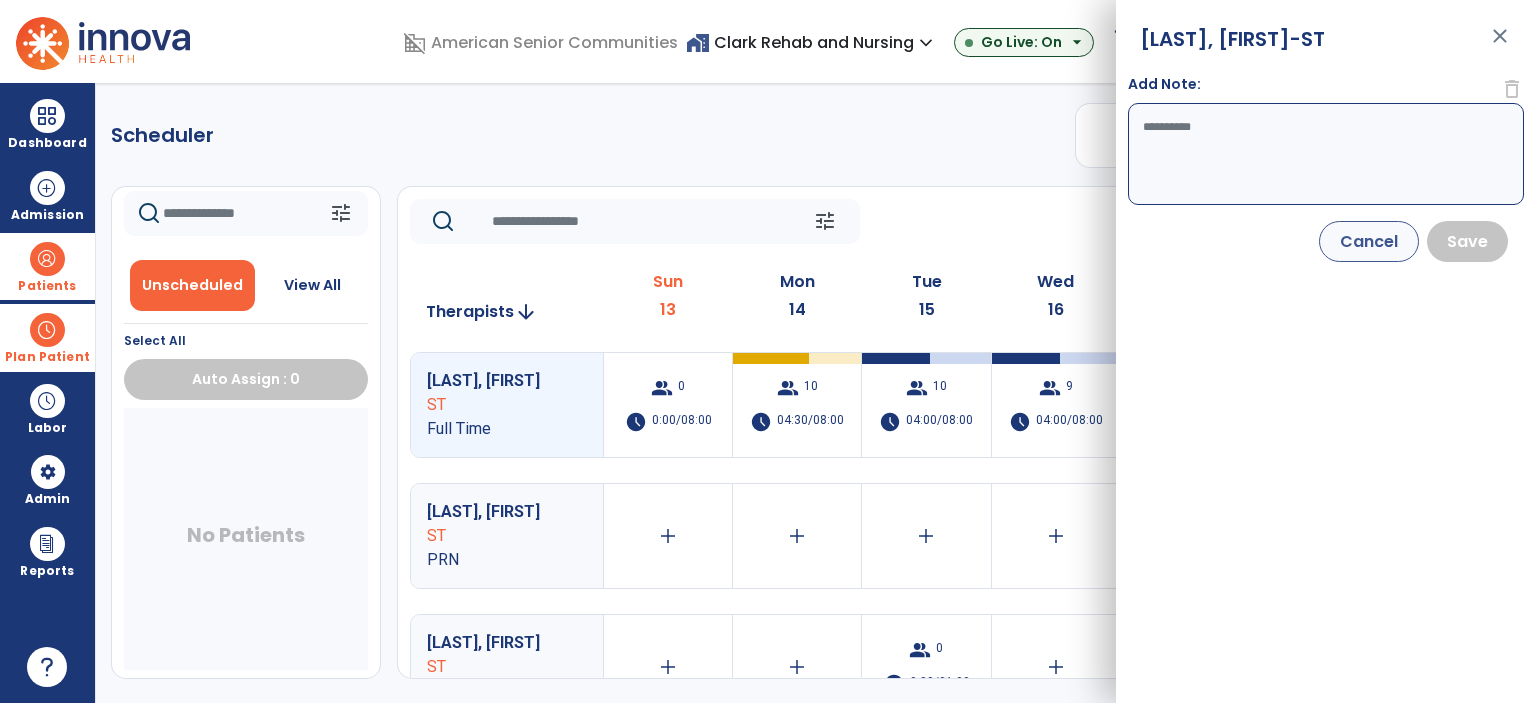 click on "Add Note:" at bounding box center (1326, 154) 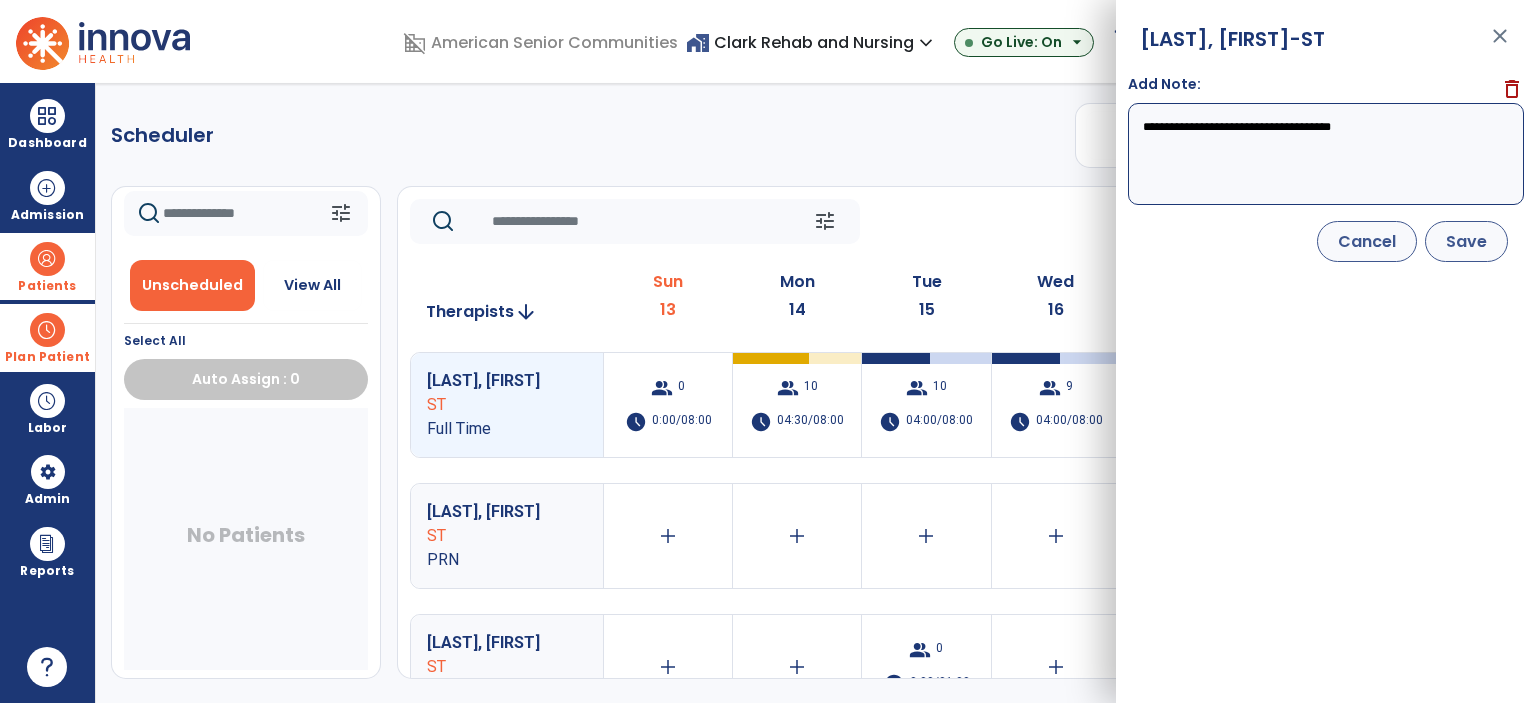 type on "**********" 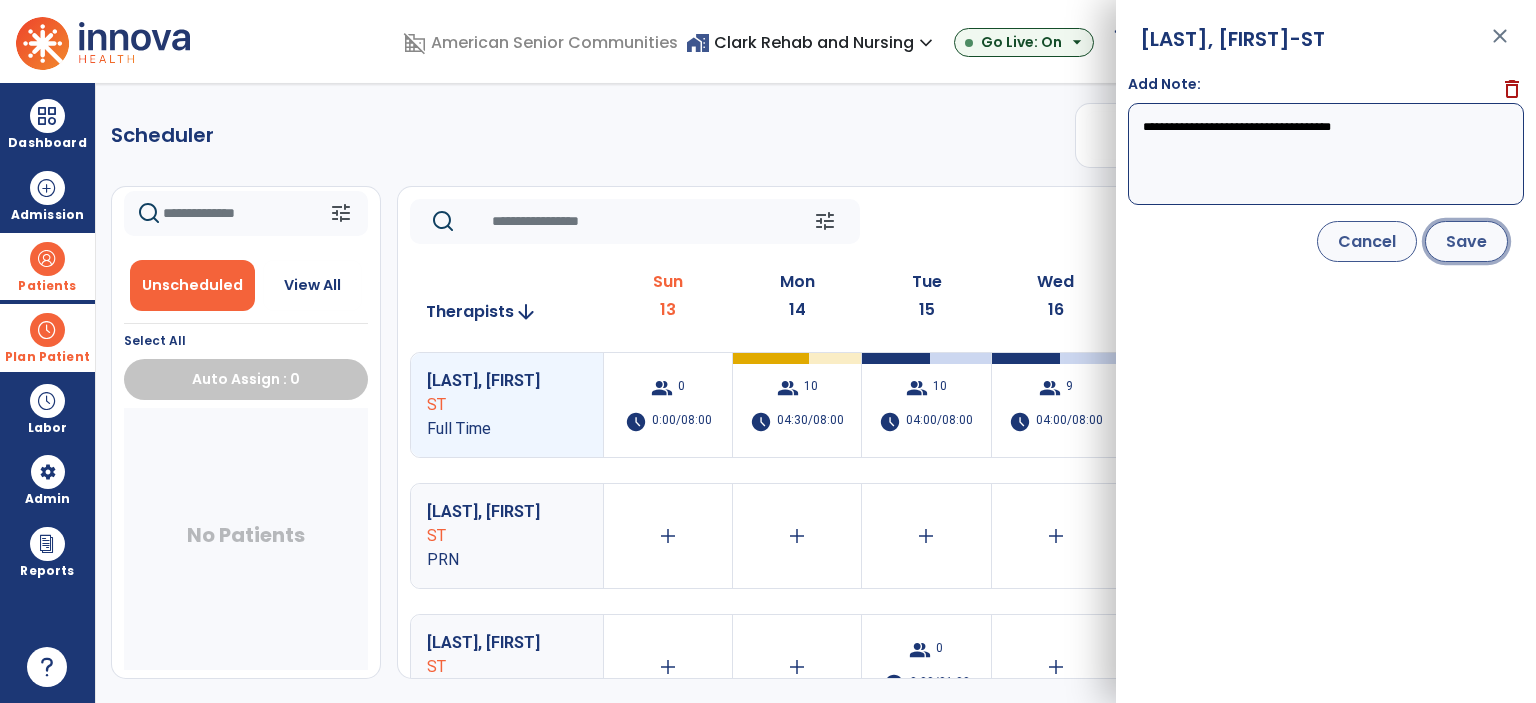 click on "Save" at bounding box center (1466, 241) 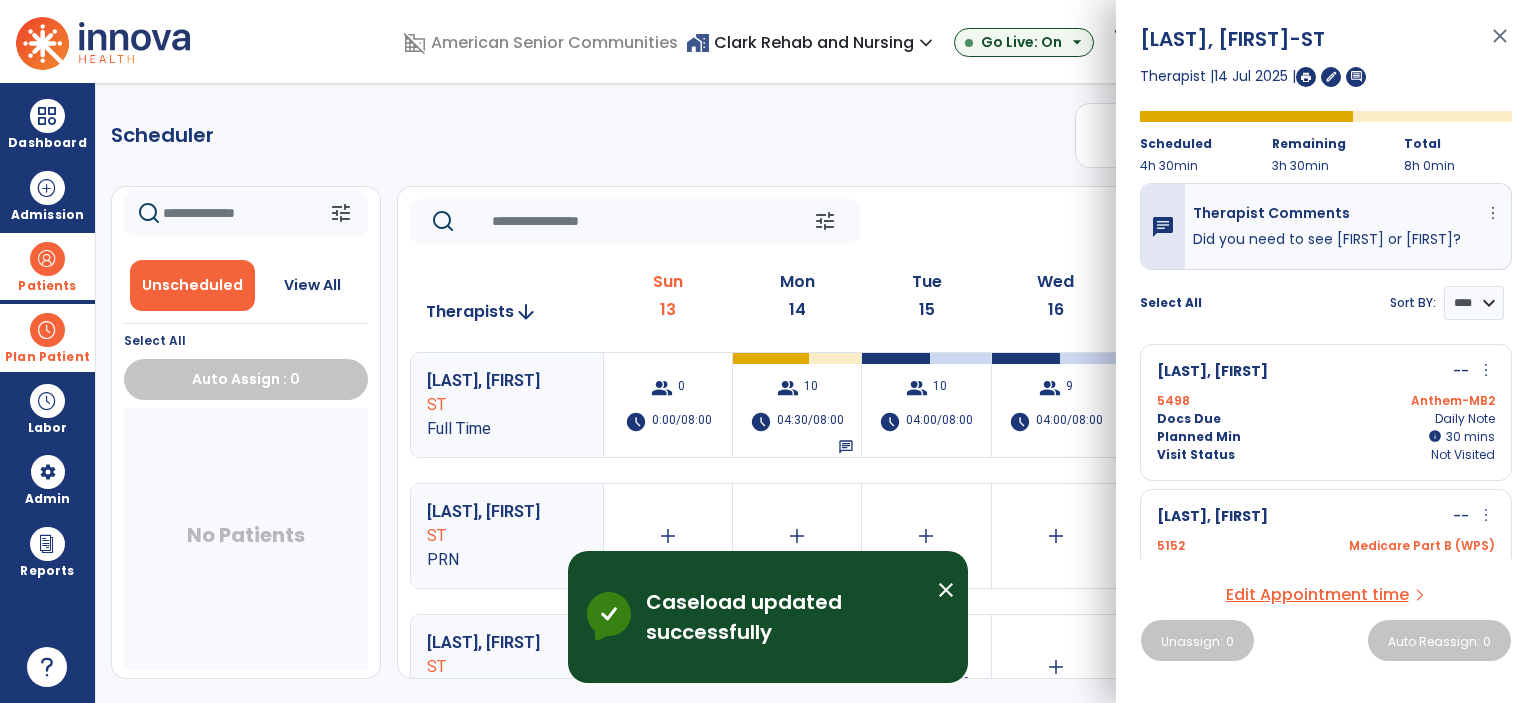 click on "close" at bounding box center [1500, 45] 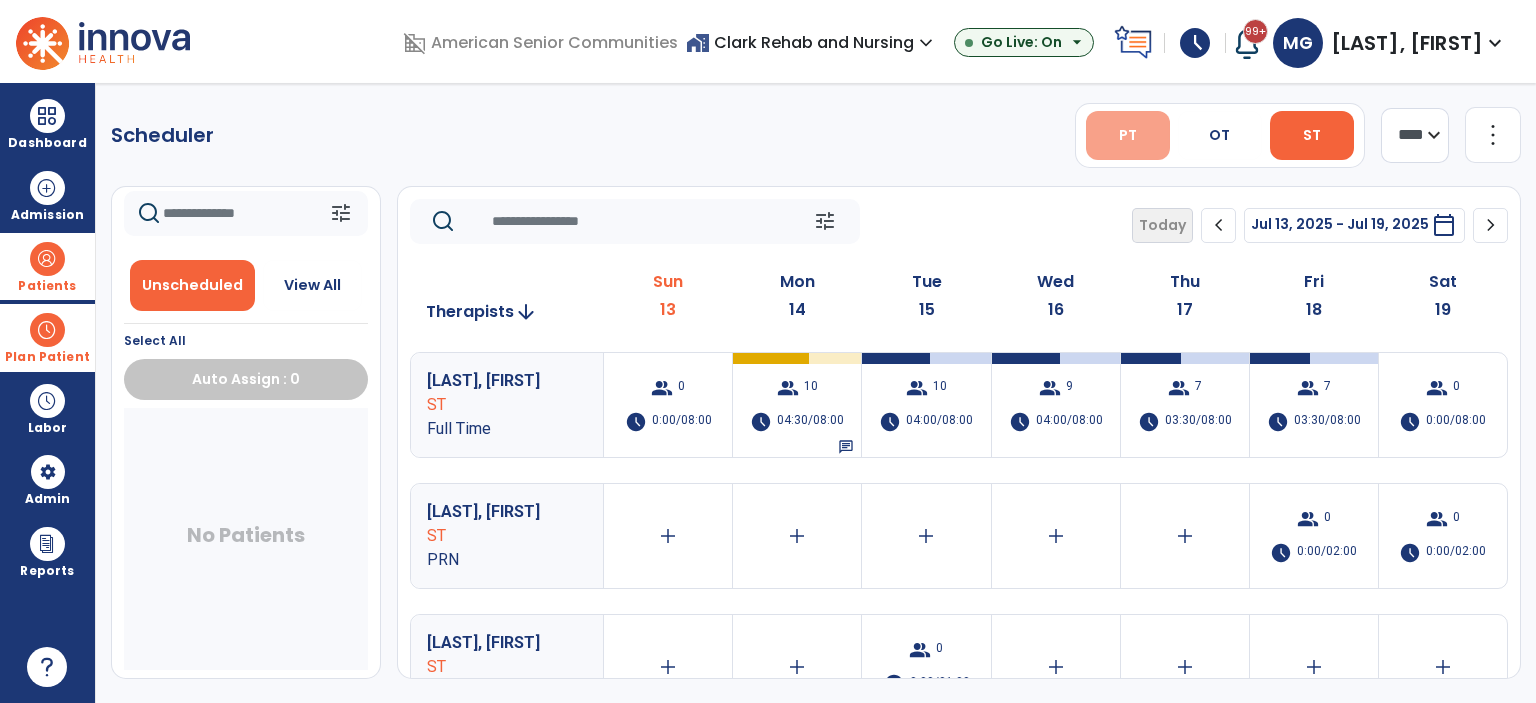 click on "PT" at bounding box center [1128, 135] 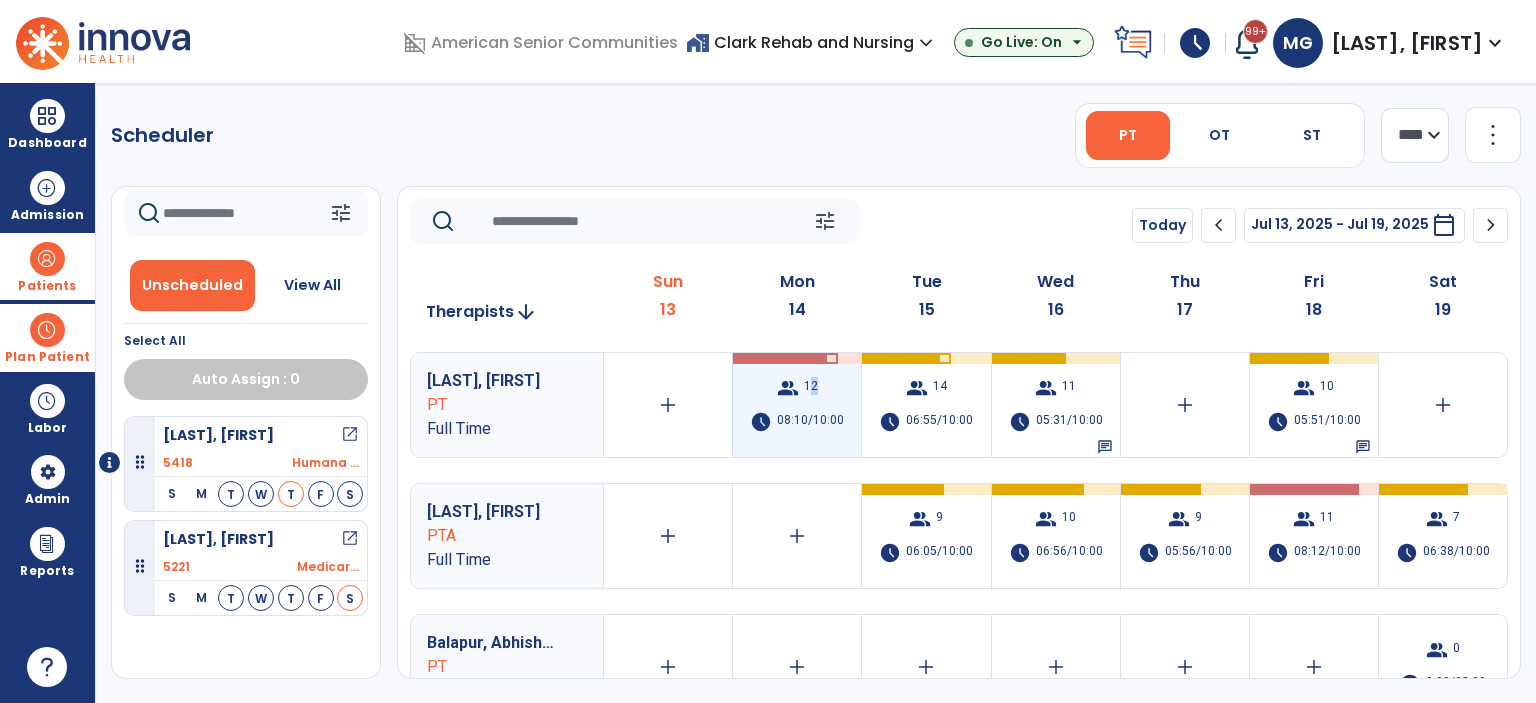 click on "12" at bounding box center [811, 388] 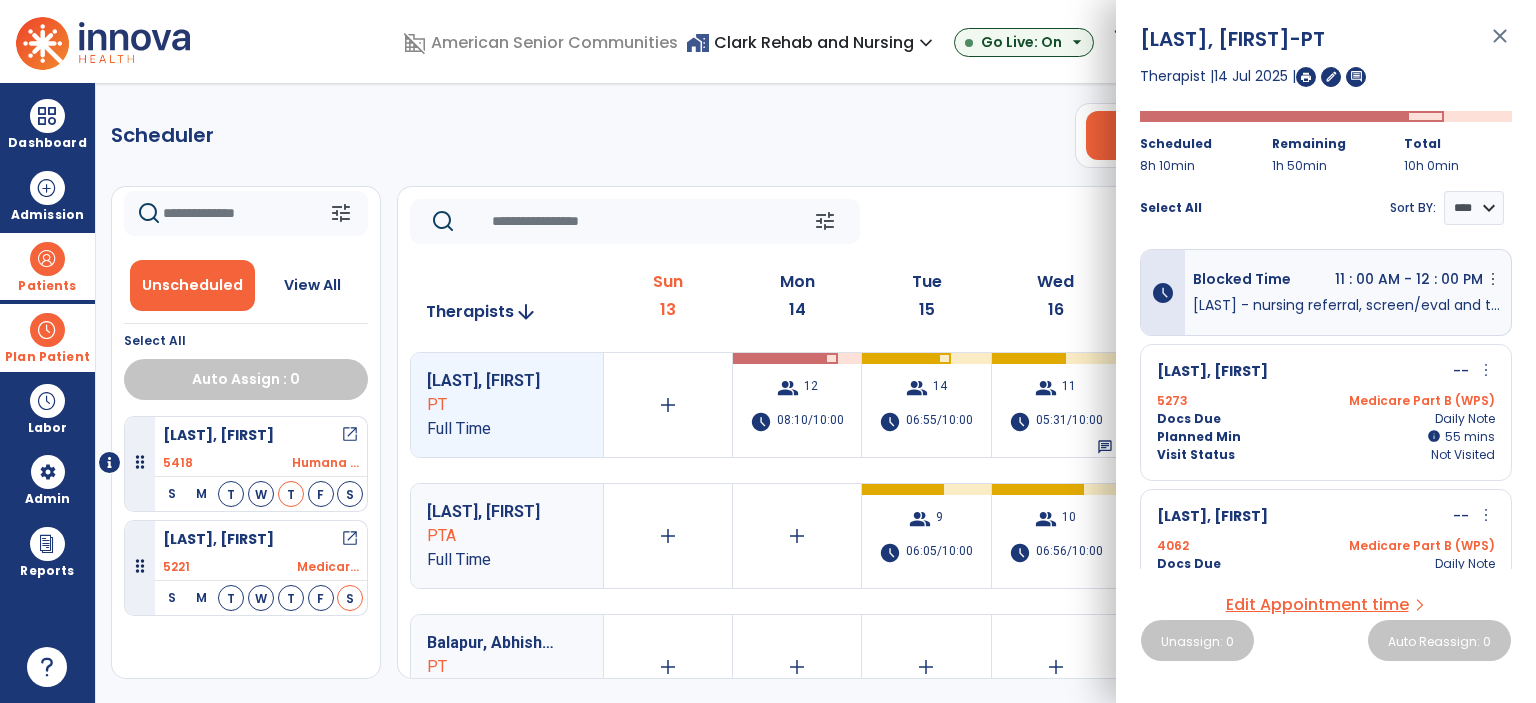 click on "close" at bounding box center (1500, 45) 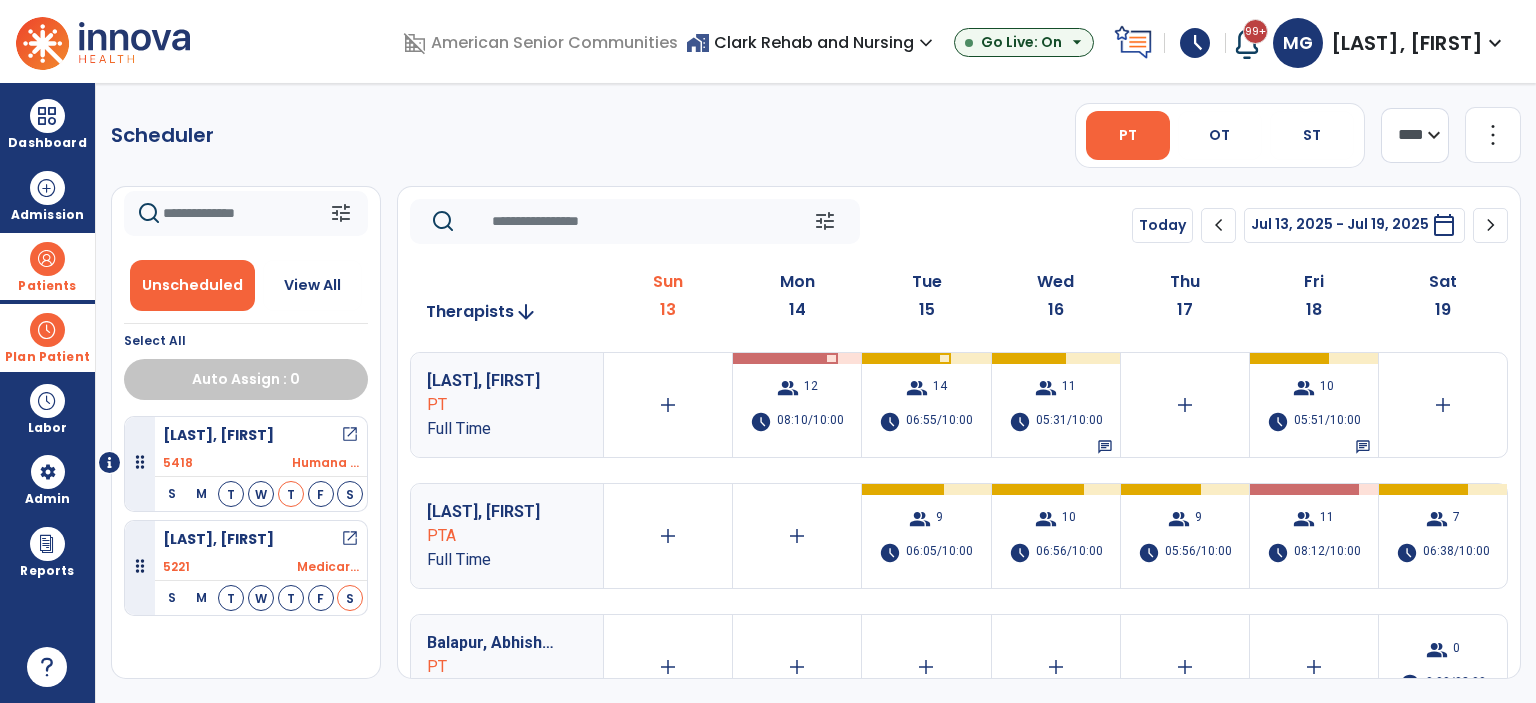 click on "[LAST], [FIRST]" at bounding box center [1407, 43] 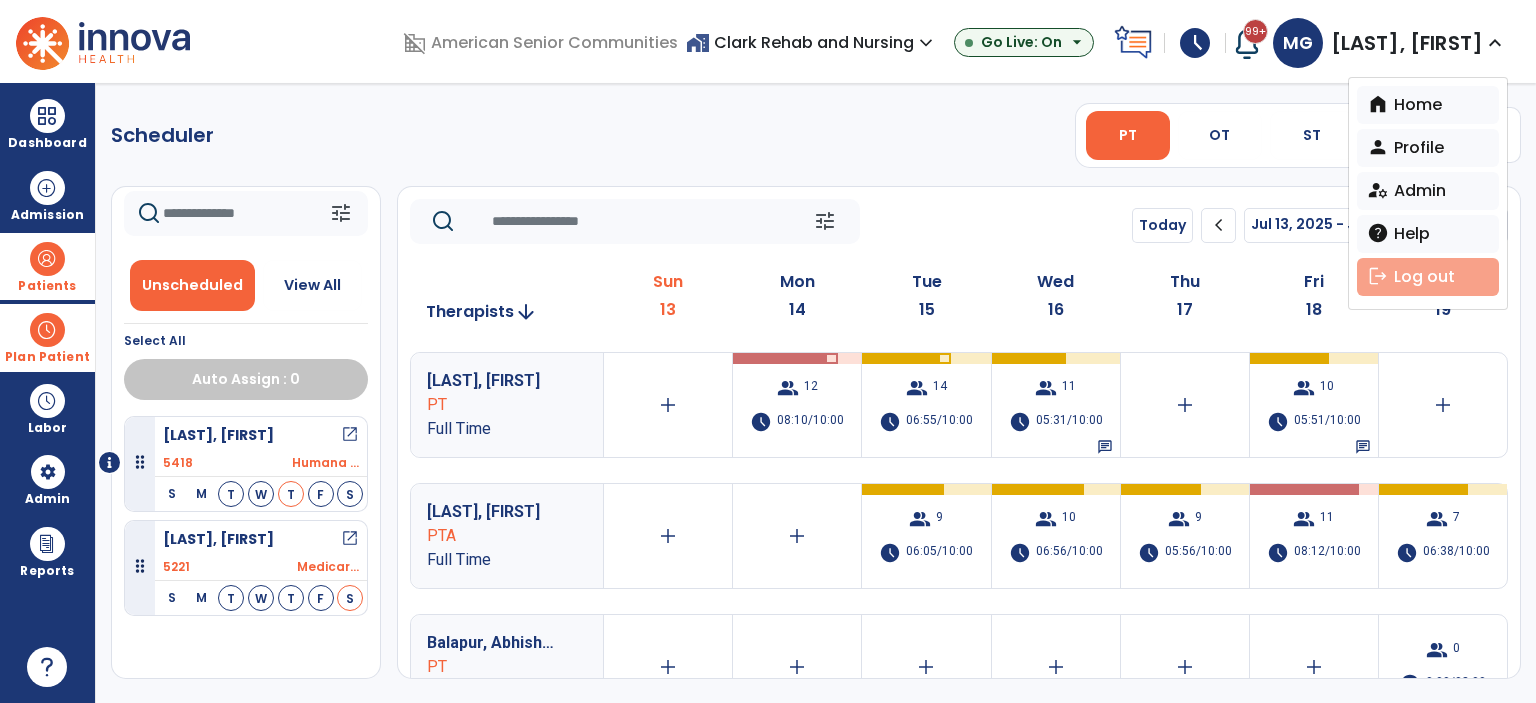 click on "logout   Log out" at bounding box center [1428, 277] 